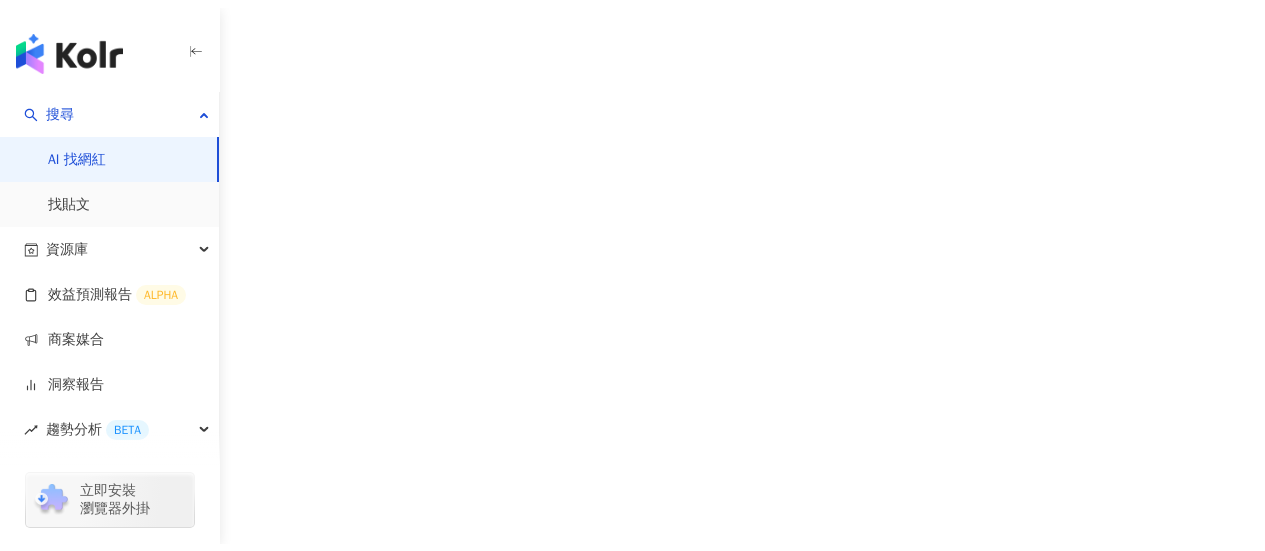 scroll, scrollTop: 0, scrollLeft: 0, axis: both 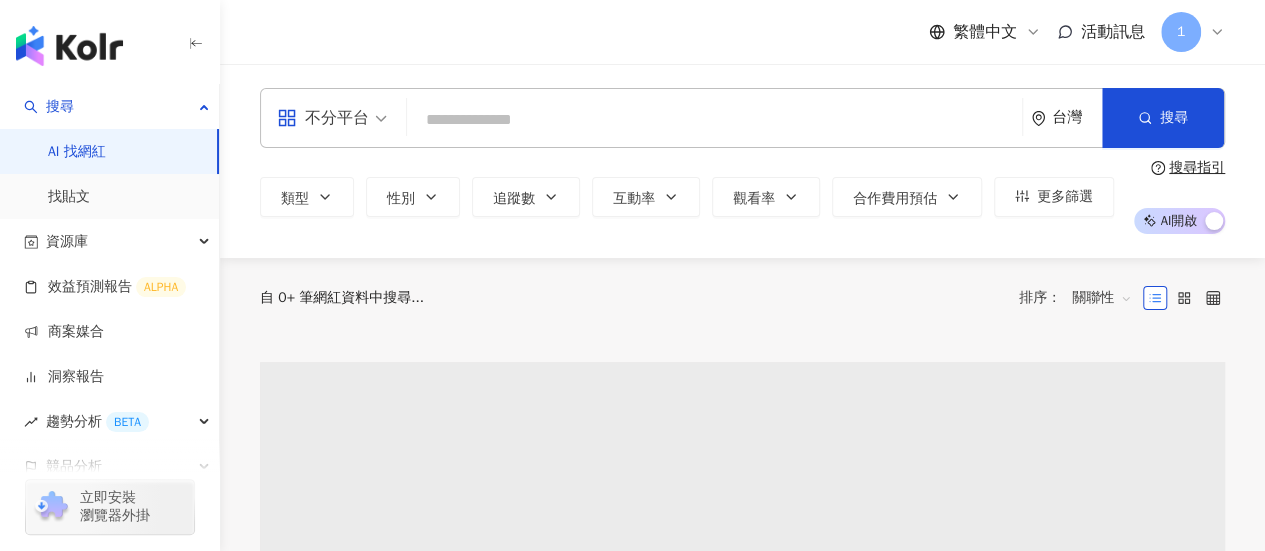 click at bounding box center [714, 120] 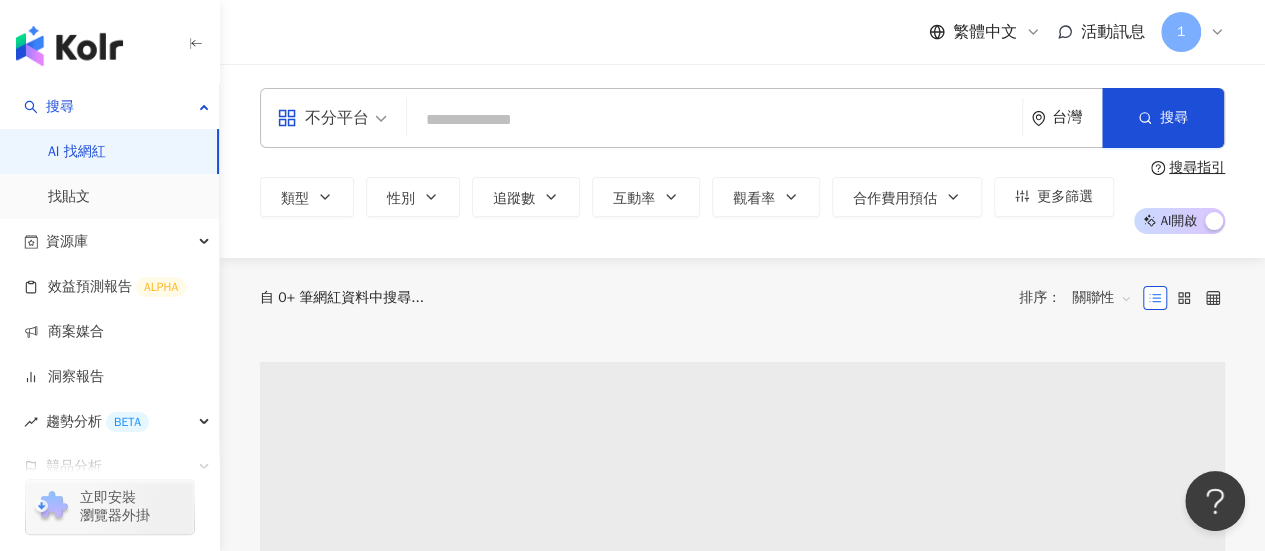 scroll, scrollTop: 0, scrollLeft: 0, axis: both 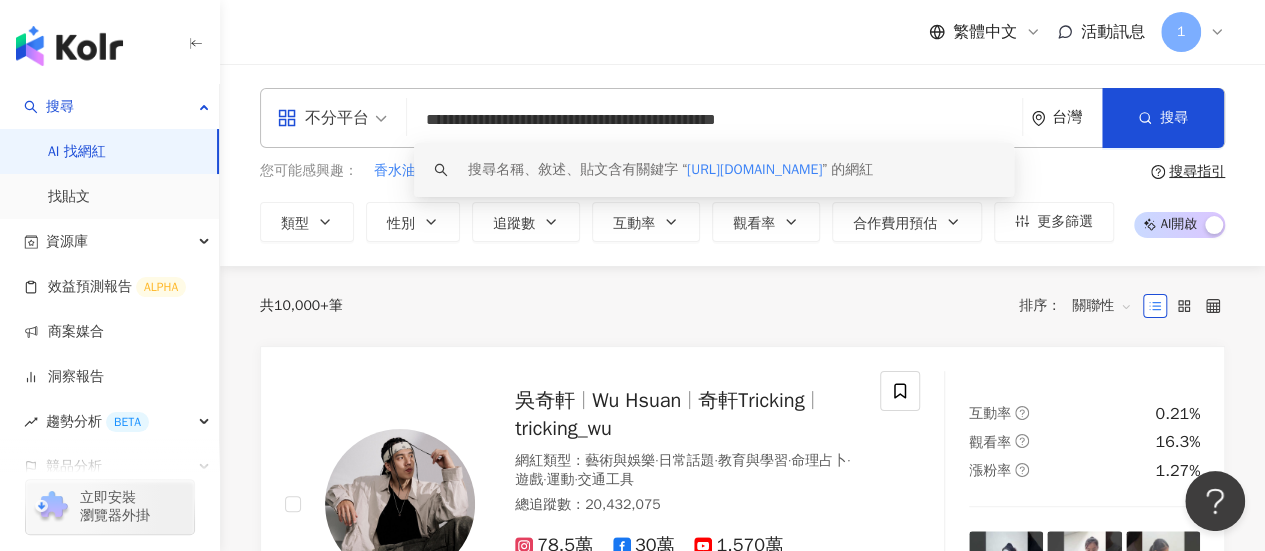 click on "搜尋名稱、敘述、貼文含有關鍵字 “ https://www.instagram.com/eunicezhang722/tagged/ ” 的網紅" at bounding box center (670, 170) 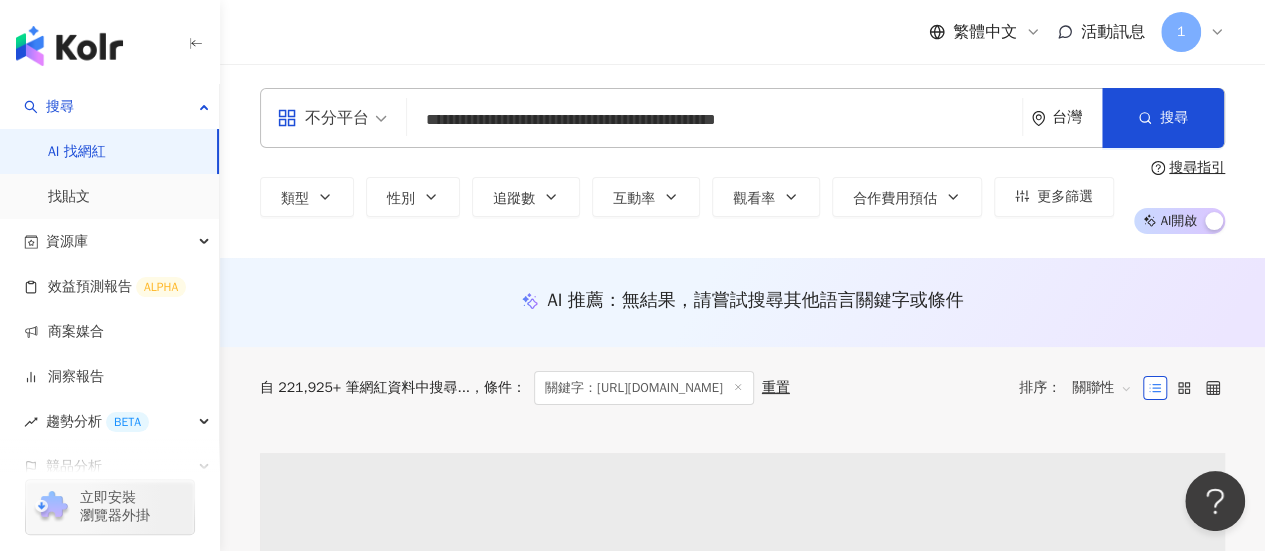 click on "**********" at bounding box center [714, 120] 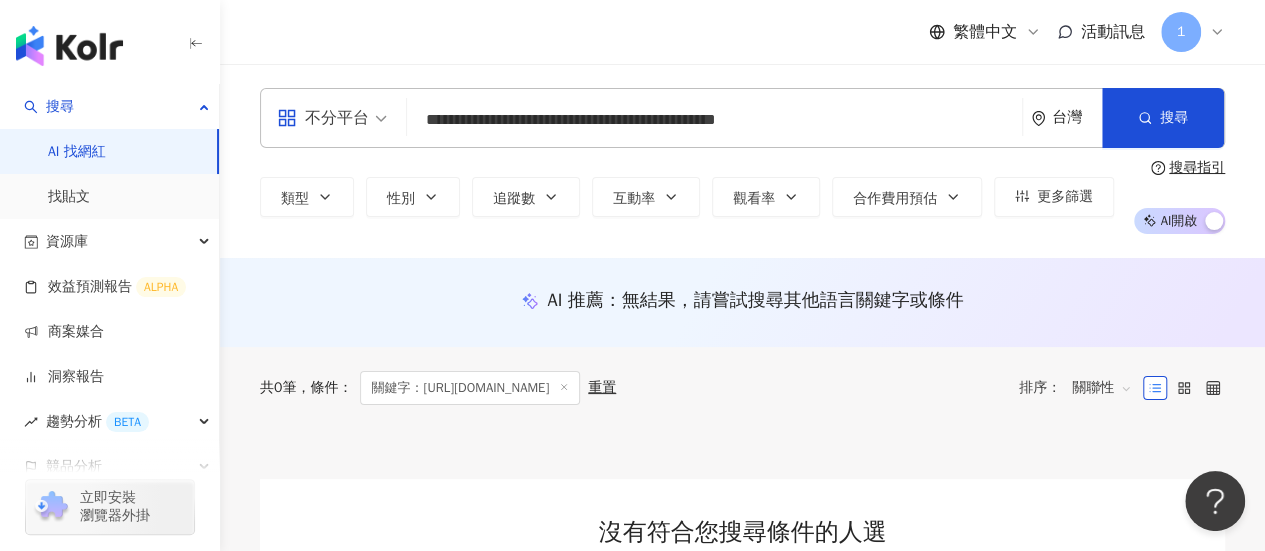click on "**********" at bounding box center (714, 120) 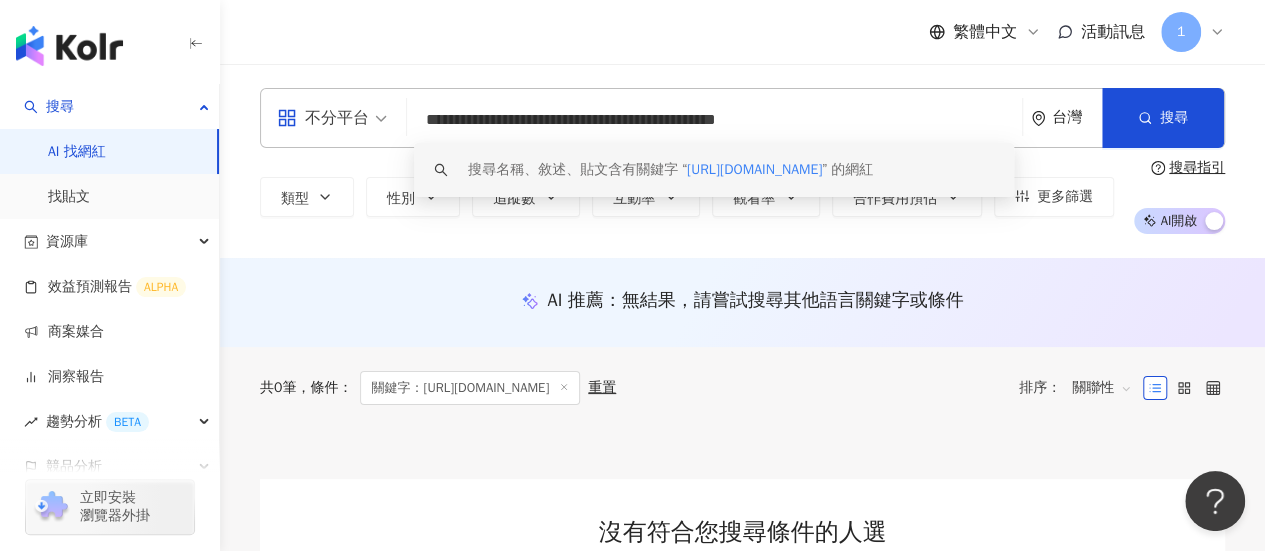 click on "搜尋名稱、敘述、貼文含有關鍵字 “ https://www.instagram.com/eunicezhang722/tagged/ ” 的網紅" at bounding box center (714, 170) 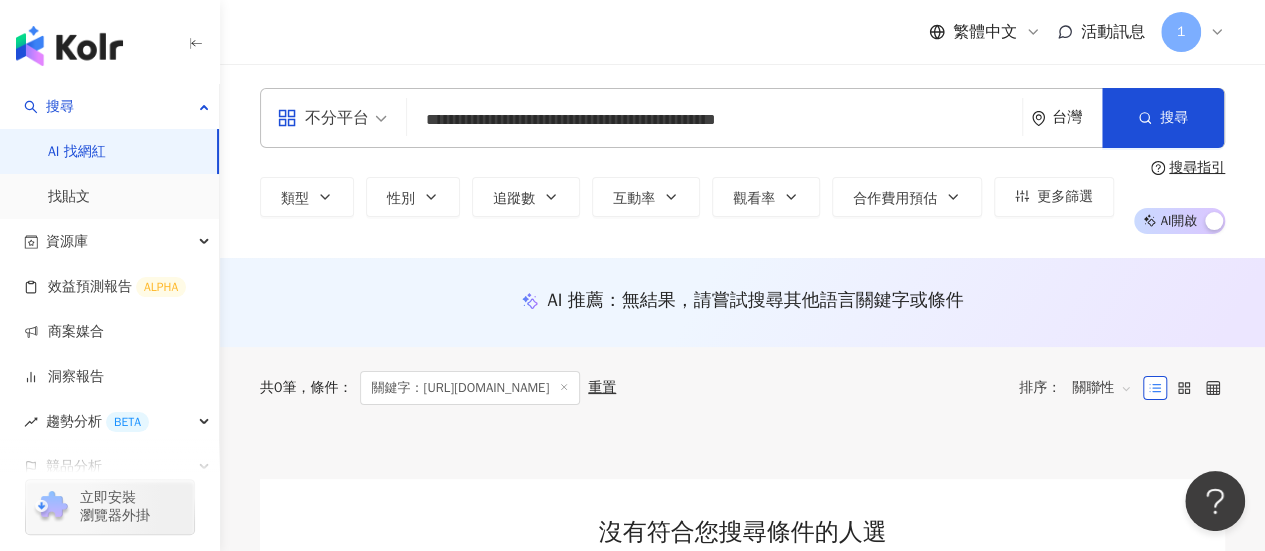 click on "**********" at bounding box center (632, 544) 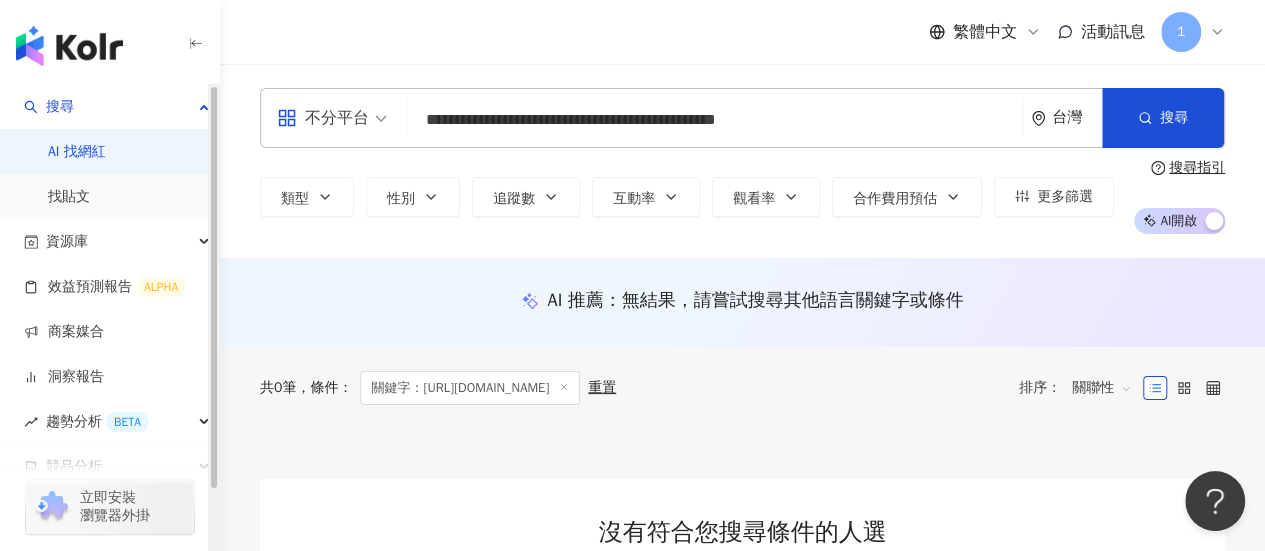 paste 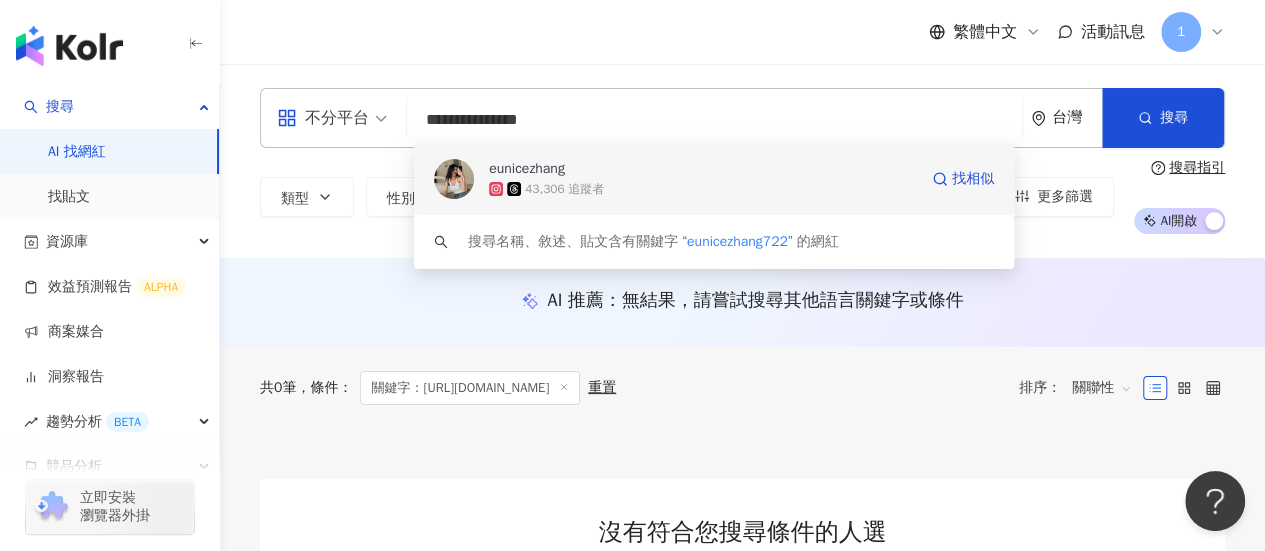 click on "43,306   追蹤者" at bounding box center [703, 189] 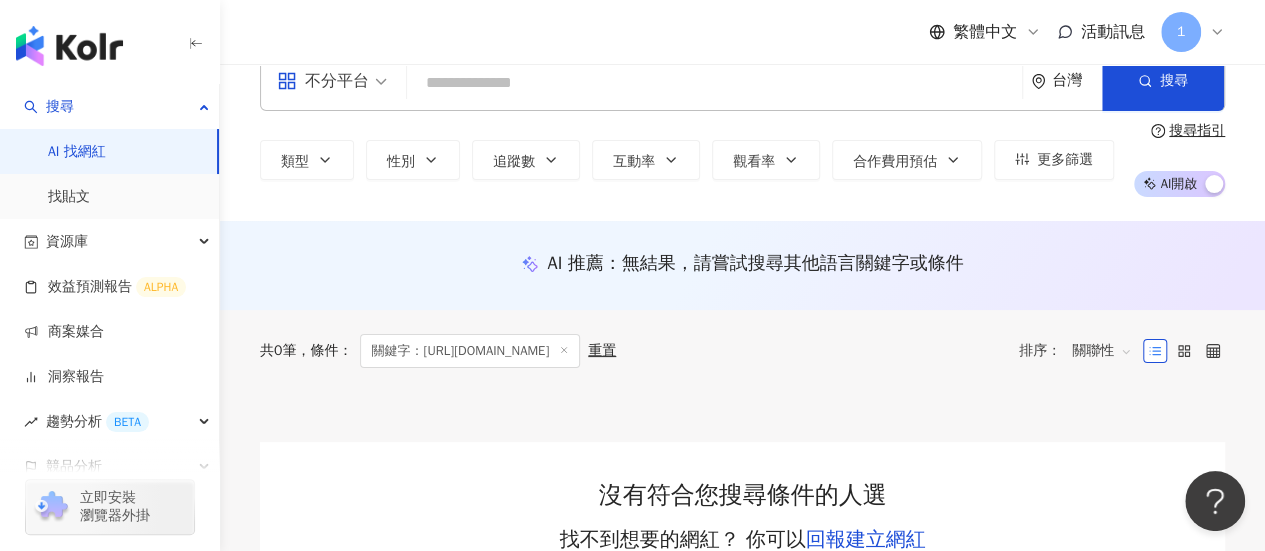 scroll, scrollTop: 0, scrollLeft: 0, axis: both 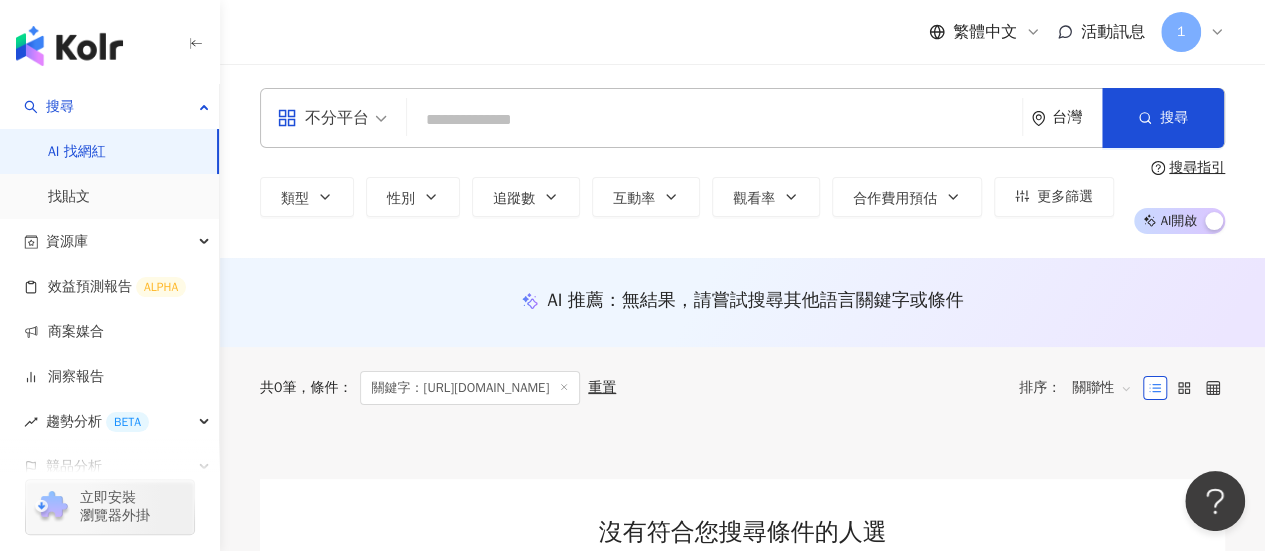 click at bounding box center [714, 120] 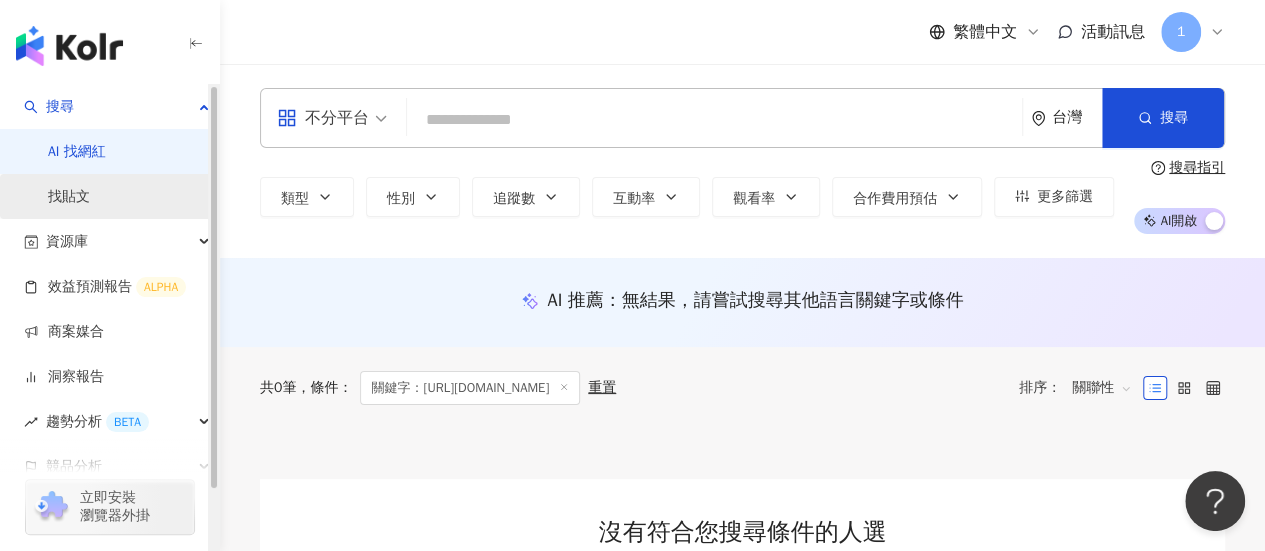 click on "找貼文" at bounding box center (69, 197) 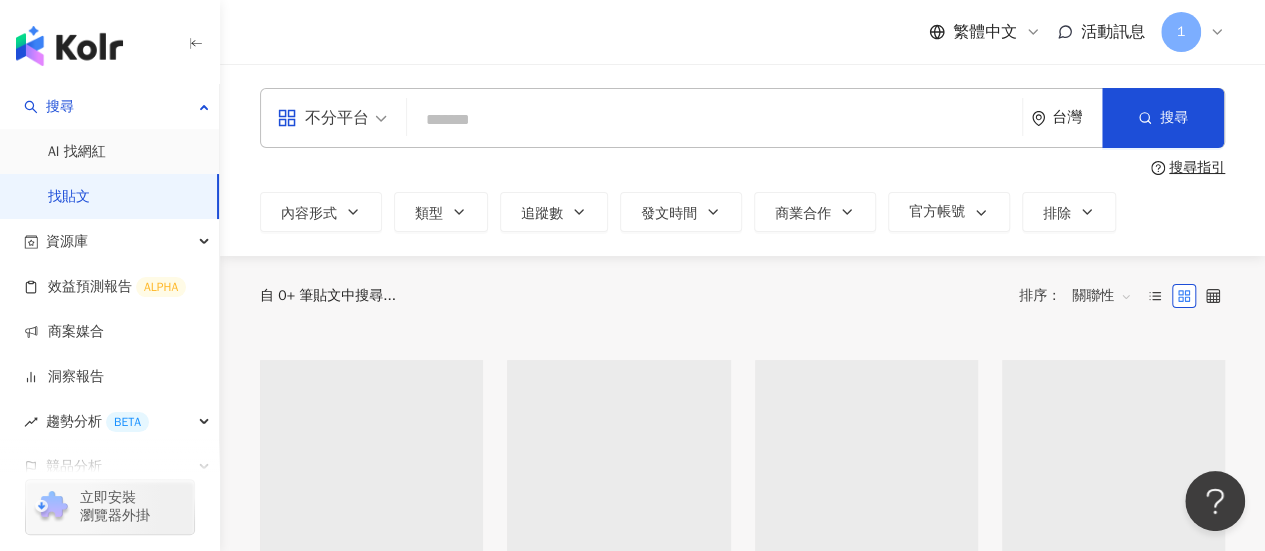 click at bounding box center (714, 119) 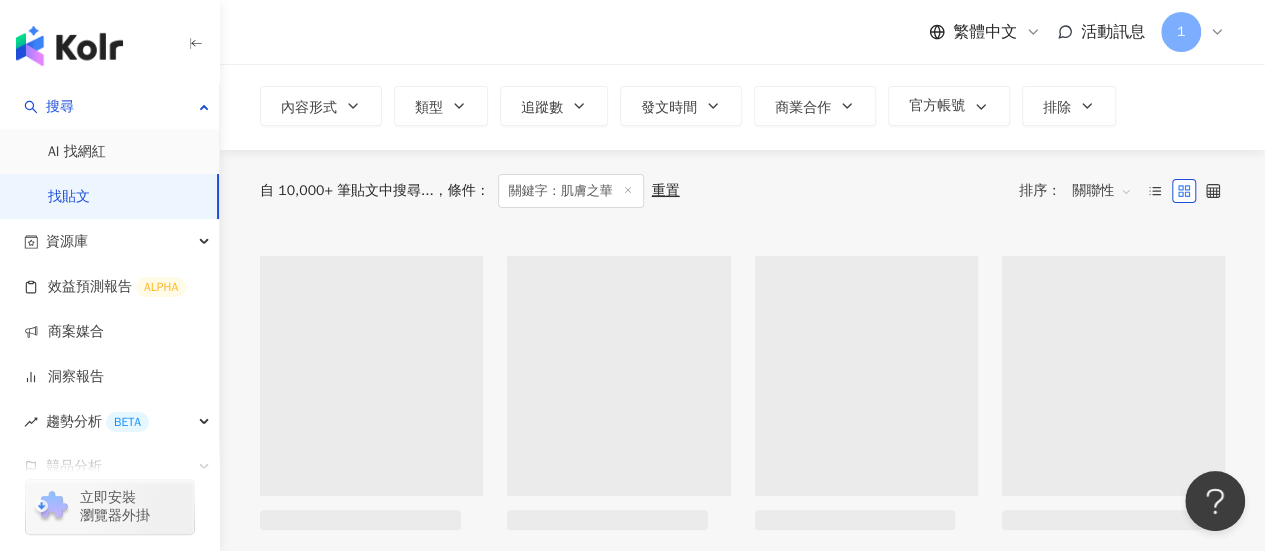 scroll, scrollTop: 200, scrollLeft: 0, axis: vertical 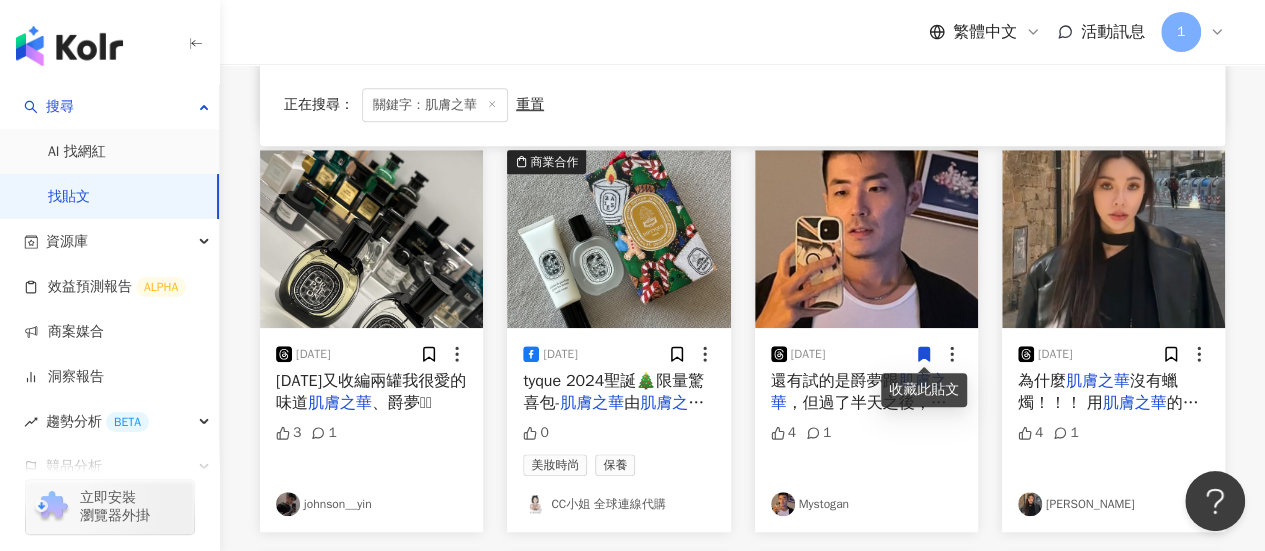 click on "肌膚之華" at bounding box center [1135, 403] 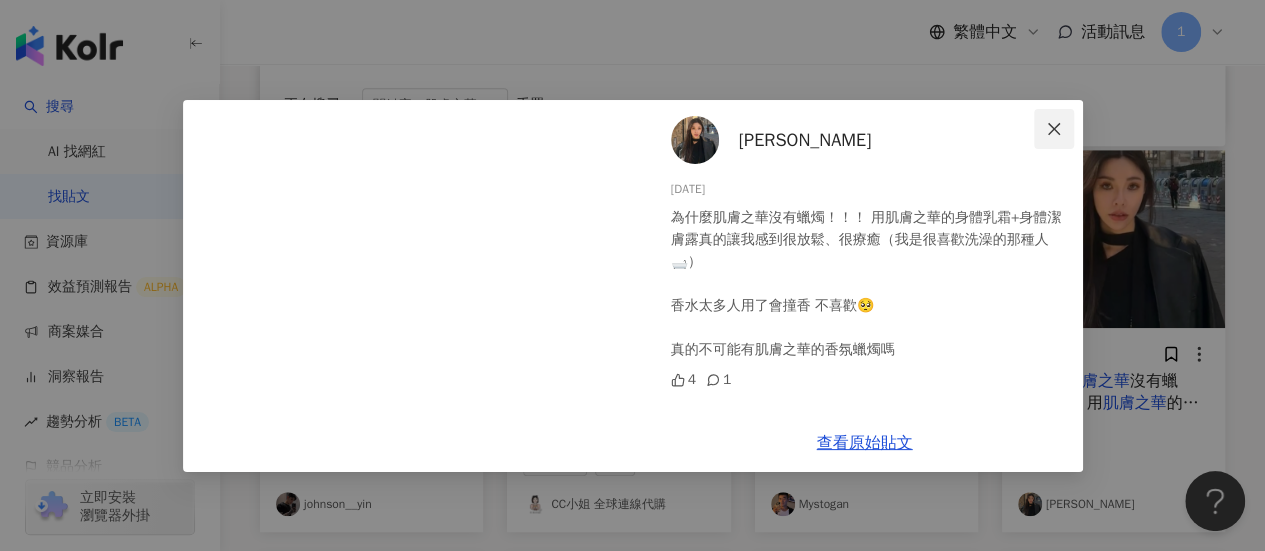click at bounding box center [1054, 129] 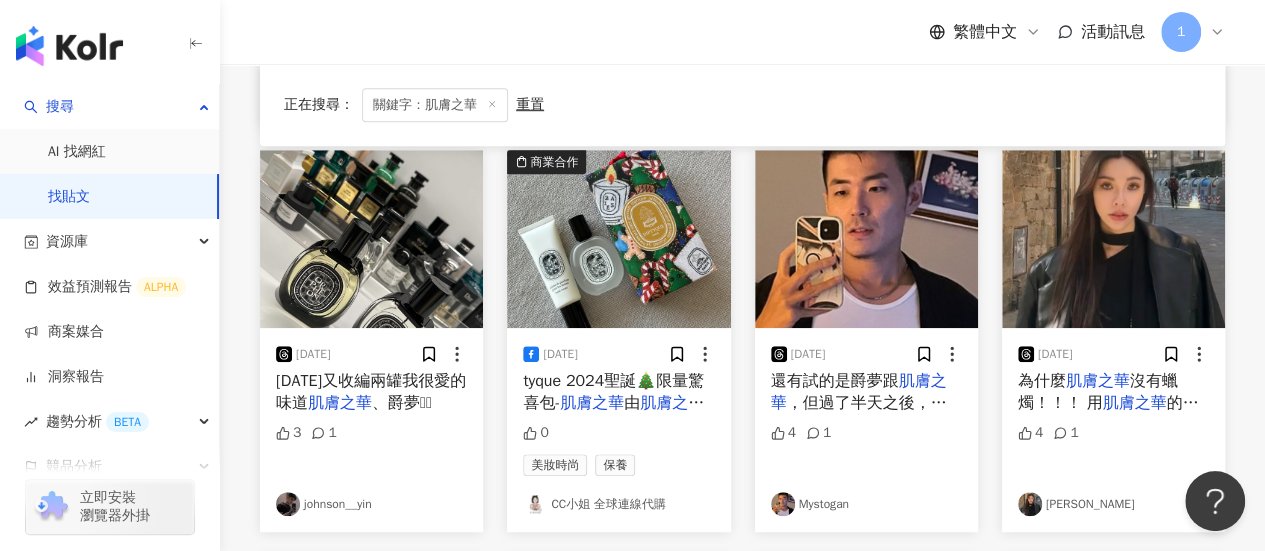 click on "，但過了半天之後，青蕨的味道變化比較明顯
比較可惜是沒有試到譚道( ･᷄ὢ･᷅ )" at bounding box center [861, 436] 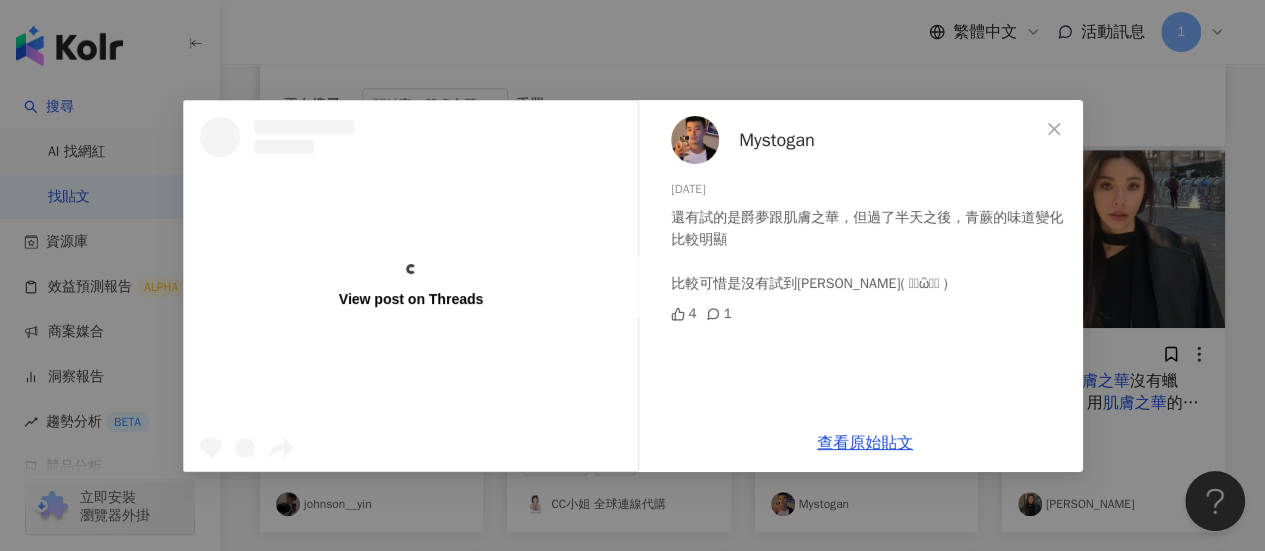 scroll, scrollTop: 700, scrollLeft: 0, axis: vertical 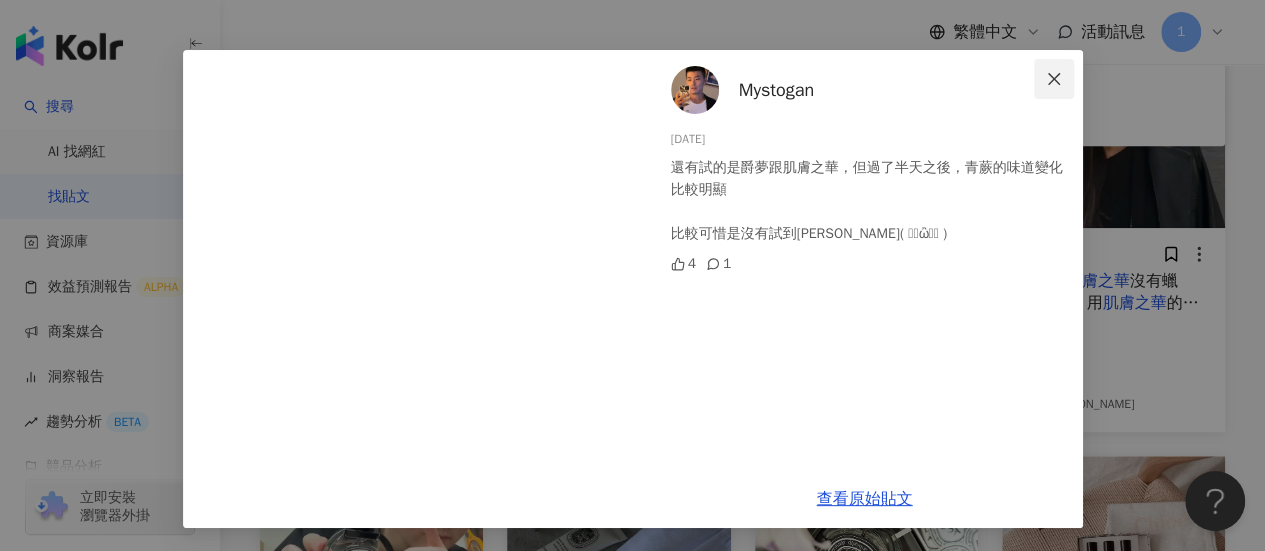 click 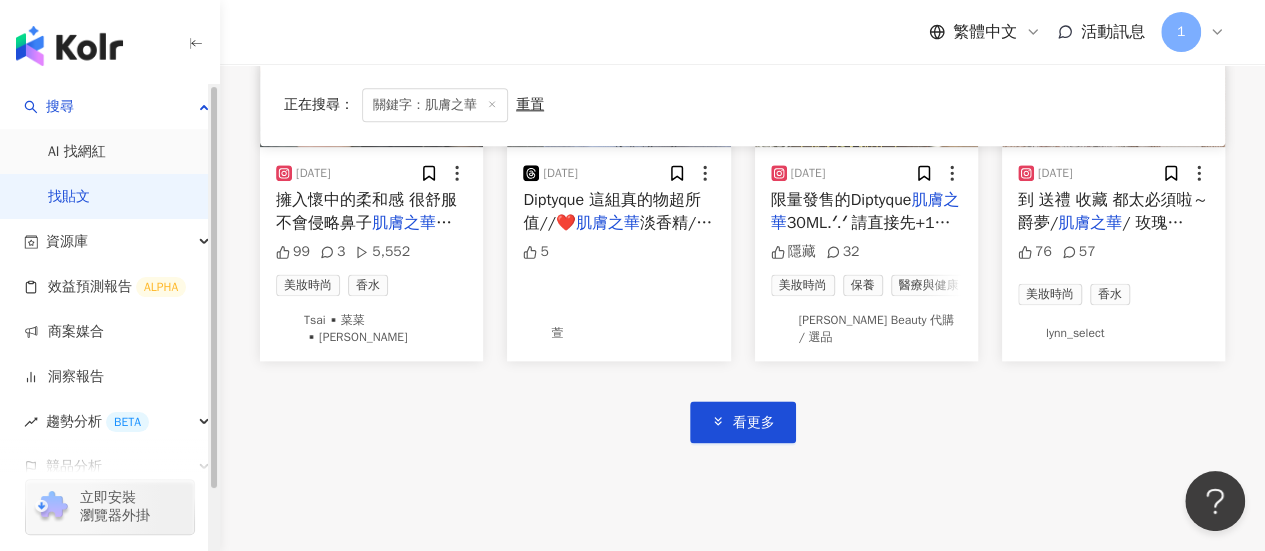 scroll, scrollTop: 1251, scrollLeft: 0, axis: vertical 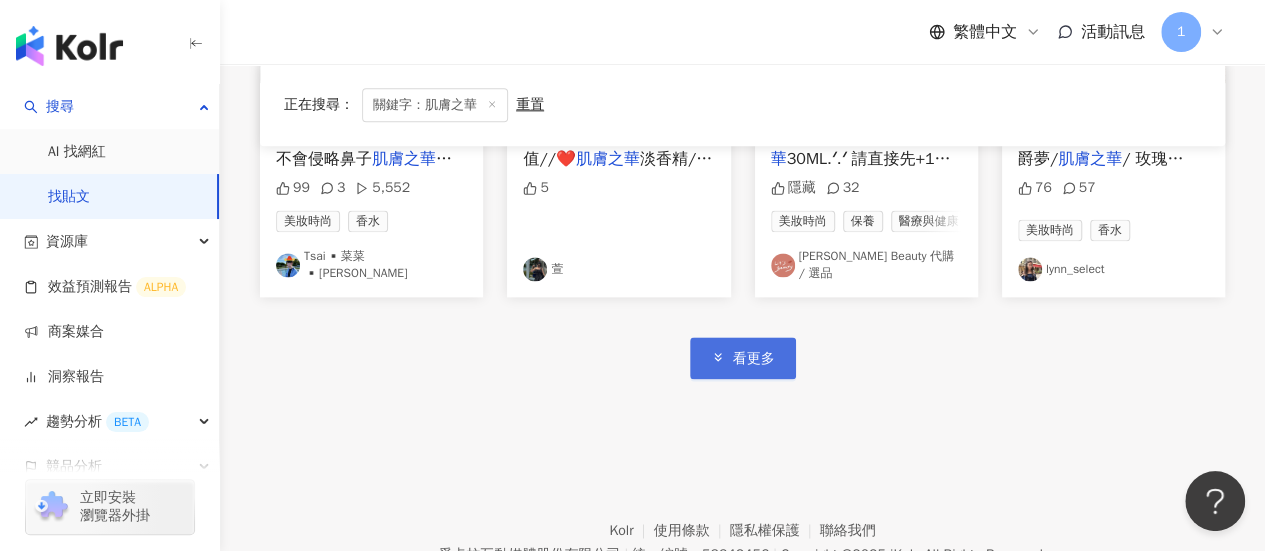 click on "看更多" at bounding box center [743, 357] 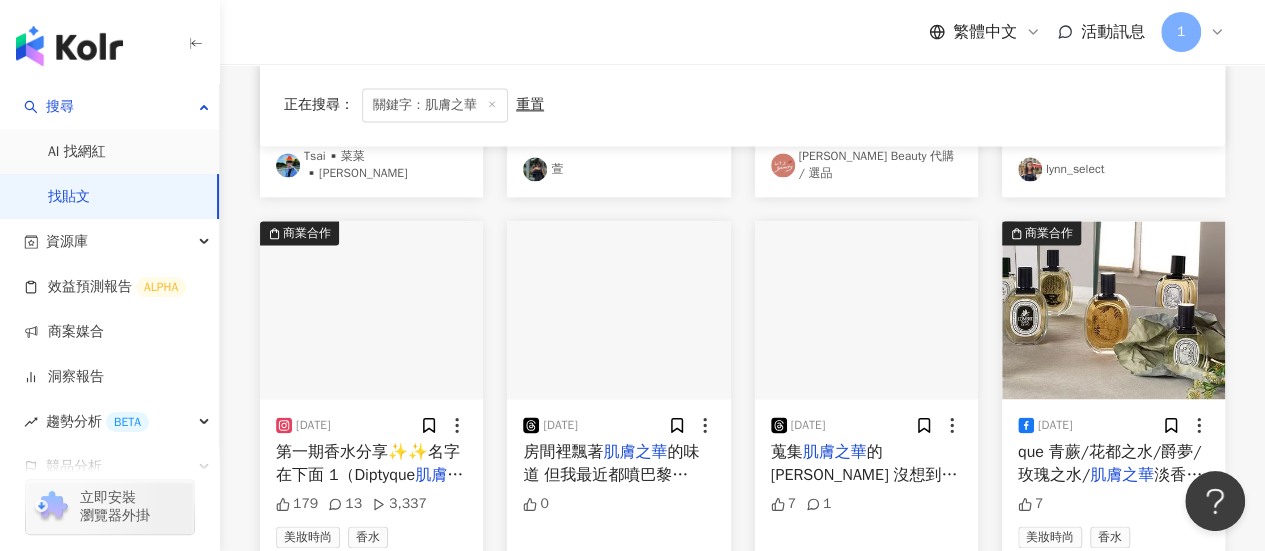 scroll, scrollTop: 1451, scrollLeft: 0, axis: vertical 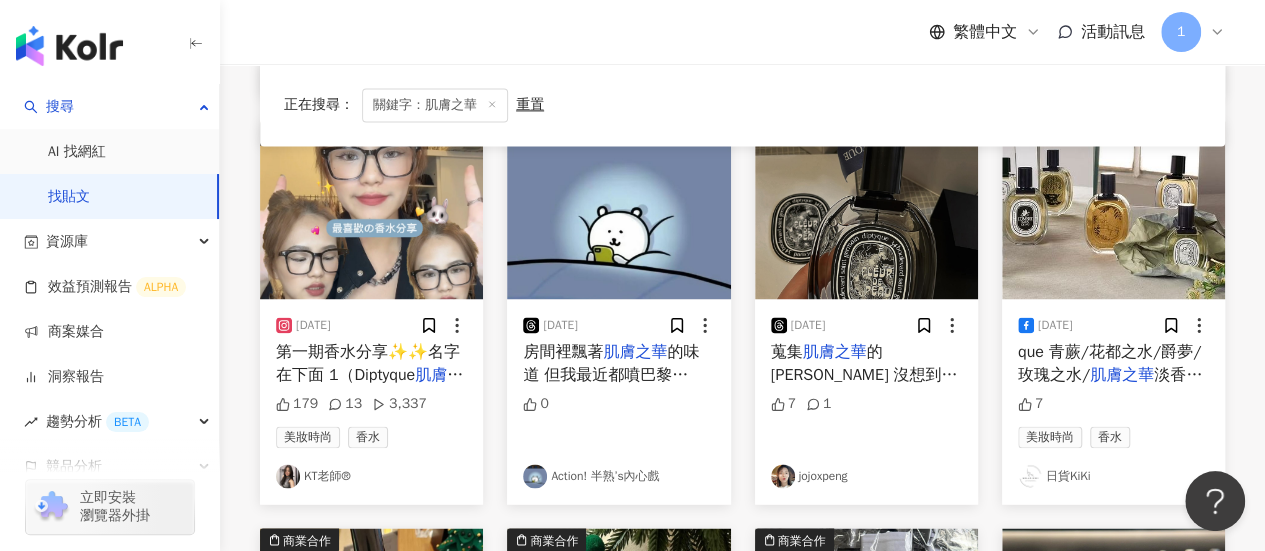 click on "的周邊
沒想到昨天去櫃上
又新出了同味道的髮香水、沐浴露、身體乳
天吶.ᐟ.ᐟ.ᐟ 荷包君不保哩 ꉂ( ᜊﬞﬞ )💸
把這邊當小紅書再發了⸜♡⸝‍" at bounding box center [864, 419] 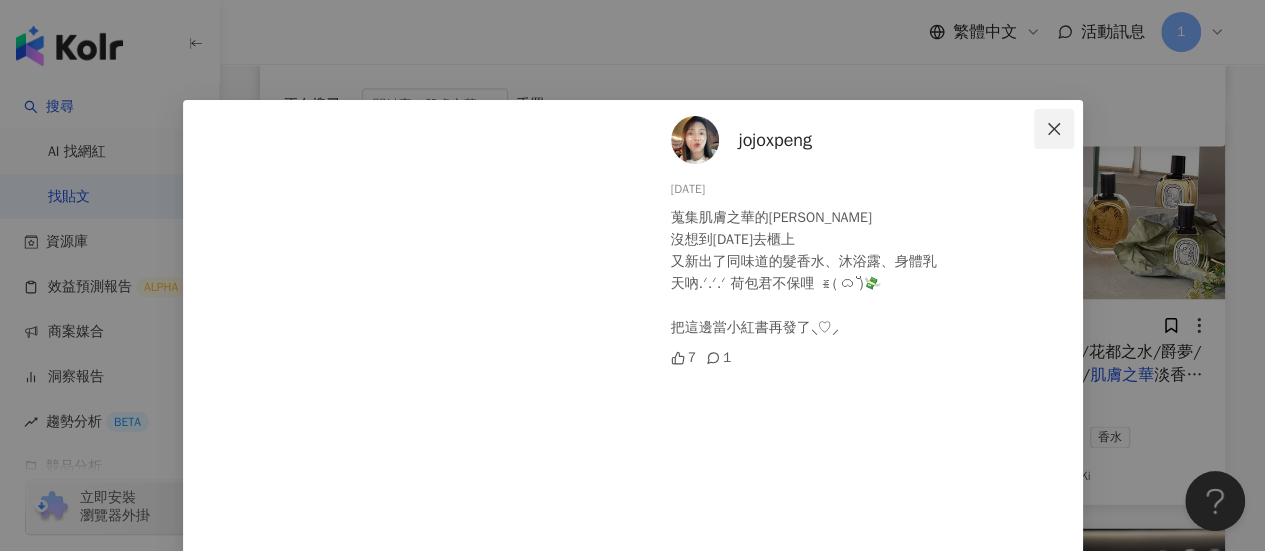 click at bounding box center (1054, 129) 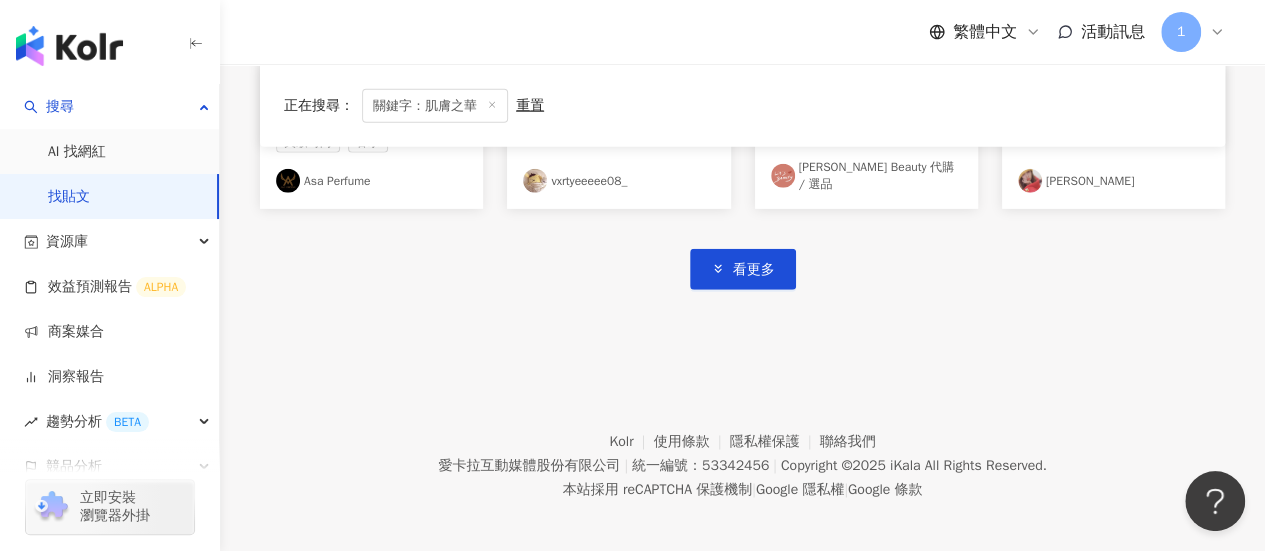 scroll, scrollTop: 2568, scrollLeft: 0, axis: vertical 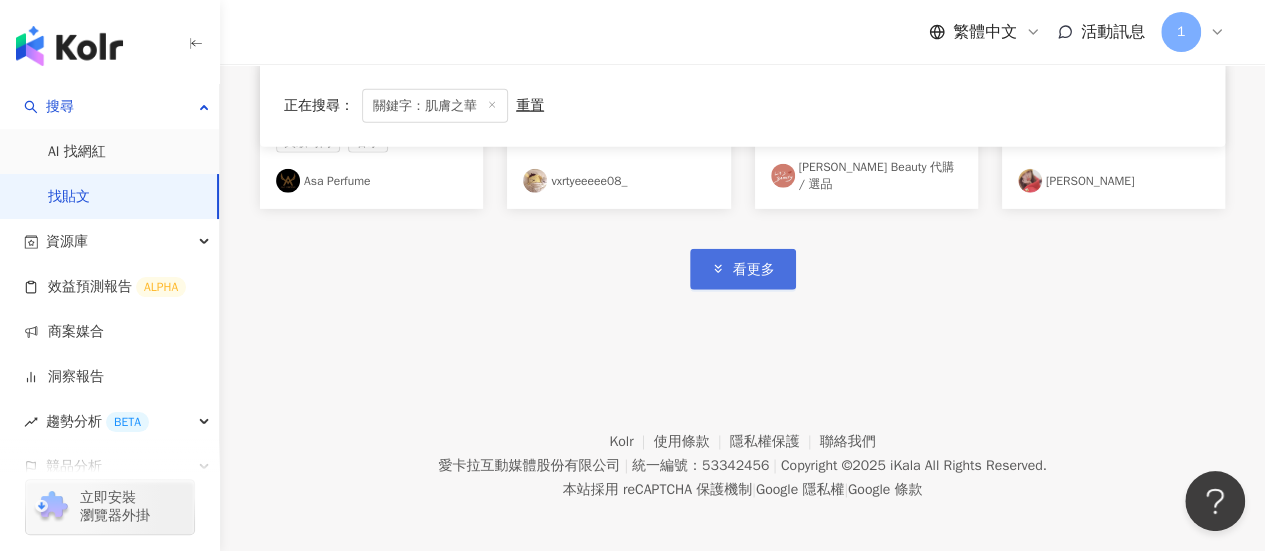 click on "看更多" at bounding box center (743, 269) 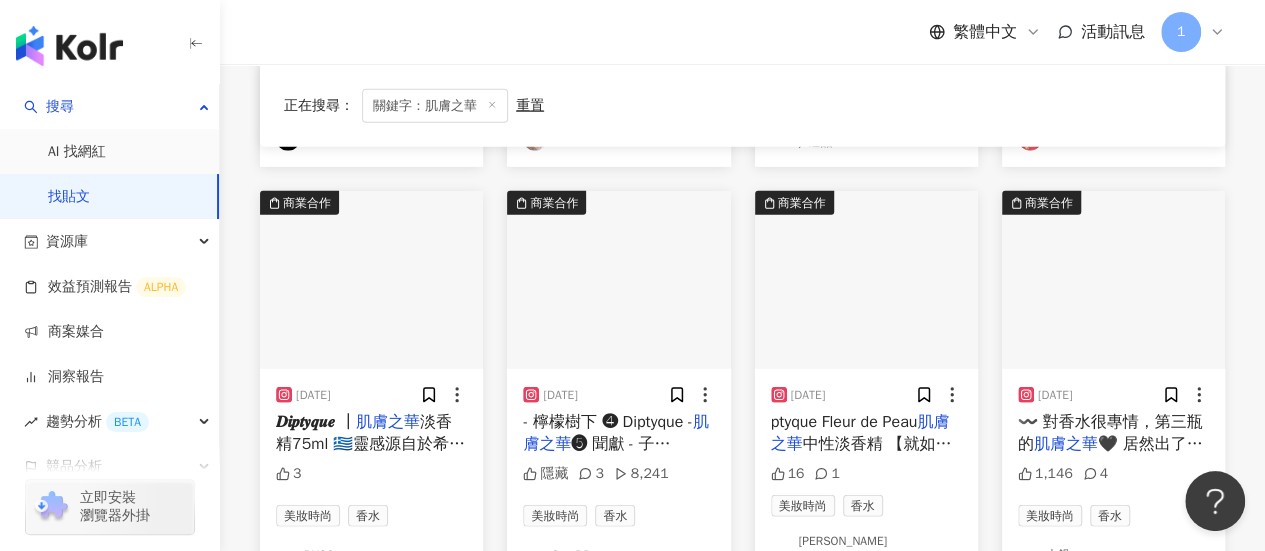 scroll, scrollTop: 2568, scrollLeft: 0, axis: vertical 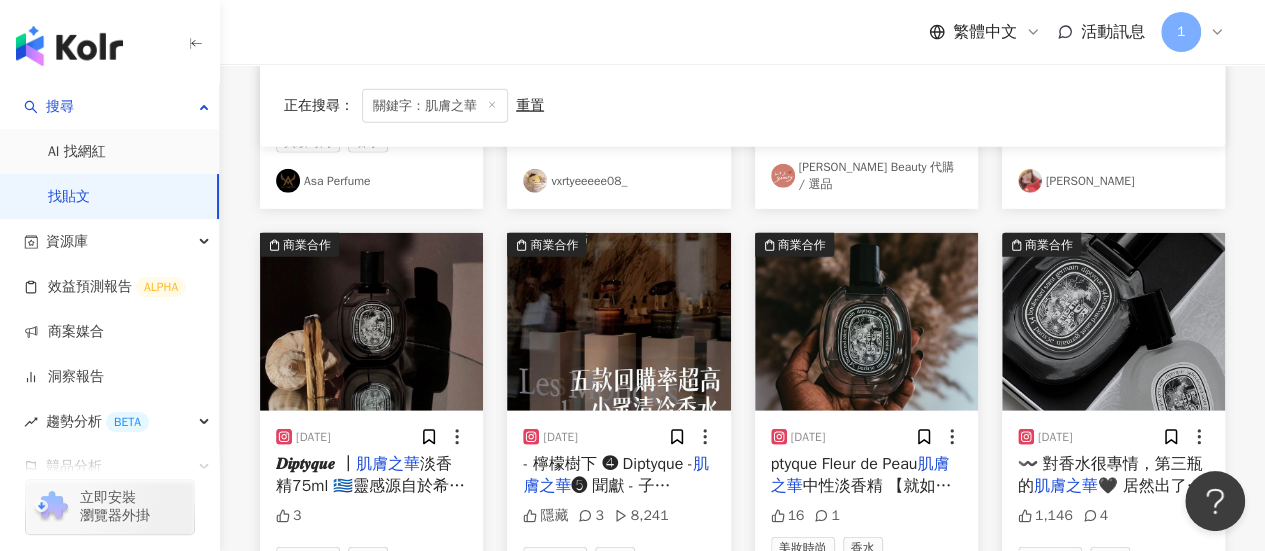 click on "❺ 聞獻 - 子丁吟 & 羽化" at bounding box center [608, 497] 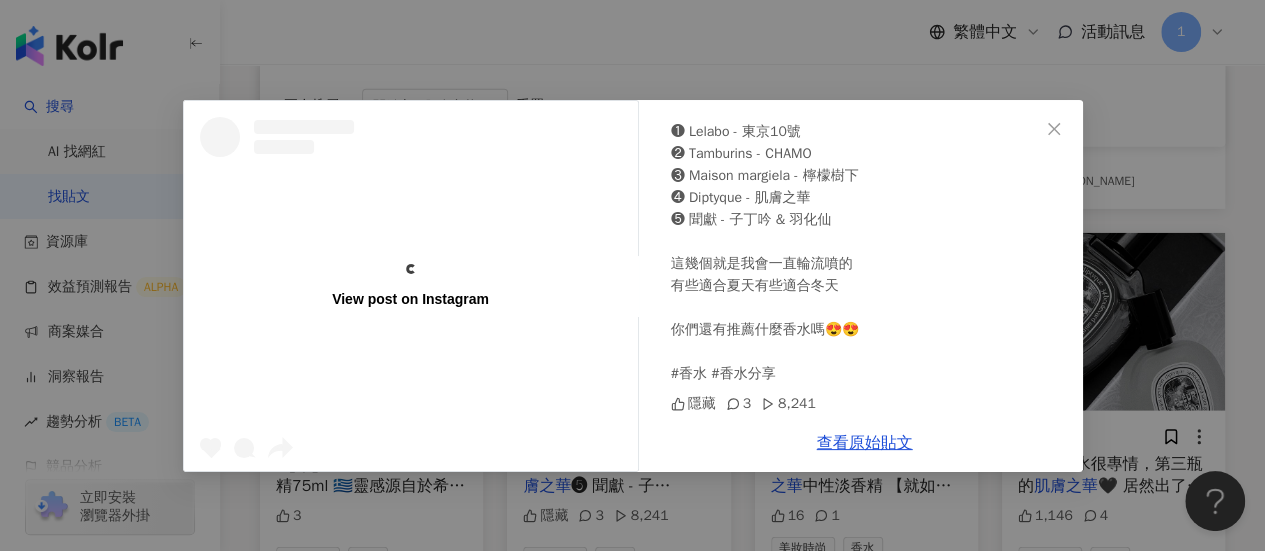 scroll, scrollTop: 0, scrollLeft: 0, axis: both 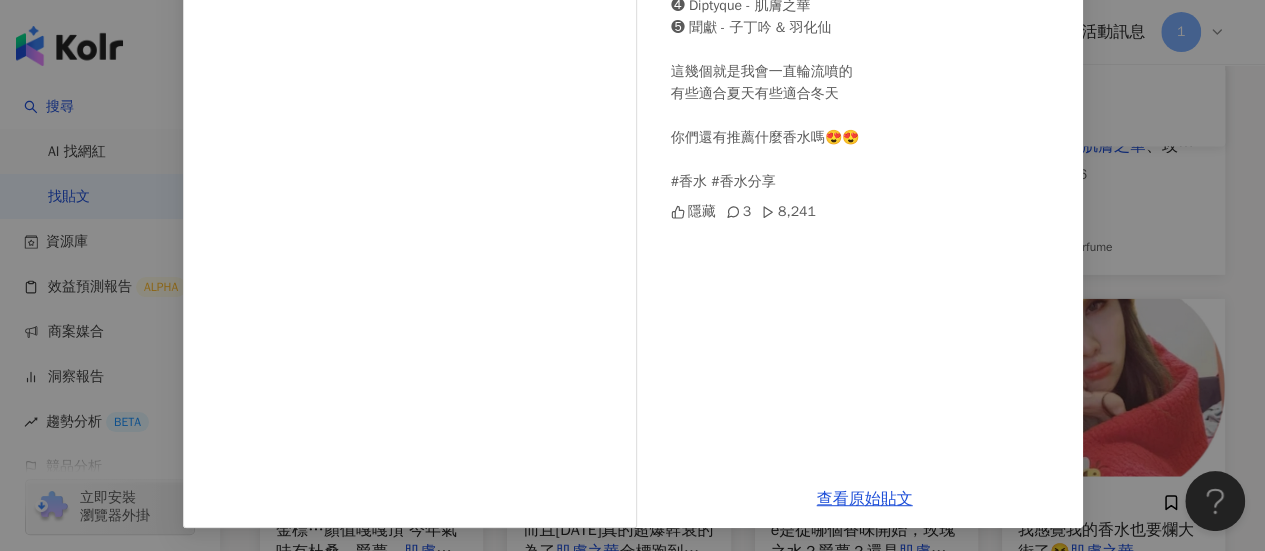 click on "CoraDD 2024/10/31 我的愛用香水們分享給大家！
❶ Lelabo - 東京10號
❷ Tamburins - CHAMO
❸ Maison margiela - 檸檬樹下
❹ Diptyque - 肌膚之華
❺ 聞獻 - 子丁吟 & 羽化仙
這幾個就是我會一直輪流噴的
有些適合夏天有些適合冬天
你們還有推薦什麼香水嗎😍😍
#香水 #香水分享 隱藏 3 8,241 查看原始貼文" at bounding box center (632, 275) 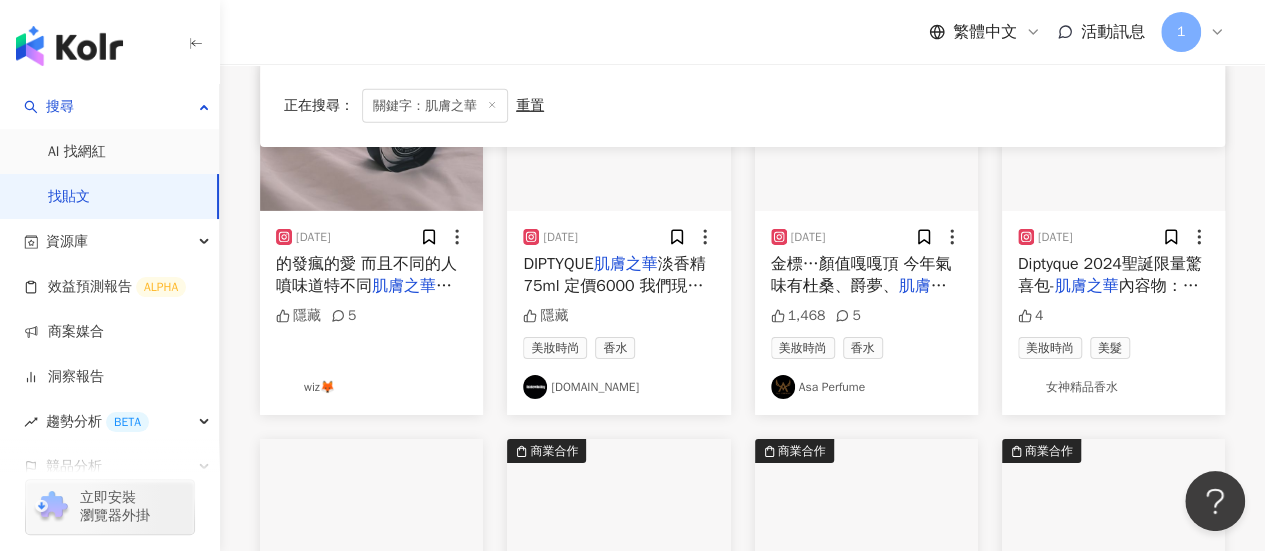 scroll, scrollTop: 3186, scrollLeft: 0, axis: vertical 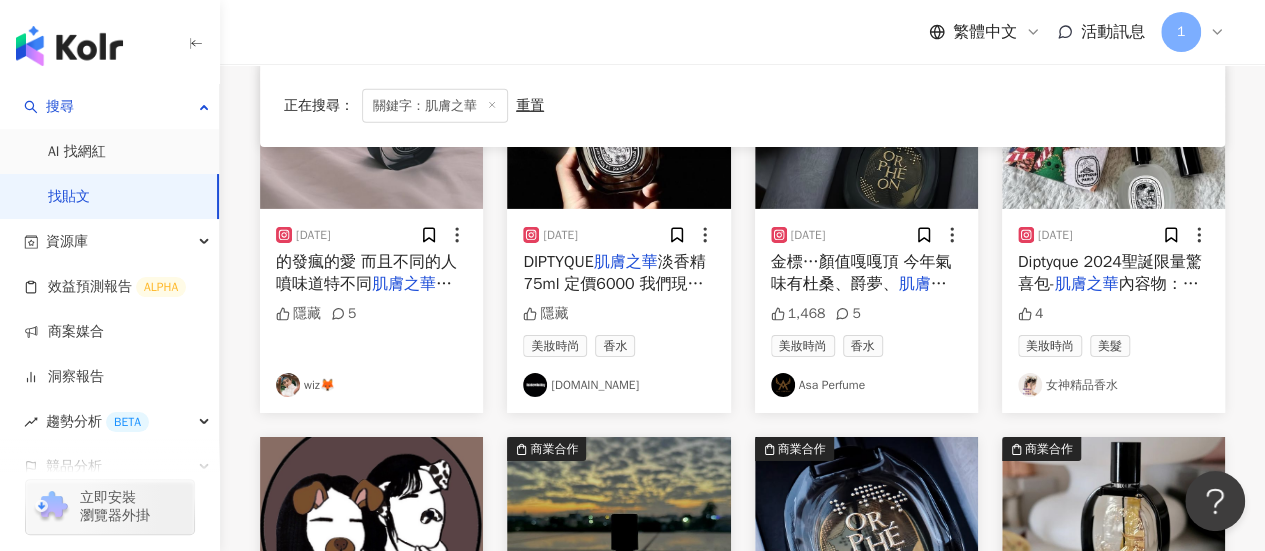 click on "肌膚之華" at bounding box center (412, 284) 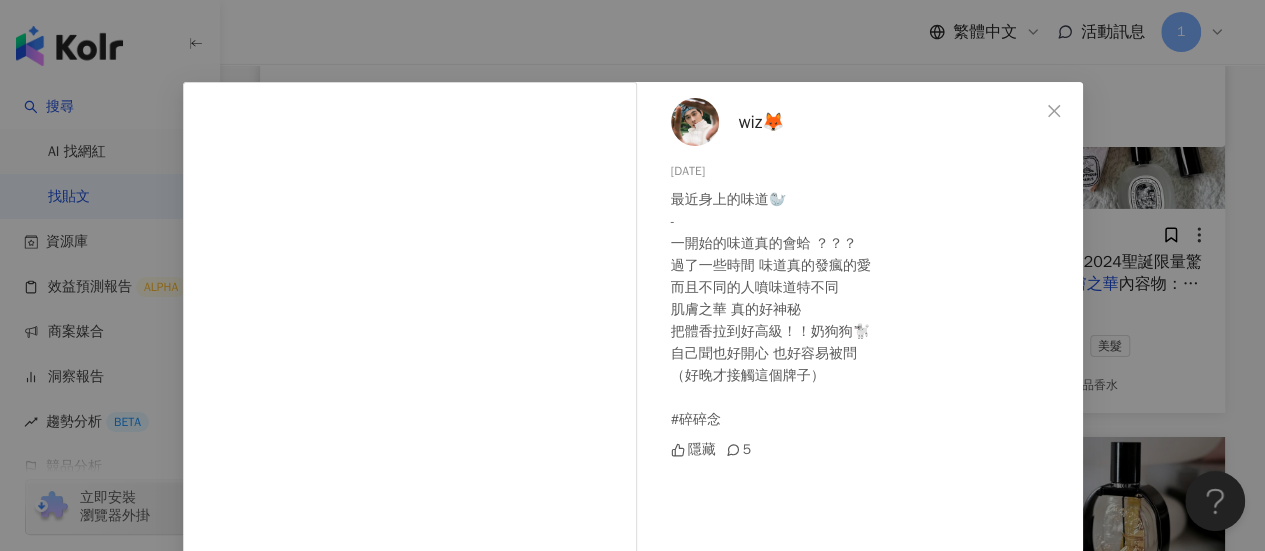 scroll, scrollTop: 10, scrollLeft: 0, axis: vertical 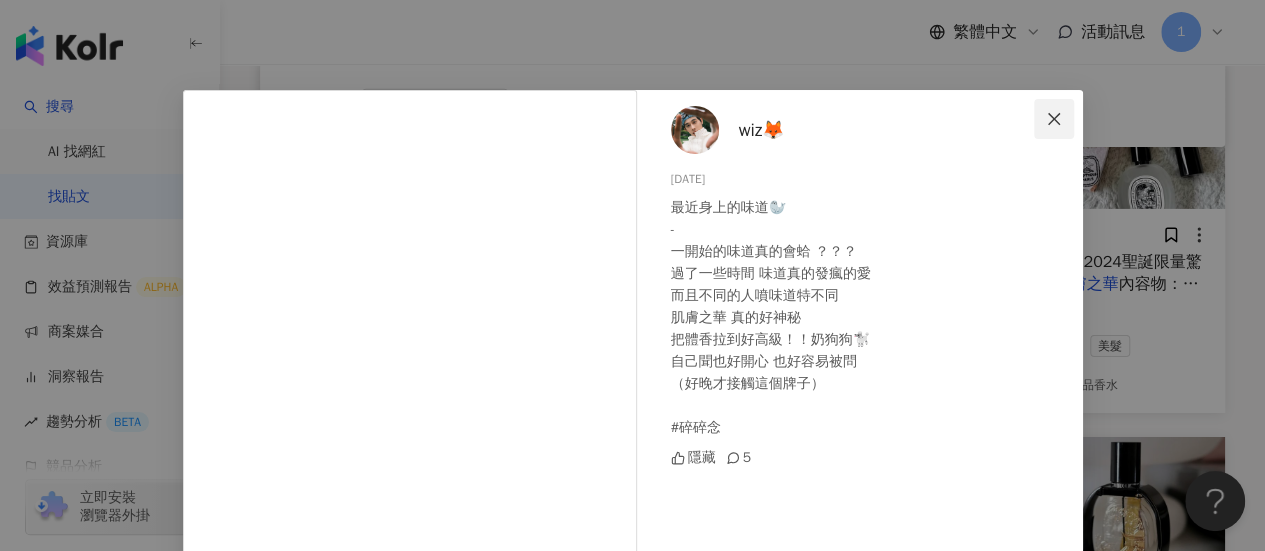 click 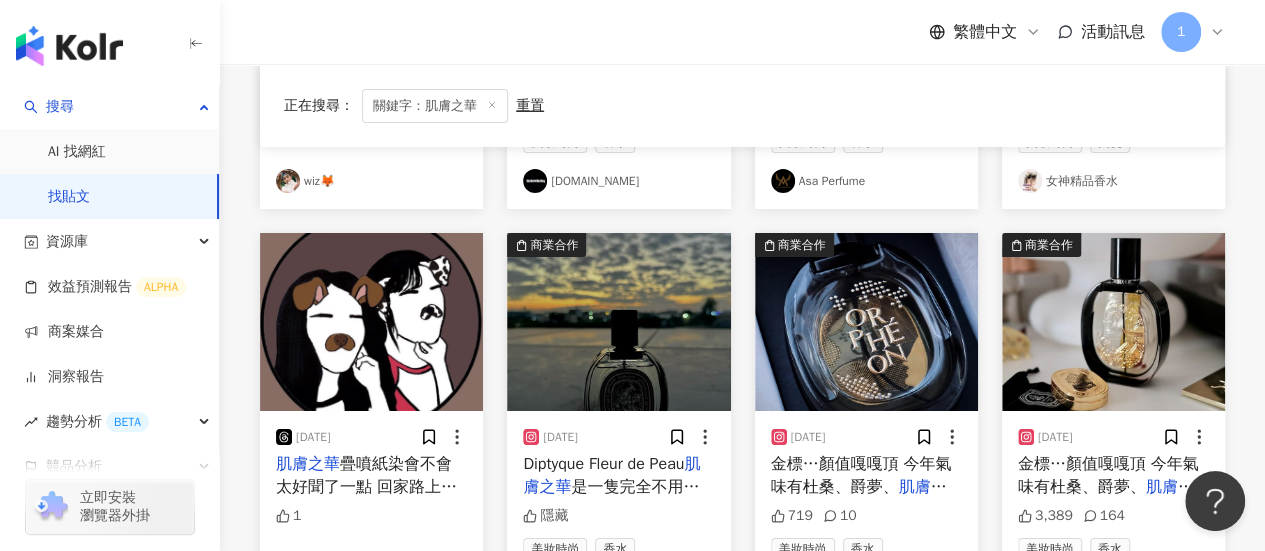 scroll, scrollTop: 3586, scrollLeft: 0, axis: vertical 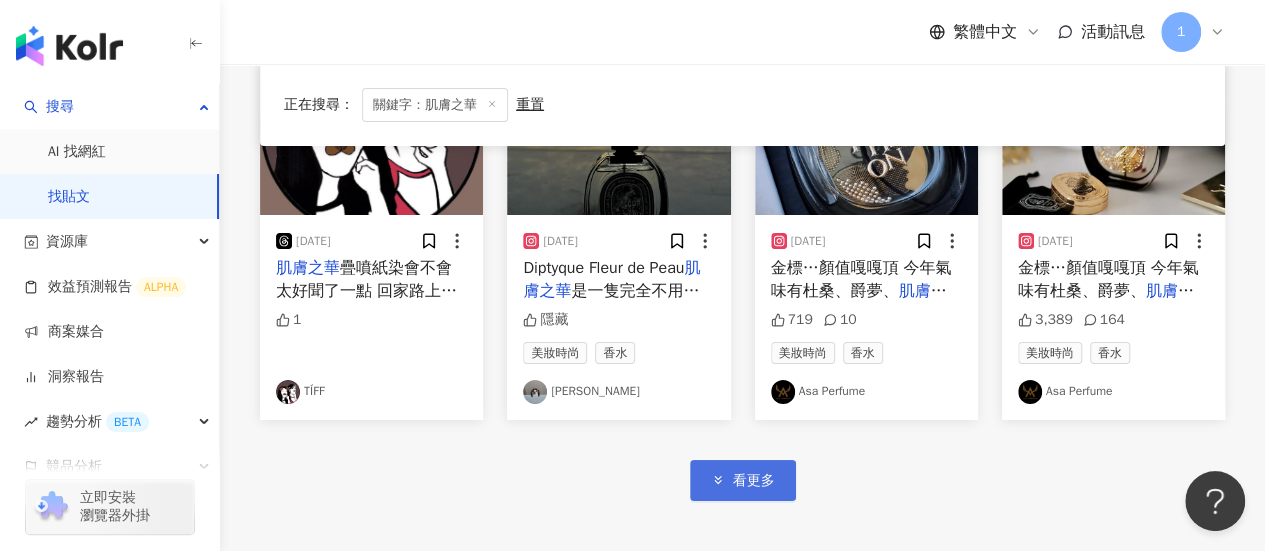 click on "看更多" at bounding box center [754, 481] 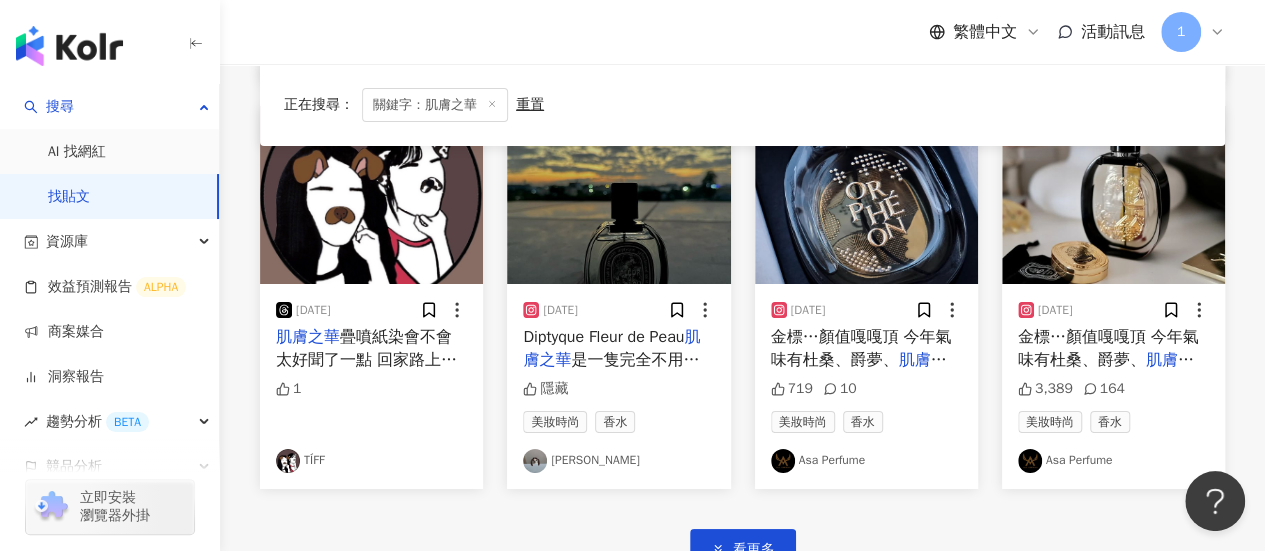 scroll, scrollTop: 3486, scrollLeft: 0, axis: vertical 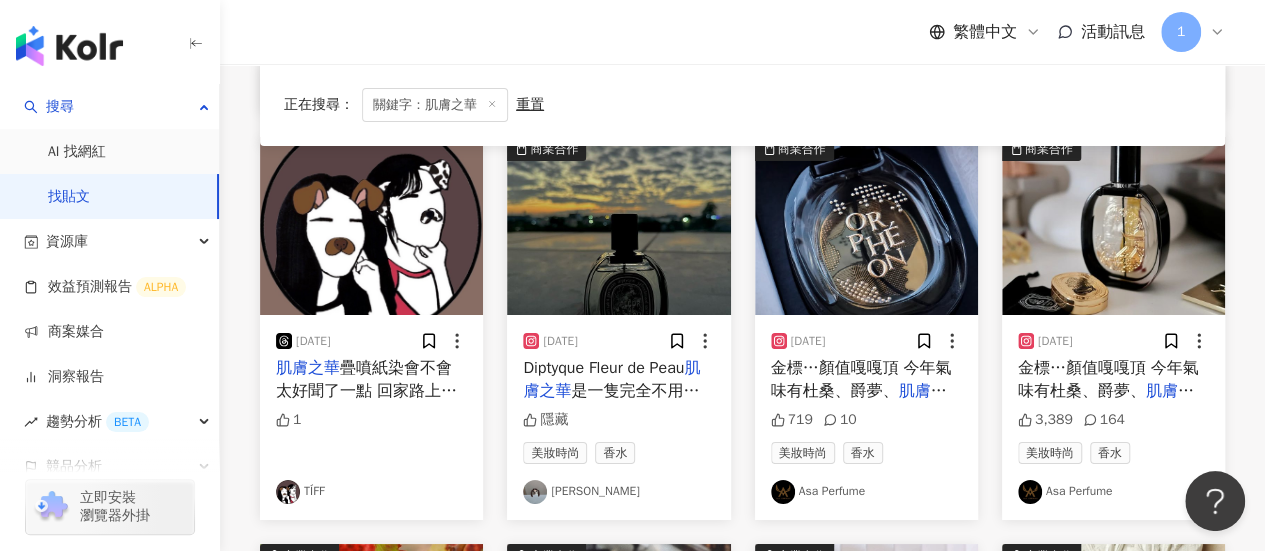 click on "Diptyque Fleur de Peau" at bounding box center [603, 368] 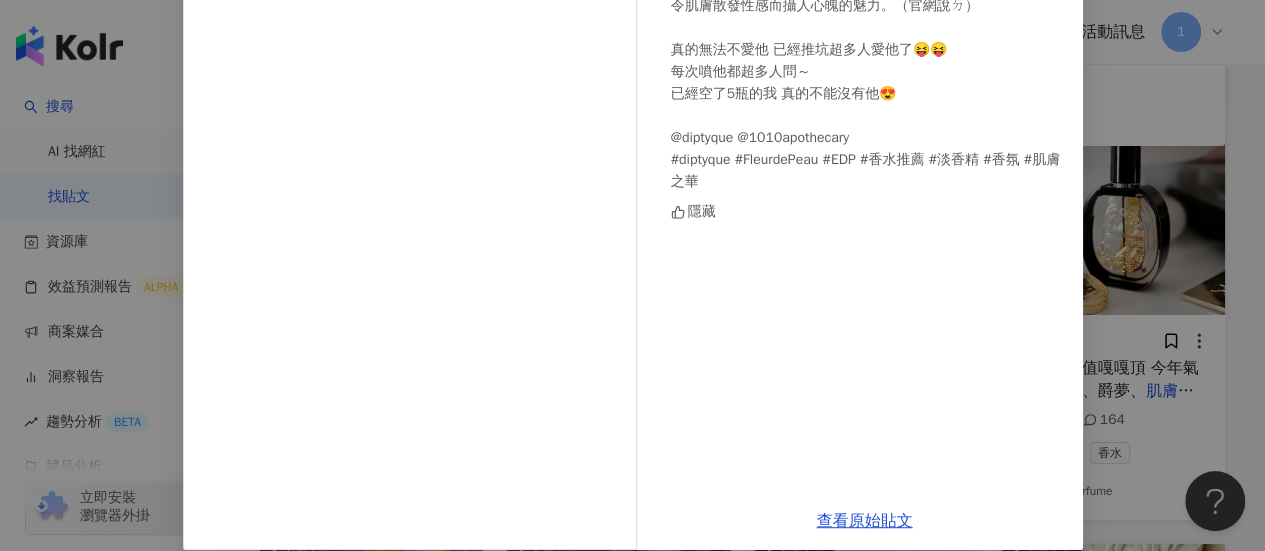 scroll, scrollTop: 322, scrollLeft: 0, axis: vertical 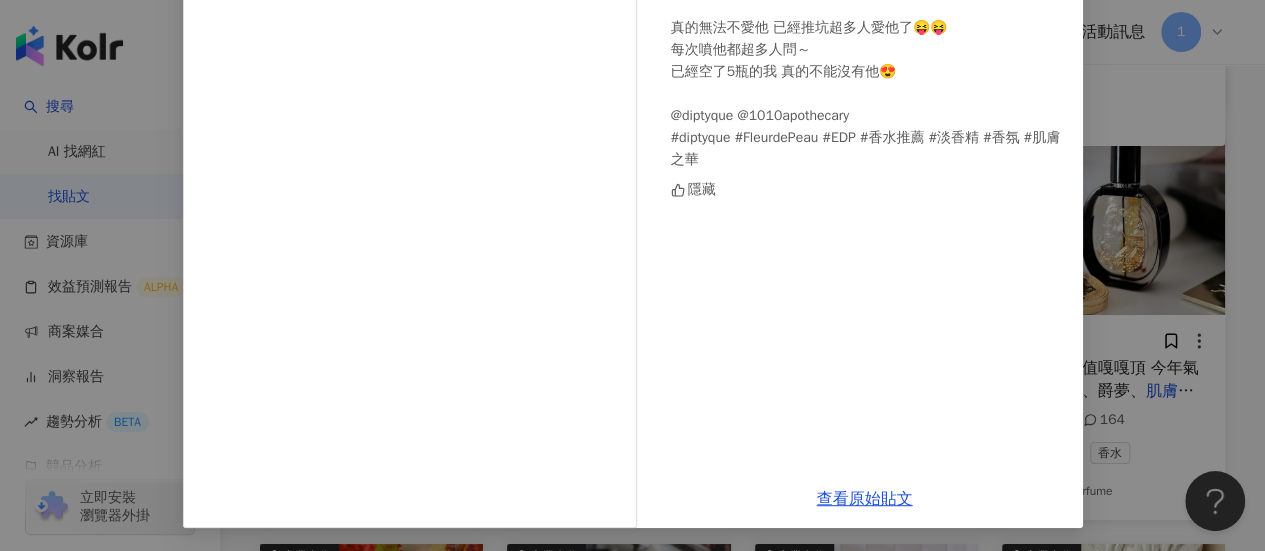 click on "Soda Lu  2024/1/21 Diptyque Fleur de Peau 肌膚之華
是一隻完全不用想 任何場合都會選擇的一支香水✨
這段迷人的傳說展現於麝香之中，
令肌膚散發性感而攝人心魄的魅力。（官網說ㄉ）
真的無法不愛他 已經推坑超多人愛他了😝😝
每次噴他都超多人問～
已經空了5瓶的我 真的不能沒有他😍
@diptyque @1010apothecary
#diptyque  #FleurdePeau #EDP #香水推薦 #淡香精 #香氛 #肌膚之華 隱藏 查看原始貼文" at bounding box center [632, 275] 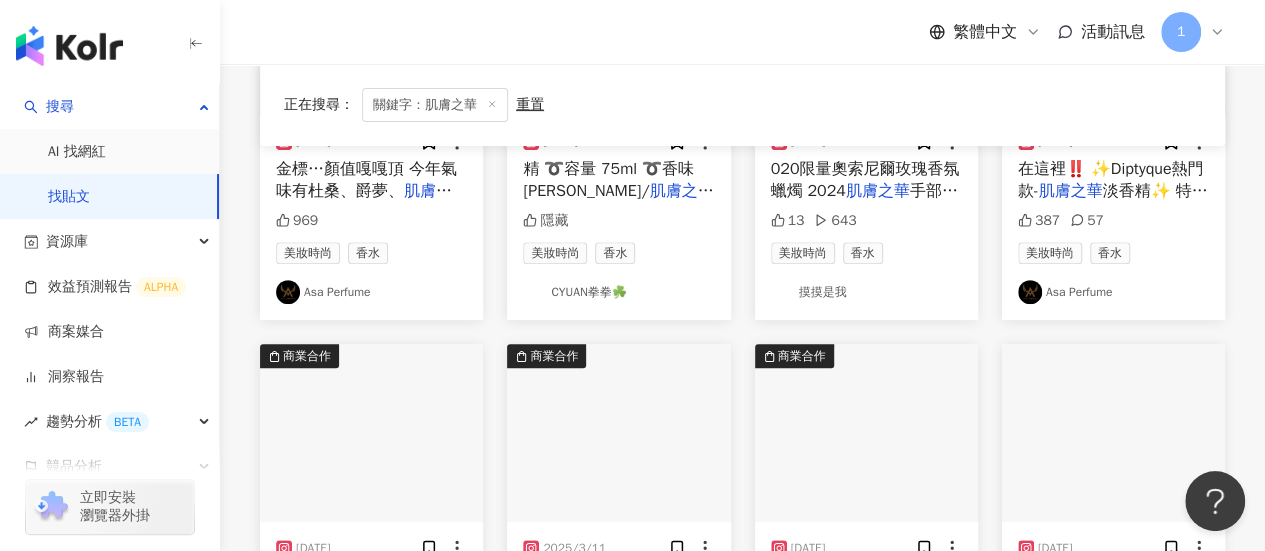 scroll, scrollTop: 4286, scrollLeft: 0, axis: vertical 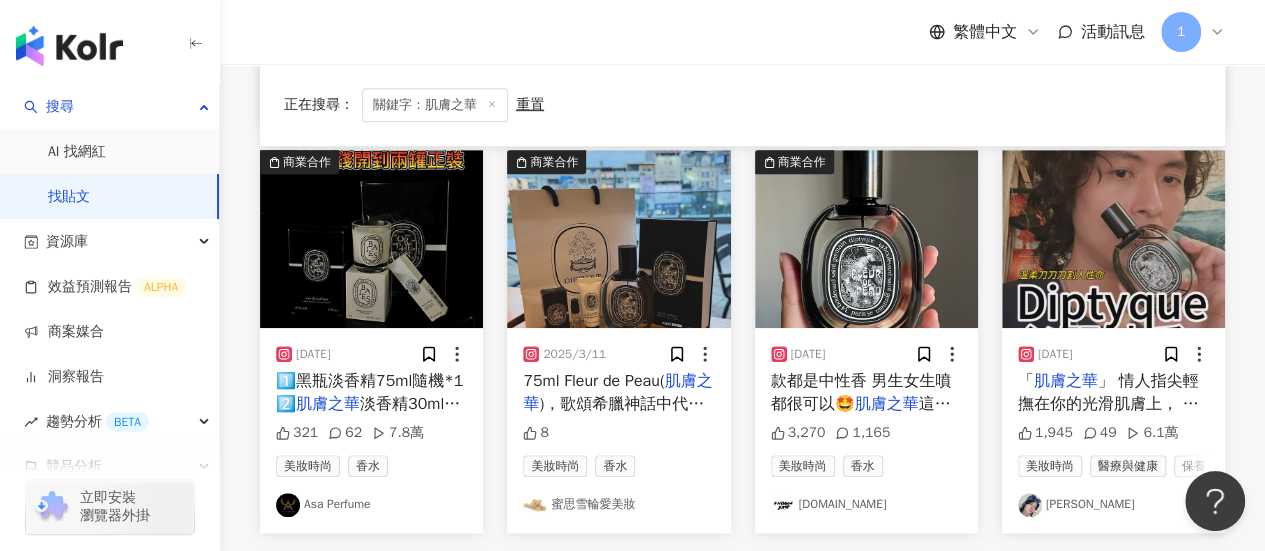 click on "」
情人指尖輕撫在你的光滑肌膚上，
感覺像是一層透氣薄紗蓋在你剛洗好澡擦乾的身體，
在你最放鬆的空間伸懶腰，
溫柔的臉龐帶有空靈遙望遠方的眼神。
#拿拿摳金鼻子" at bounding box center [1113, 459] 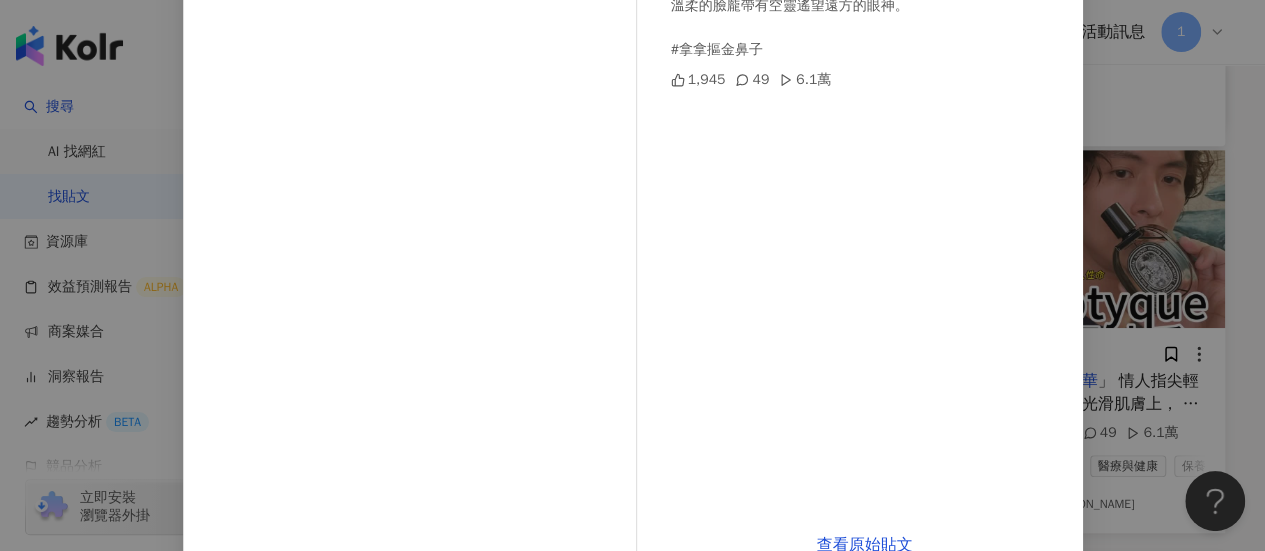scroll, scrollTop: 346, scrollLeft: 0, axis: vertical 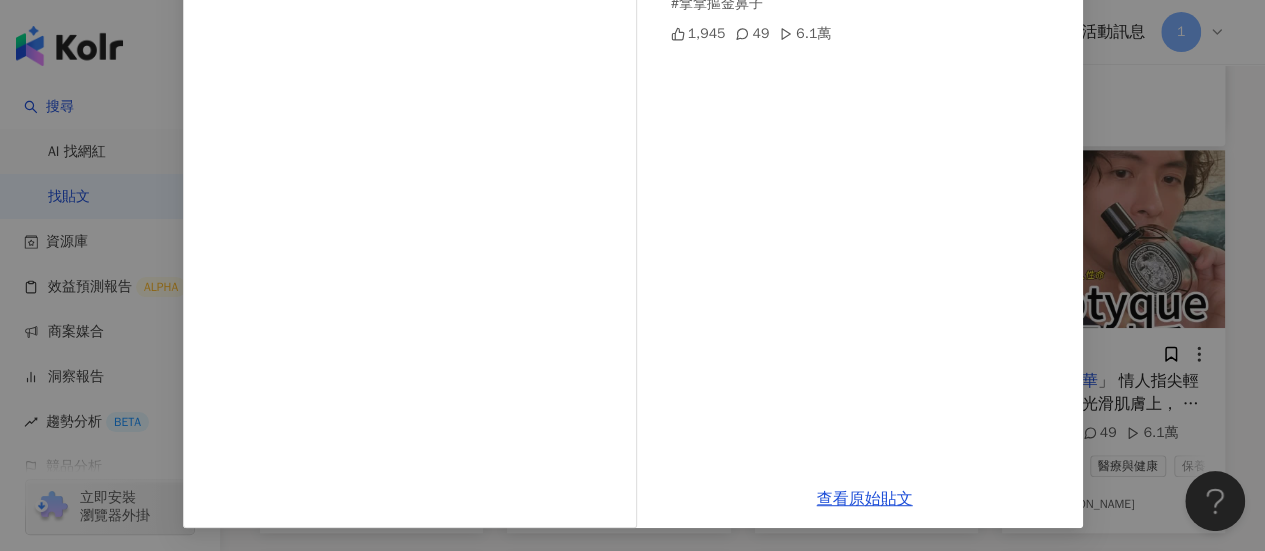 click on "拿拿摳 2025/2/27 「肌膚之華」
情人指尖輕撫在你的光滑肌膚上，
感覺像是一層透氣薄紗蓋在你剛洗好澡擦乾的身體，
在你最放鬆的空間伸懶腰，
溫柔的臉龐帶有空靈遙望遠方的眼神。
#拿拿摳金鼻子 1,945 49 6.1萬 查看原始貼文" at bounding box center (632, 275) 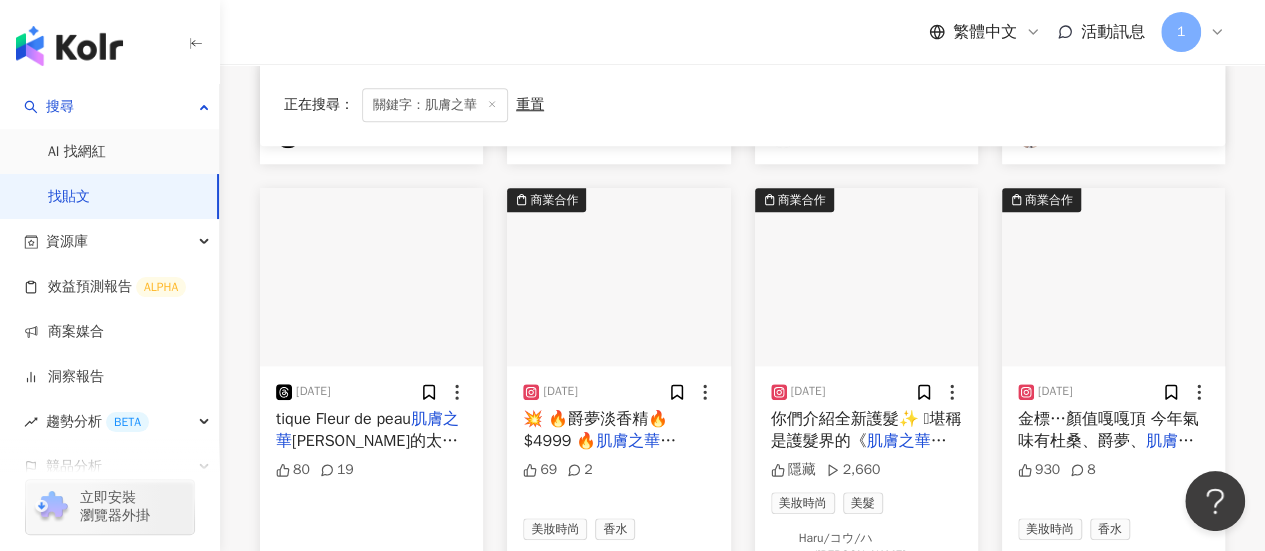 scroll, scrollTop: 4686, scrollLeft: 0, axis: vertical 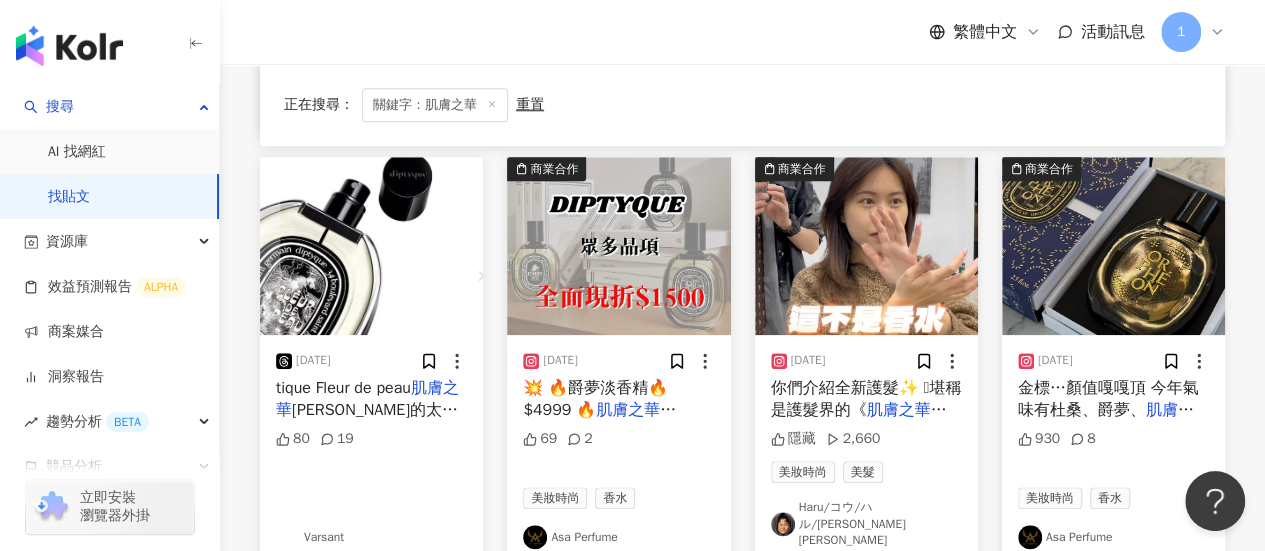 click on "tique Fleur de peau" at bounding box center [343, 388] 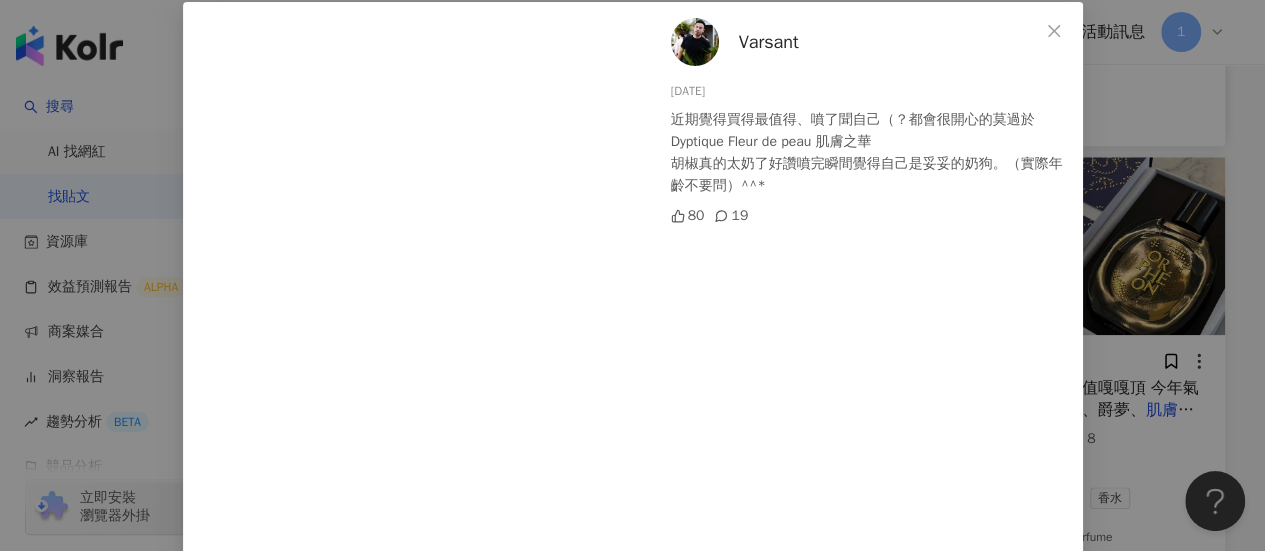 scroll, scrollTop: 176, scrollLeft: 0, axis: vertical 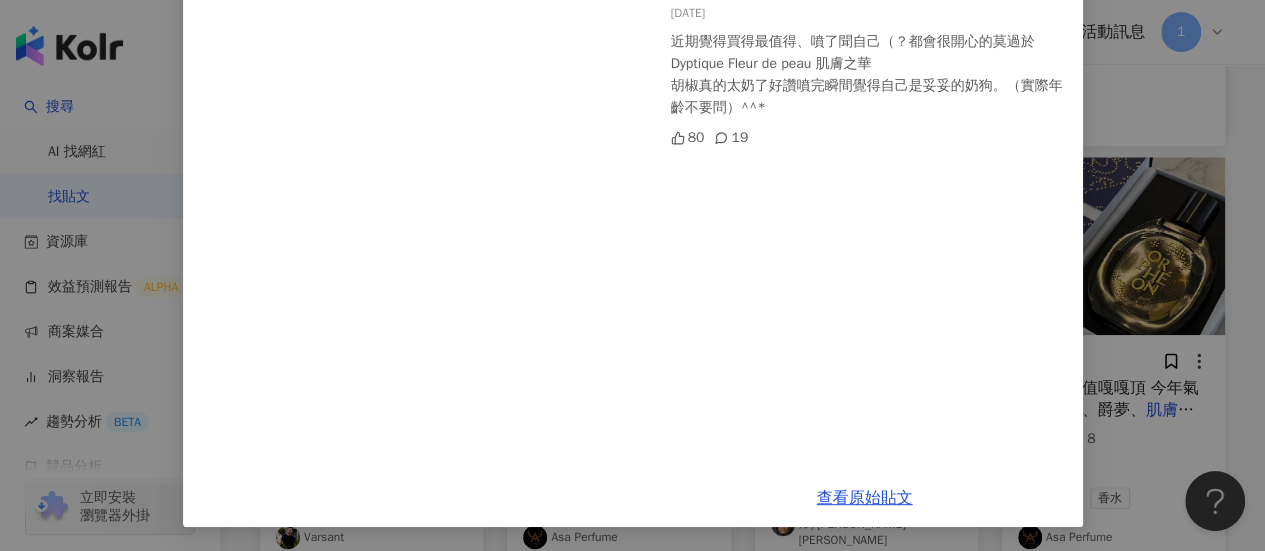 click on "Varsant 2024/4/27 近期覺得買得最值得、噴了聞自己（？都會很開心的莫過於
Dyptique Fleur de peau 肌膚之華
胡椒真的太奶了好讚噴完瞬間覺得自己是妥妥的奶狗。（實際年齡不要問）^^* 80 19 查看原始貼文" at bounding box center [632, 275] 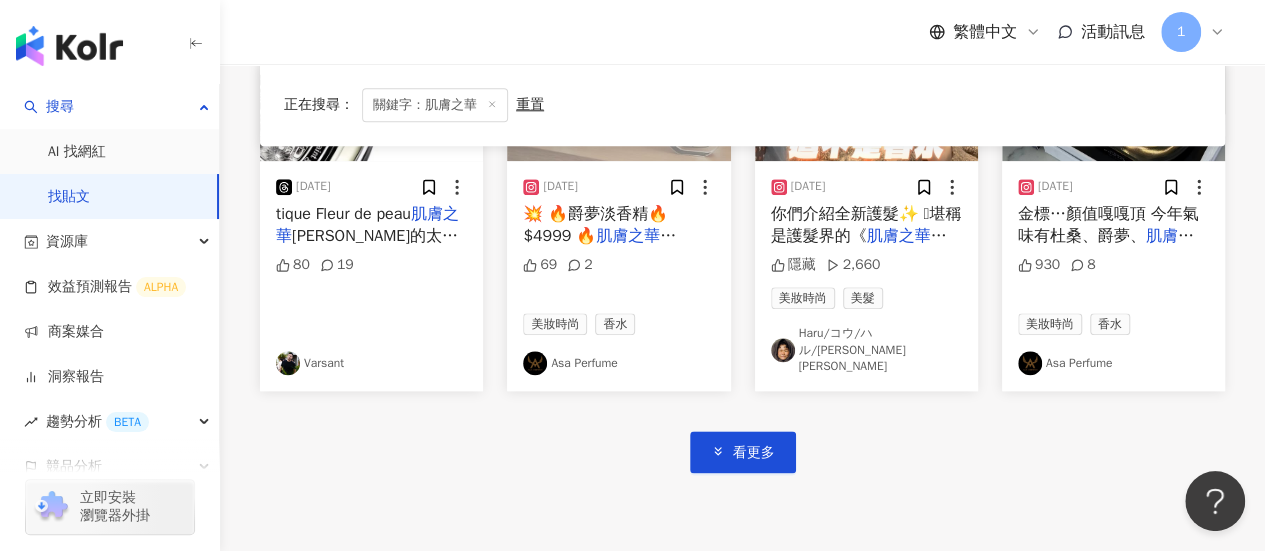 scroll, scrollTop: 5018, scrollLeft: 0, axis: vertical 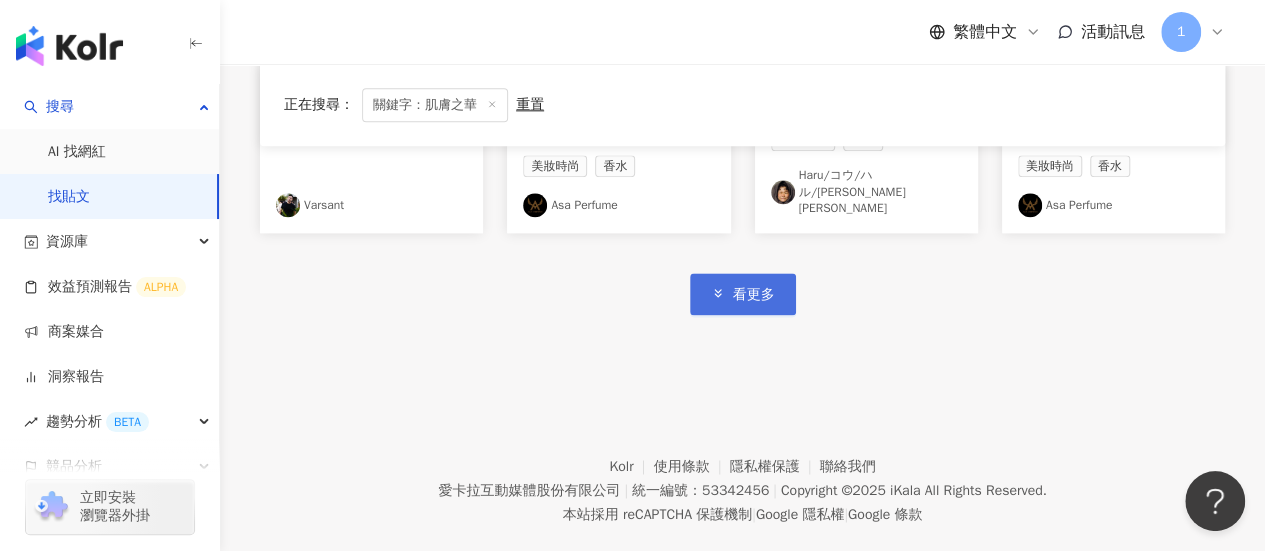 click on "看更多" at bounding box center (743, 293) 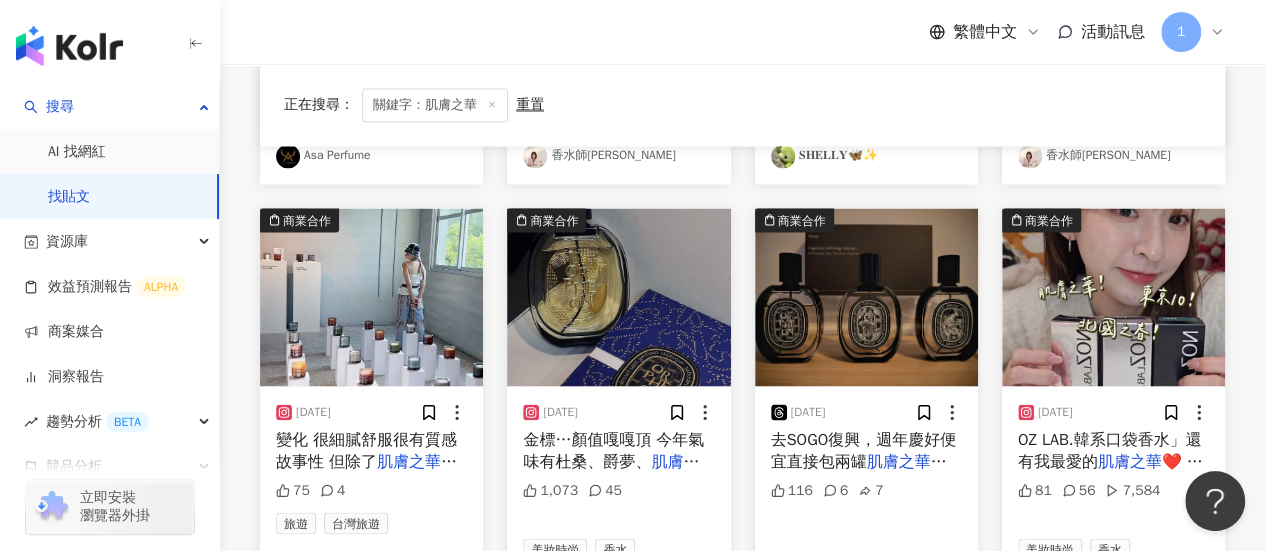 scroll, scrollTop: 5518, scrollLeft: 0, axis: vertical 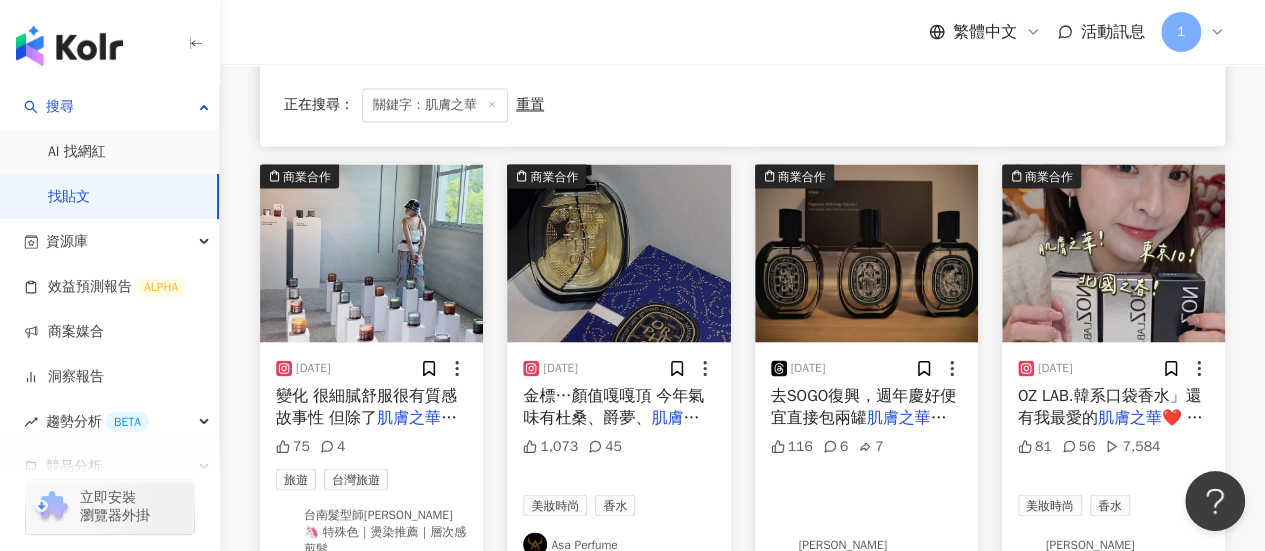 click on "肌膚之華" at bounding box center [417, 417] 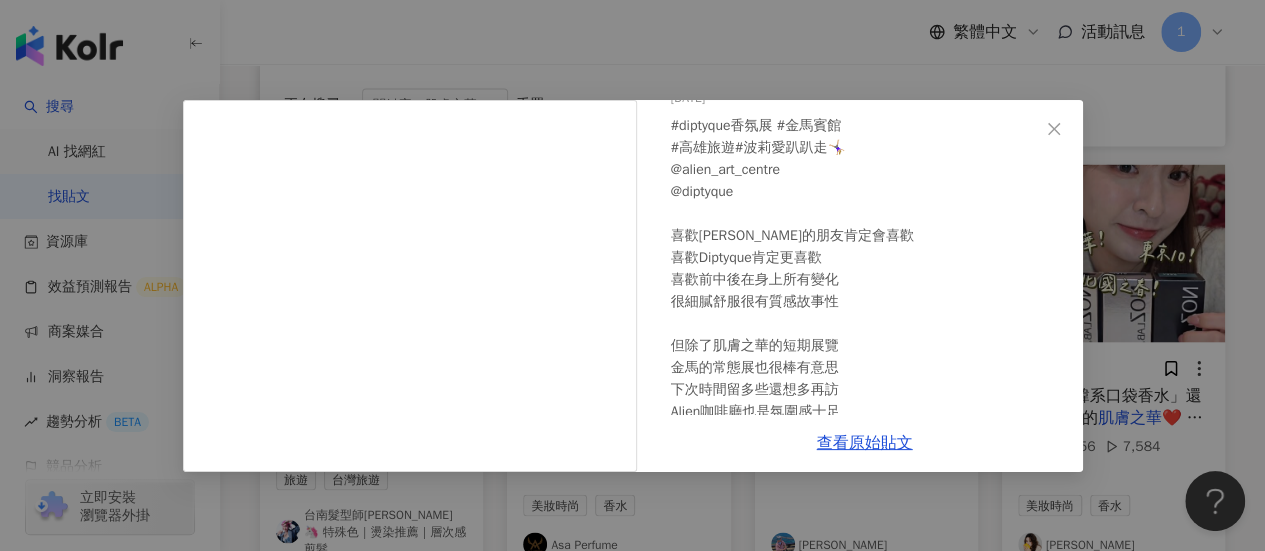 scroll, scrollTop: 88, scrollLeft: 0, axis: vertical 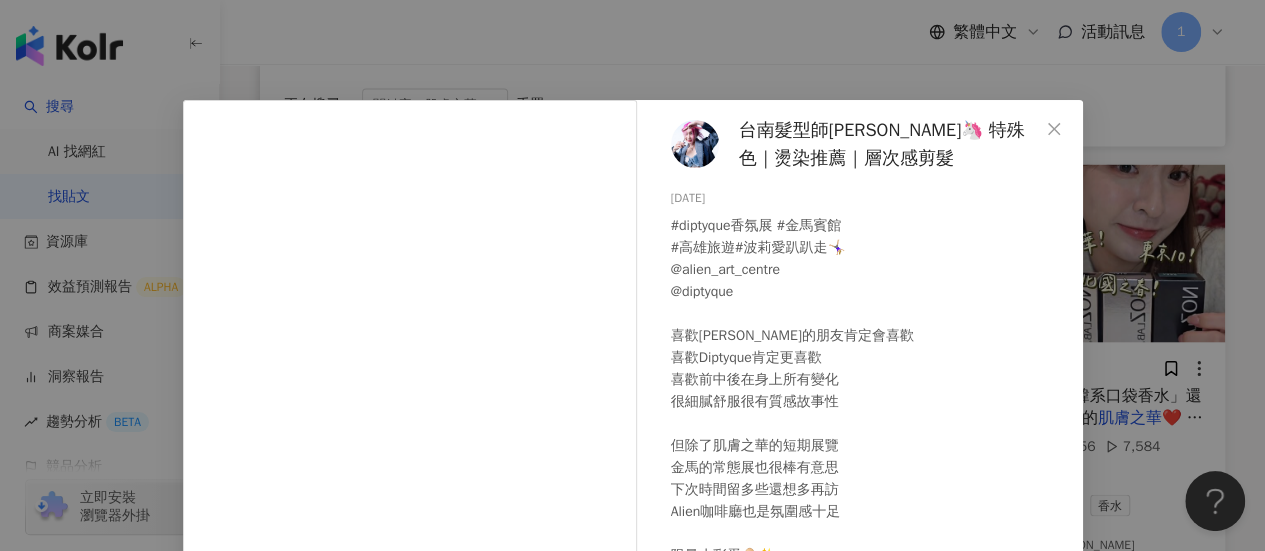 click on "台南髮型師Polly🦄️ 特殊色｜燙染推薦｜層次感剪髮 2023/9/20 #diptyque香氛展 #金馬賓館
#高雄旅遊#波莉愛趴趴走🤸🏼‍♀
@alien_art_centre
@diptyque
喜歡香氛的朋友肯定會喜歡
喜歡Diptyque肯定更喜歡
喜歡前中後在身上所有變化
很細膩舒服很有質感故事性
但除了肌膚之華的短期展覽
金馬的常態展也很棒有意思
下次時間留多些還想多再訪
Alien咖啡廳也是氛圍感十足
限量小彩蛋🥚✨
還可以到漢神巨蛋領超有質感小禮物～
就心情好好～
結果阿波又腦波弱買了一堆惹！😭
地點：金馬賓館
高雄區鼓山區鼓山一路111號
日期：9/12-9/24
（展期只到9/24✨）
10:00-18:00（週一公休）
#diptyque #diptyque大千之境 #高雄探店
#金馬賓館當代美術館 #高雄旅遊 #鹽埕區
#香氛控 #高雄展覽館 #kaohsingtravel 75 4 查看原始貼文" at bounding box center [632, 275] 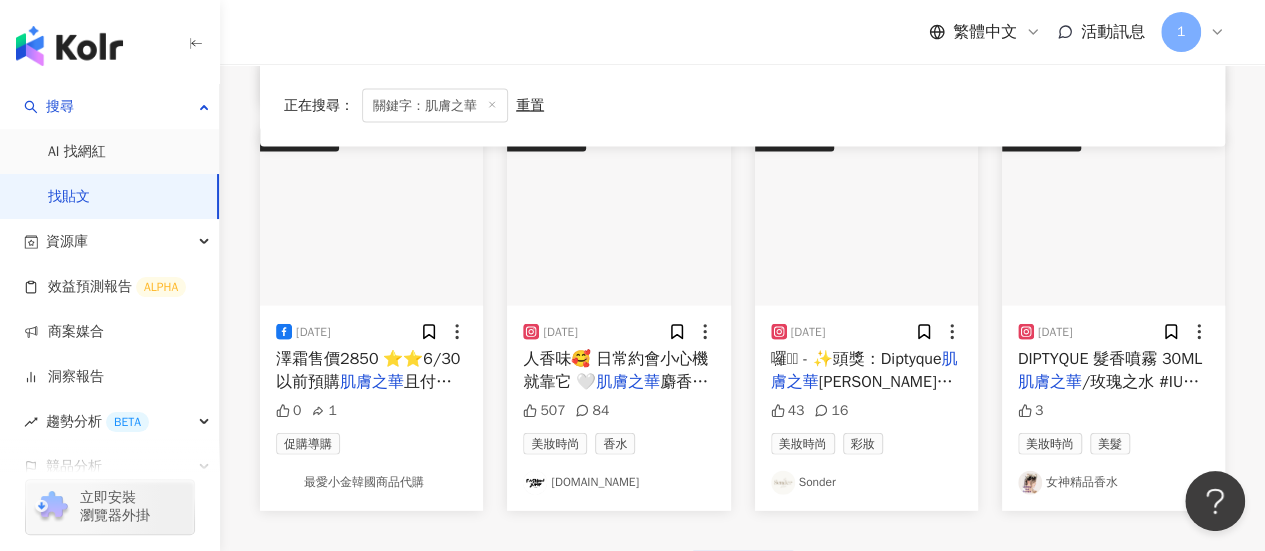 scroll, scrollTop: 6018, scrollLeft: 0, axis: vertical 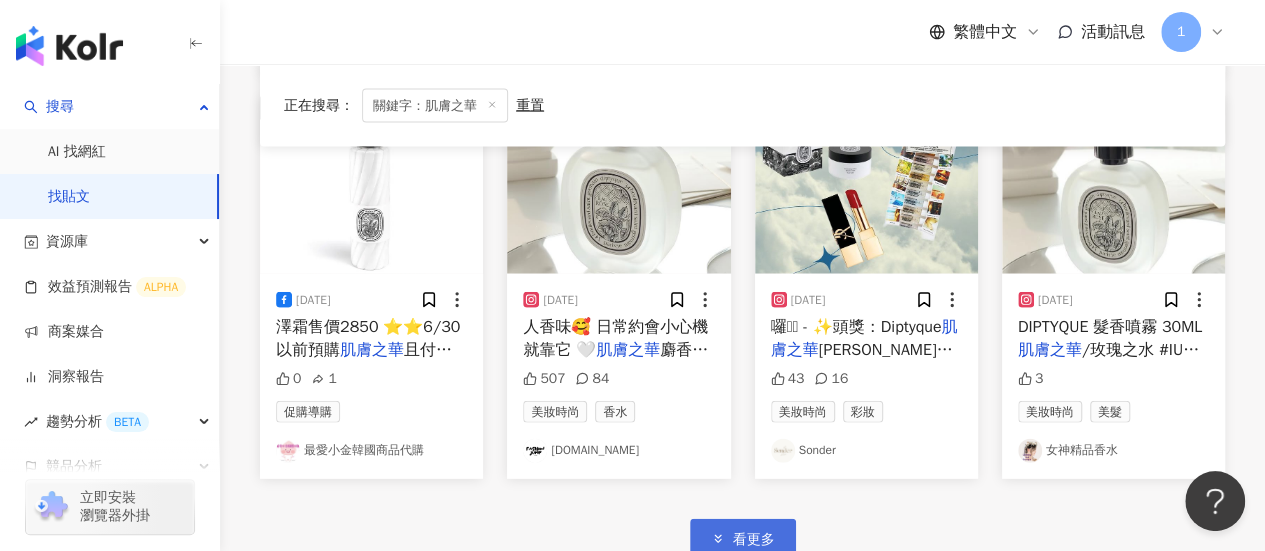 click 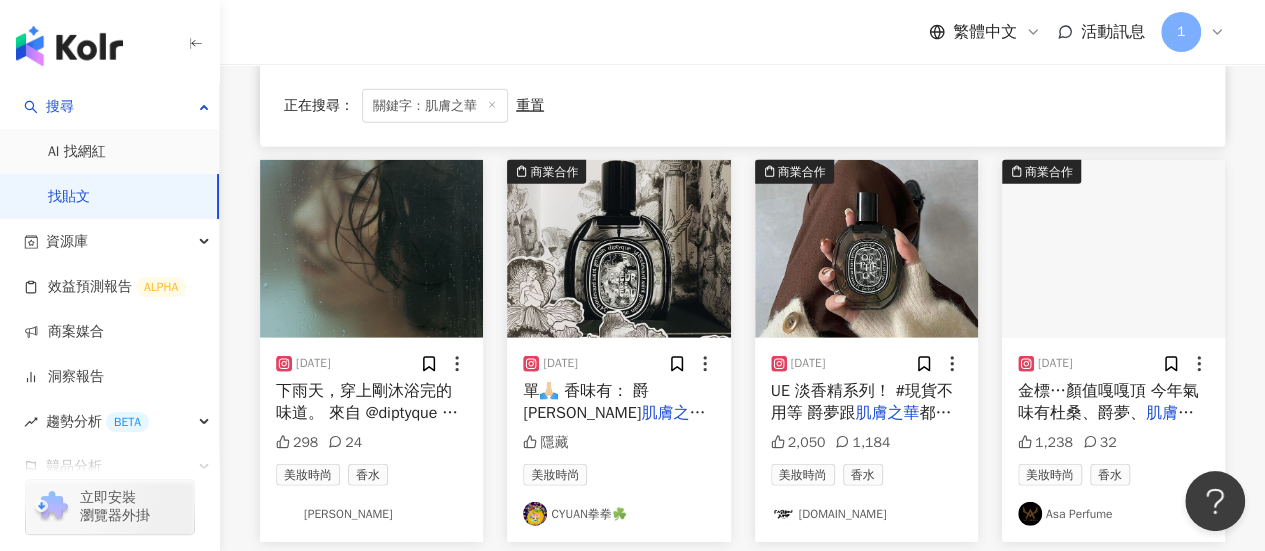 scroll, scrollTop: 6318, scrollLeft: 0, axis: vertical 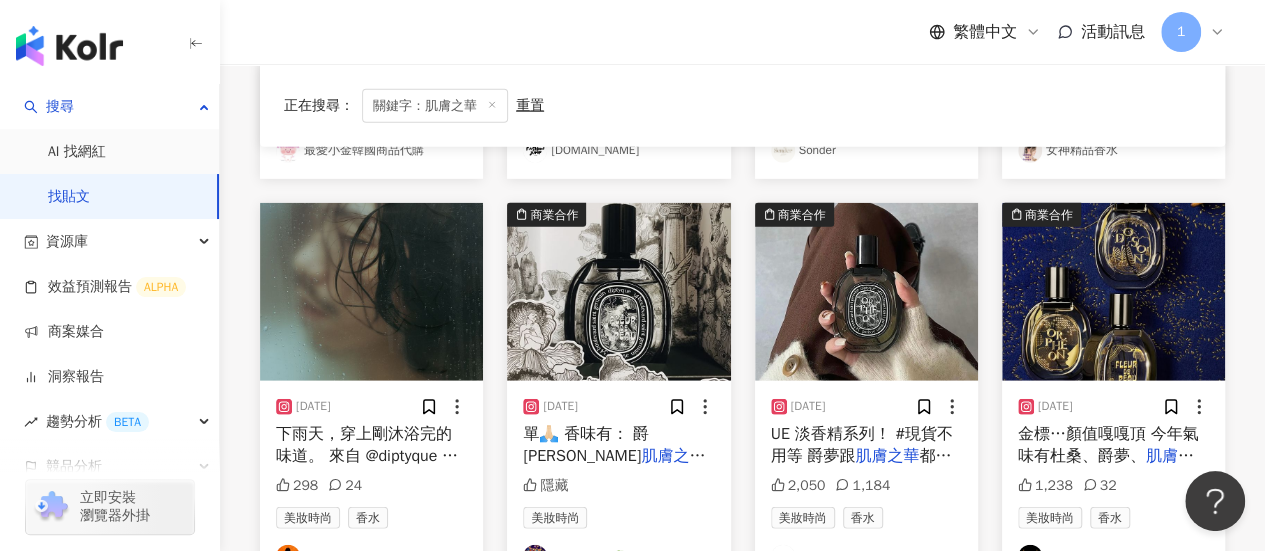 click on "下雨天，穿上剛沐浴完的味道。
來自 @diptyque 的" at bounding box center [367, 445] 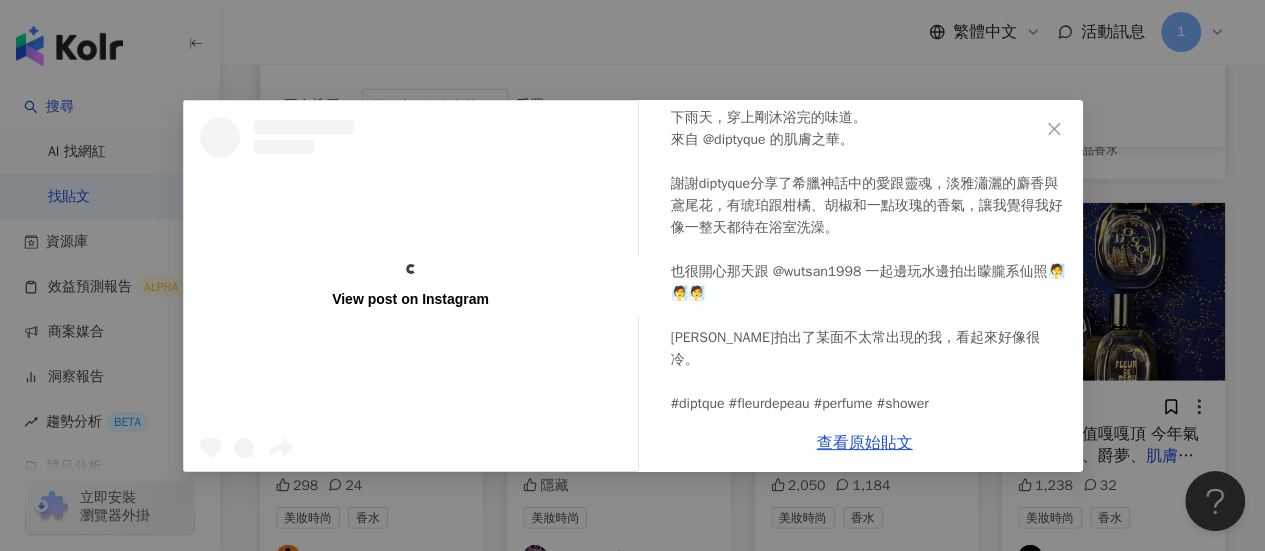 scroll, scrollTop: 0, scrollLeft: 0, axis: both 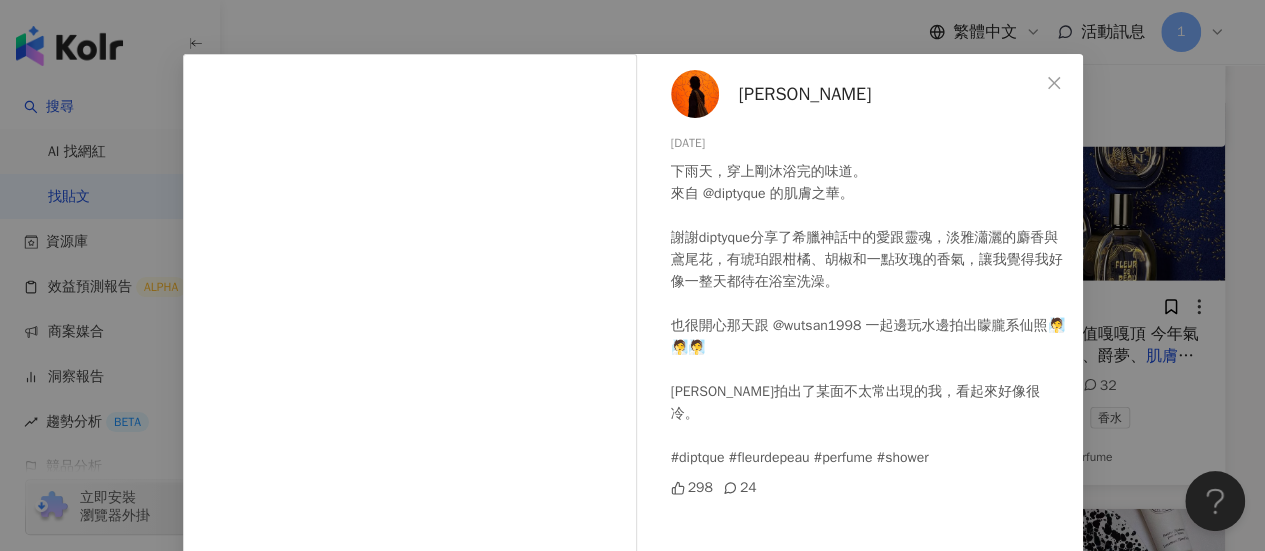 click on "謝欣翰 2024/8/11 下雨天，穿上剛沐浴完的味道。
來自 @diptyque 的肌膚之華。
謝謝diptyque分享了希臘神話中的愛跟靈魂，淡雅瀟灑的麝香與鳶尾花，有琥珀跟柑橘、胡椒和一點玫瑰的香氣，讓我覺得我好像一整天都待在浴室洗澡。
也很開心那天跟 @wutsan1998 一起邊玩水邊拍出矇朧系仙照🧖🧖🧖
謝謝璨拍出了某面不太常出現的我，看起來好像很冷。
#diptque #fleurdepeau #perfume #shower 298 24 查看原始貼文" at bounding box center (632, 275) 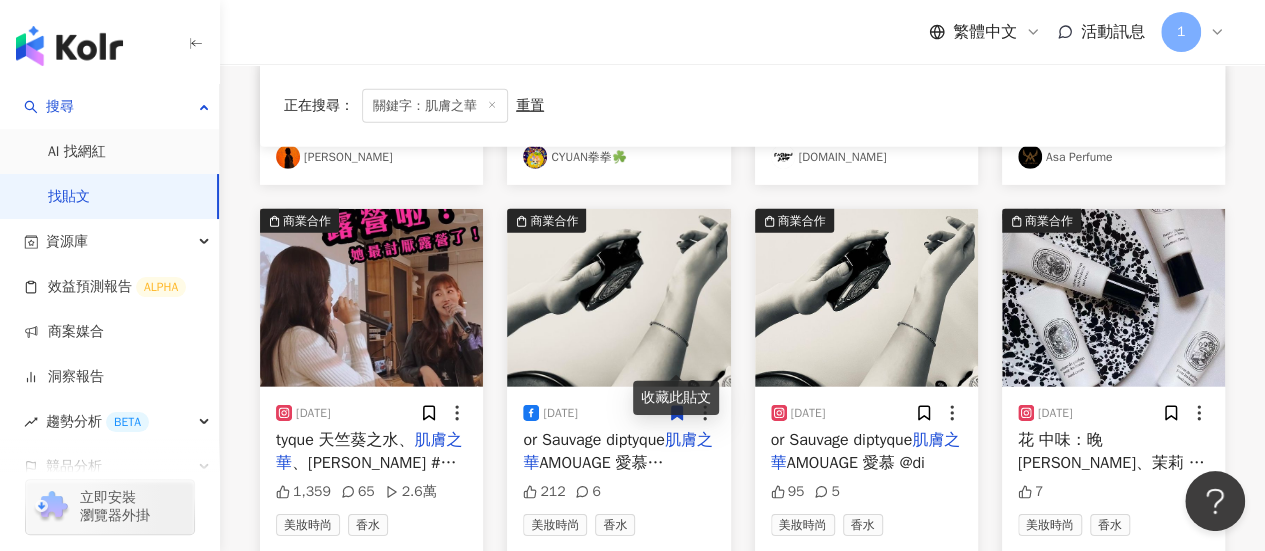click on "、維提里歐
#女人想聽的事" at bounding box center (366, 474) 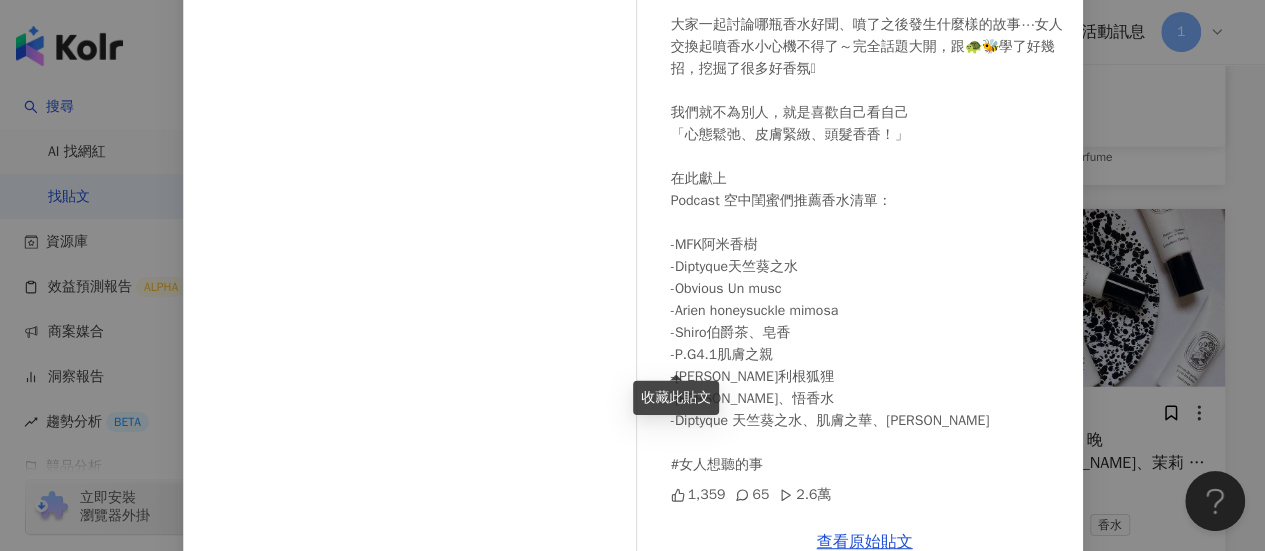 scroll, scrollTop: 346, scrollLeft: 0, axis: vertical 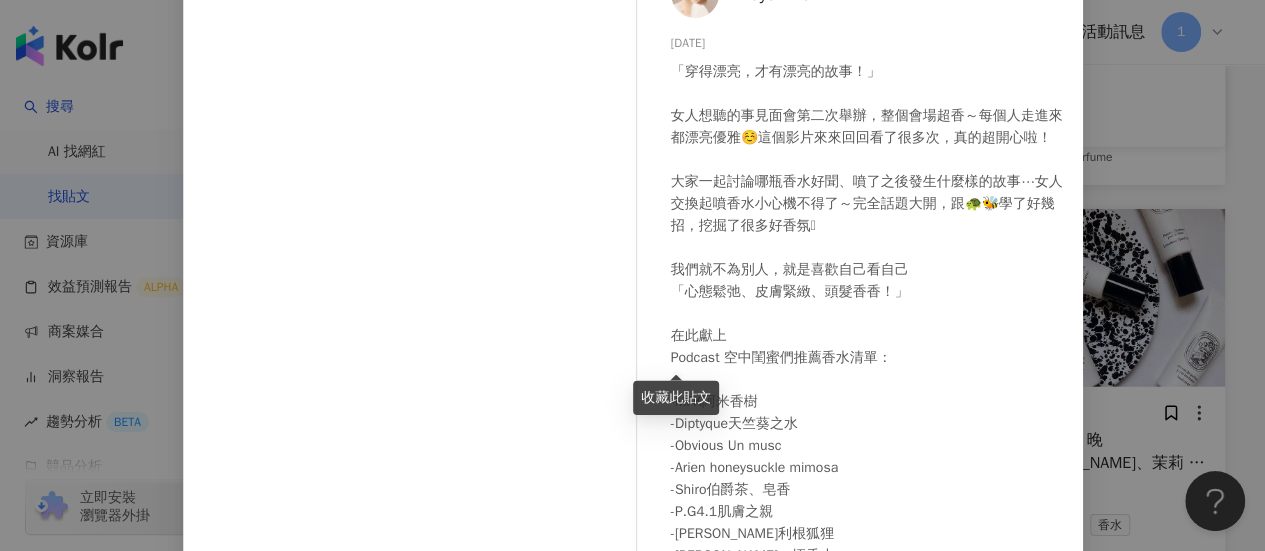 click on "Royal Wei 2024/2/27 「穿得漂亮，才有漂亮的故事！」
女人想聽的事見面會第二次舉辦，整個會場超香～每個人走進來都漂亮優雅☺️這個影片來來回回看了很多次，真的超開心啦！
大家一起討論哪瓶香水好聞、噴了之後發生什麼樣的故事⋯女人交換起噴香水小心機不得了～完全話題大開，跟🐢🐝學了好幾招，挖掘了很多好香氛🫶
我們就不為別人，就是喜歡自己看自己
「心態鬆弛、皮膚緊緻、頭髮香香！」
在此獻上
Podcast 空中閨蜜們推薦香水清單：
-MFK阿米香樹
-Diptyque天竺葵之水
-Obvious Un musc
-Arien honeysuckle mimosa
-Shiro伯爵茶、皂香
-P.G4.1肌膚之親
-潘海利根狐狸
-Aesop Rozu、悟香水
-Diptyque 天竺葵之水、肌膚之華、維提里歐
#女人想聽的事 1,359 65 2.6萬 查看原始貼文" at bounding box center [632, 275] 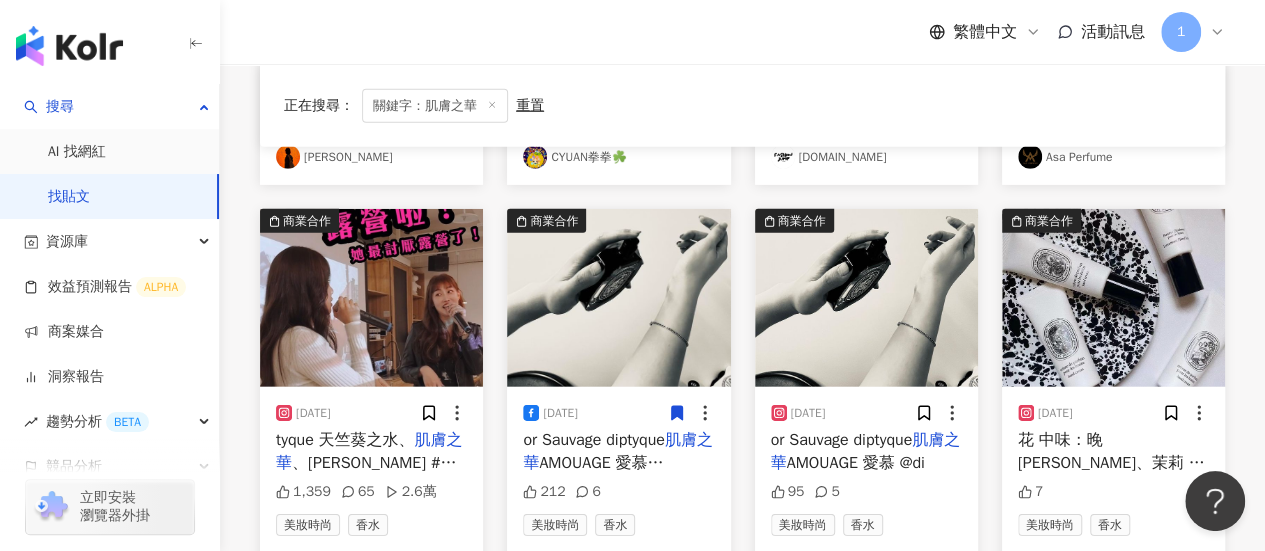 click on "AMOUAGE 愛慕
Dio" at bounding box center (593, 474) 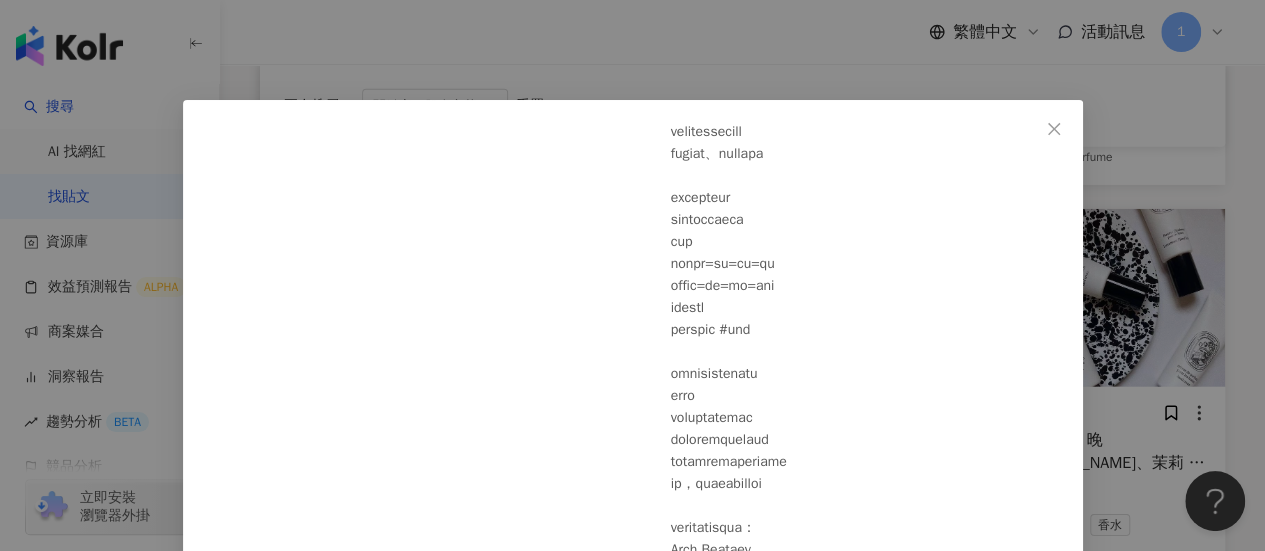 scroll, scrollTop: 576, scrollLeft: 0, axis: vertical 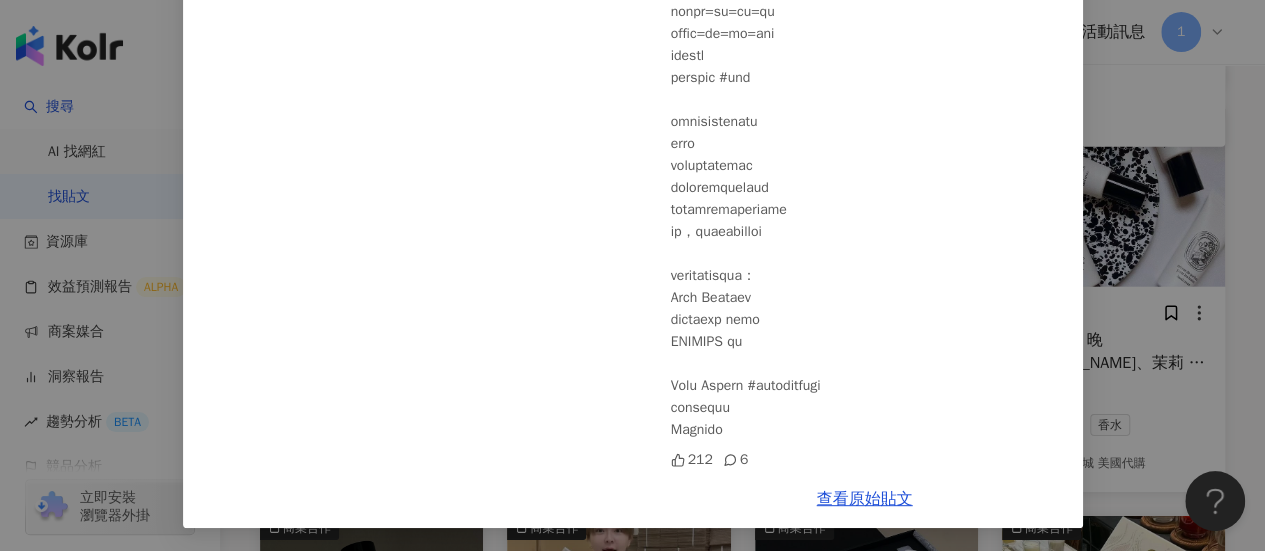 click on "俞西潔 2023/9/17 212 6 查看原始貼文" at bounding box center [632, 275] 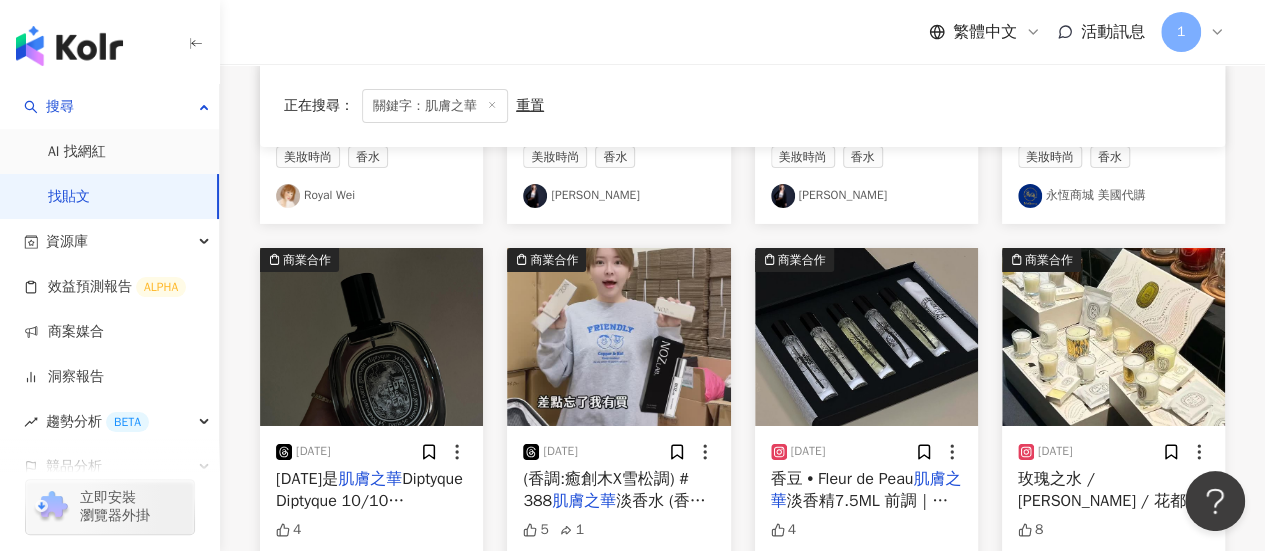 scroll, scrollTop: 7118, scrollLeft: 0, axis: vertical 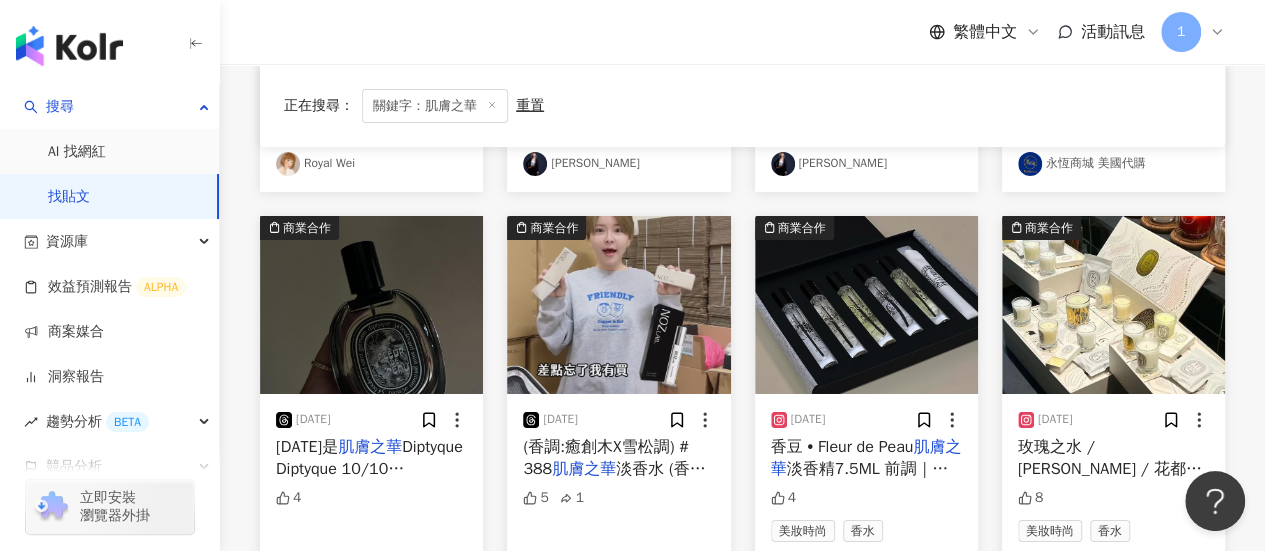 click on "今天是 肌膚之華 Diptyque Diptyque
10/10 Apothecary 信義A4" at bounding box center (371, 458) 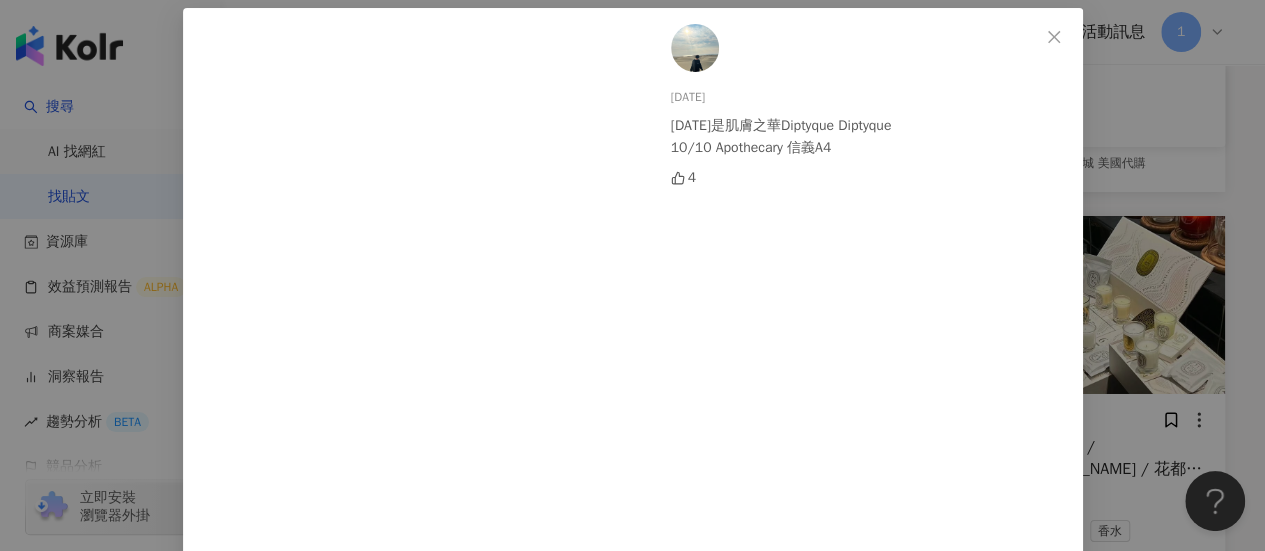 scroll, scrollTop: 242, scrollLeft: 0, axis: vertical 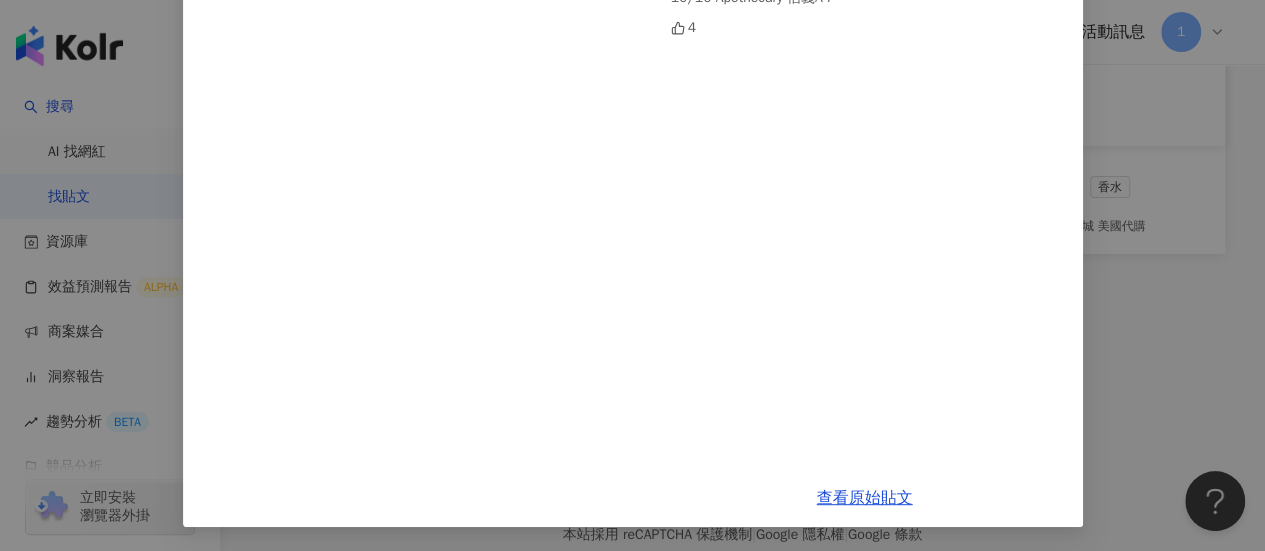 click on "2025/3/17 今天是肌膚之華Diptyque Diptyque
10/10 Apothecary 信義A4 4 查看原始貼文" at bounding box center [632, 275] 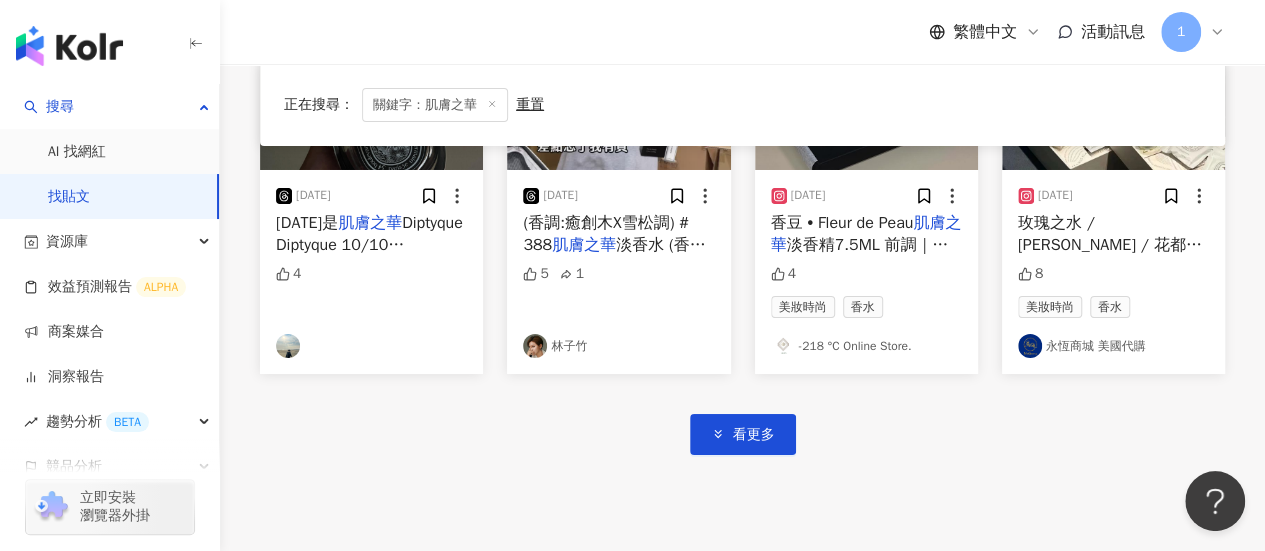 scroll, scrollTop: 7262, scrollLeft: 0, axis: vertical 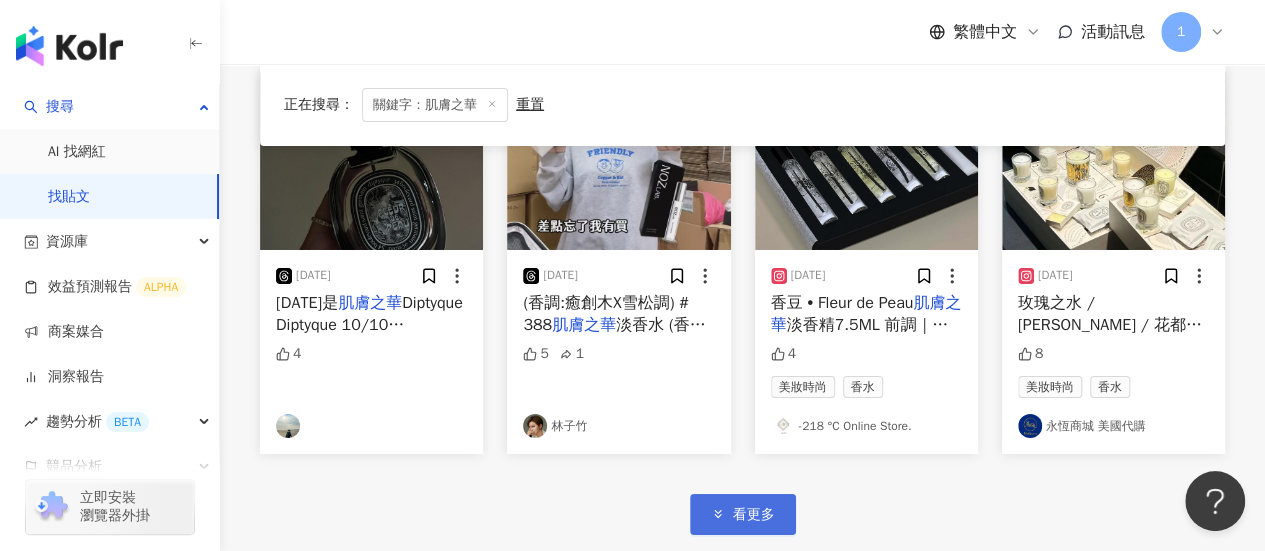 click on "看更多" at bounding box center [743, 514] 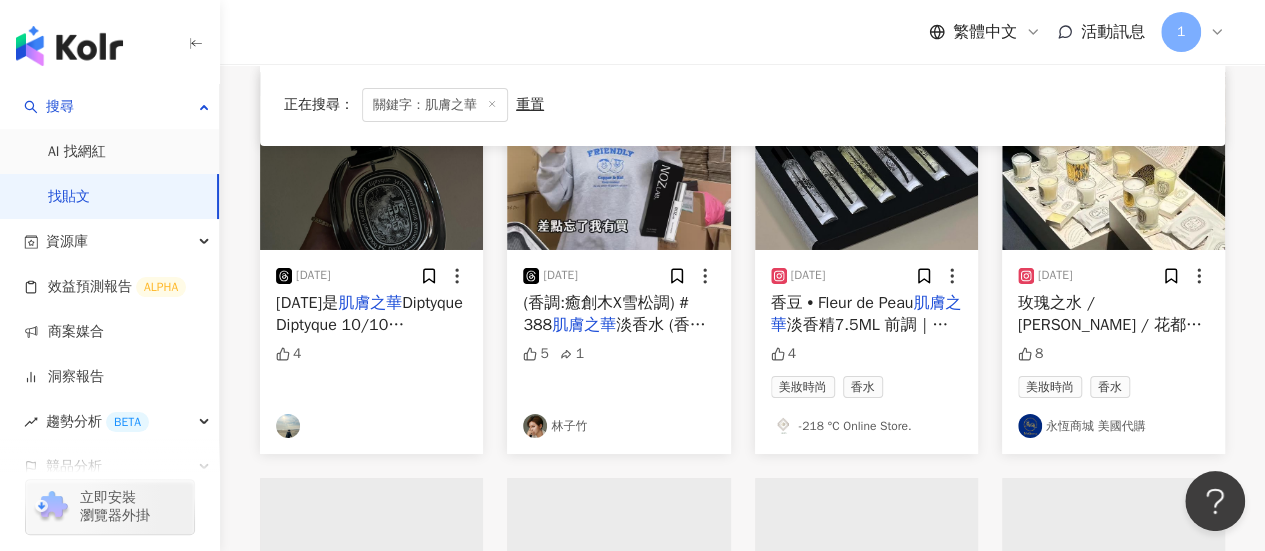 click at bounding box center (618, 598) 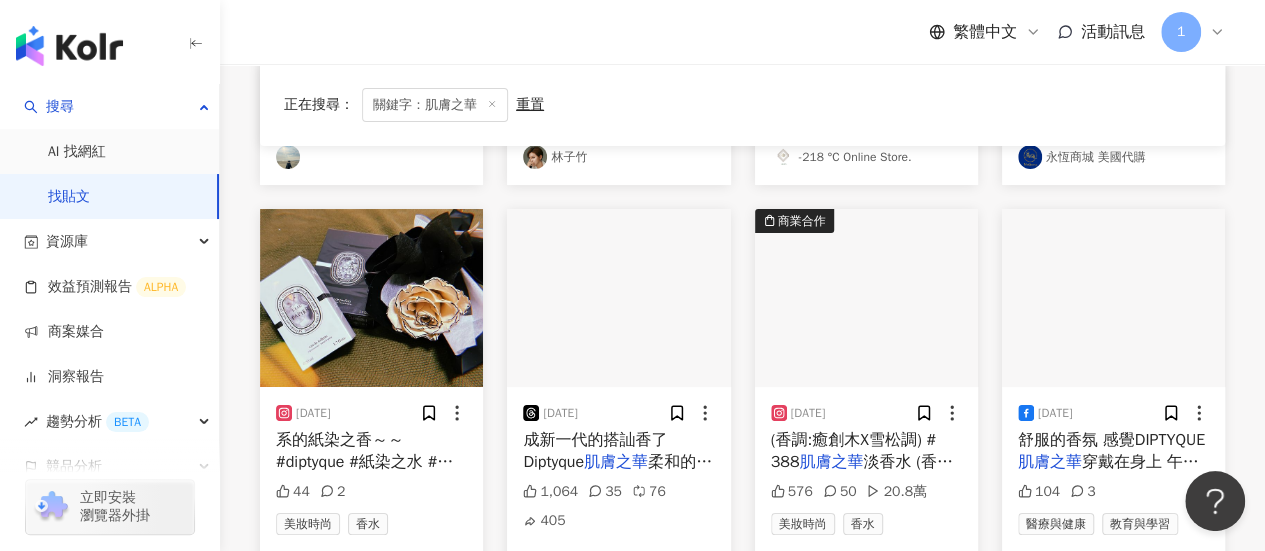 scroll, scrollTop: 7562, scrollLeft: 0, axis: vertical 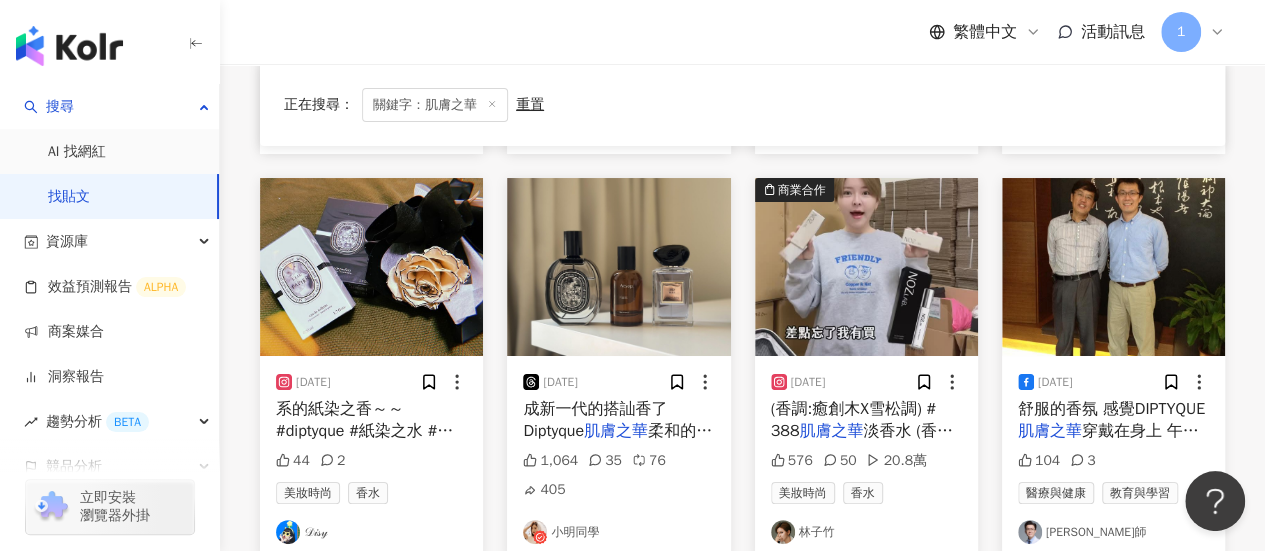 click on "成新一代的搭訕香了
Diptyque" at bounding box center (595, 420) 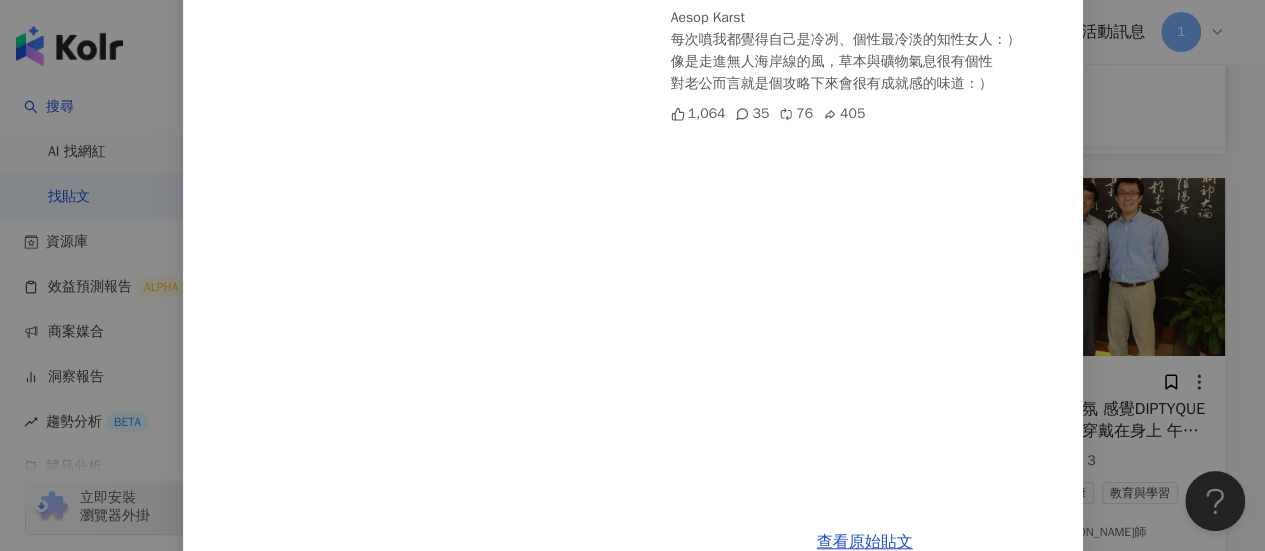 scroll, scrollTop: 596, scrollLeft: 0, axis: vertical 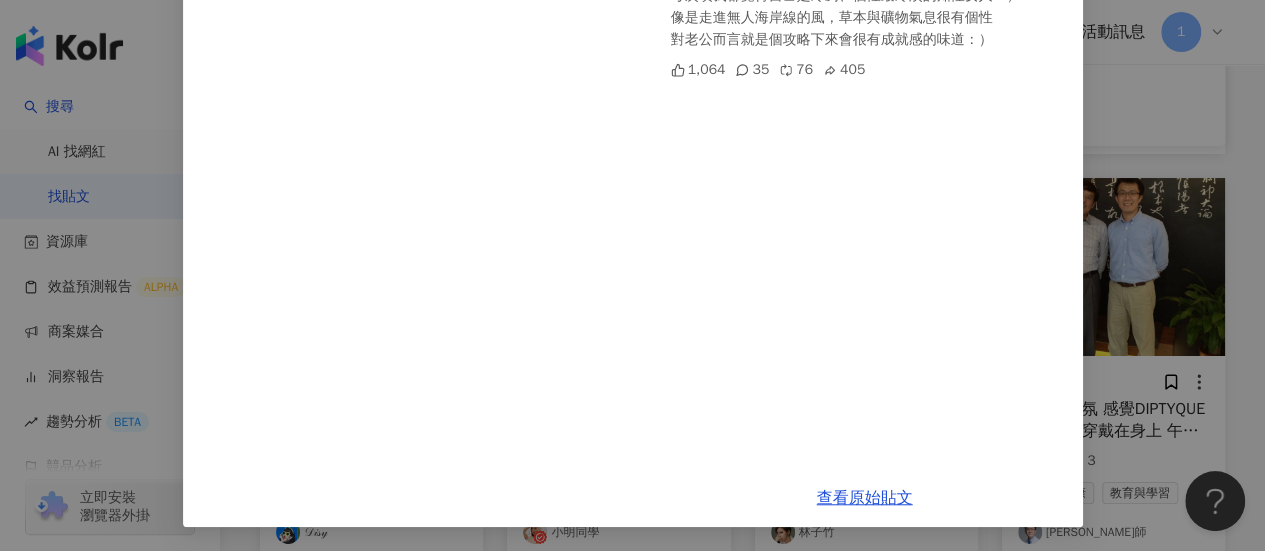 click on "小明同學 2025/4/12 3瓶很日常但老公覺得很色的香水( ⁼̴̤̆◡̶͂⁼̴̤̆ )
Giorgio Armani 黎明鳶尾
最近翻牌率第一名
細膩的藍紫調顏值先加分到爆～
當初就是被下面小紅書照片洗到入手的
聞起來就像午後日光灑進陽台的乾淨優雅
有股神奇的吸引力讓人忍不住想一直靠近、多吸幾口
大膽預測要變成新一代的搭訕香了
Diptyque 肌膚之華
柔和的麝香和鳶尾花混合得恰到好處
讓人散發隨時處在一種剛洗完澡的狀態
就像天生的體香感，親密而迷人
（爵夢我也很愛，但就是比較甜一點、比較侵略一點）
Aesop Karst
每次噴我都覺得自己是冷冽、個性最冷淡的知性女人：）
像是走進無人海岸線的風，草本與礦物氣息很有個性
對老公而言就是個攻略下來會很有成就感的味道：） 1,064 35 76 405 查看原始貼文" at bounding box center [632, 275] 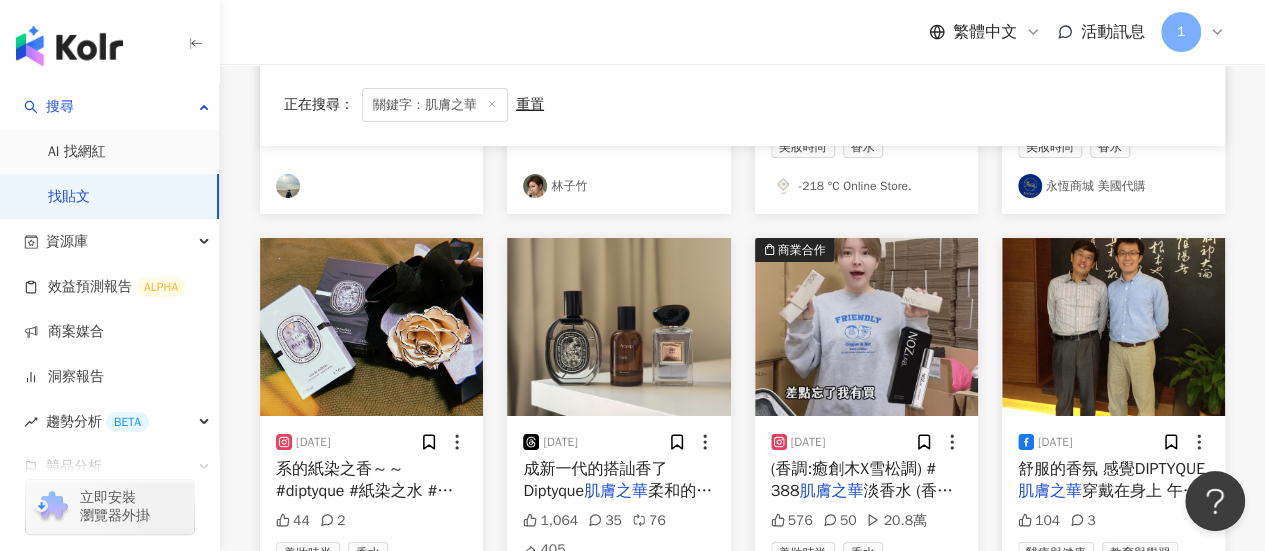 scroll, scrollTop: 7462, scrollLeft: 0, axis: vertical 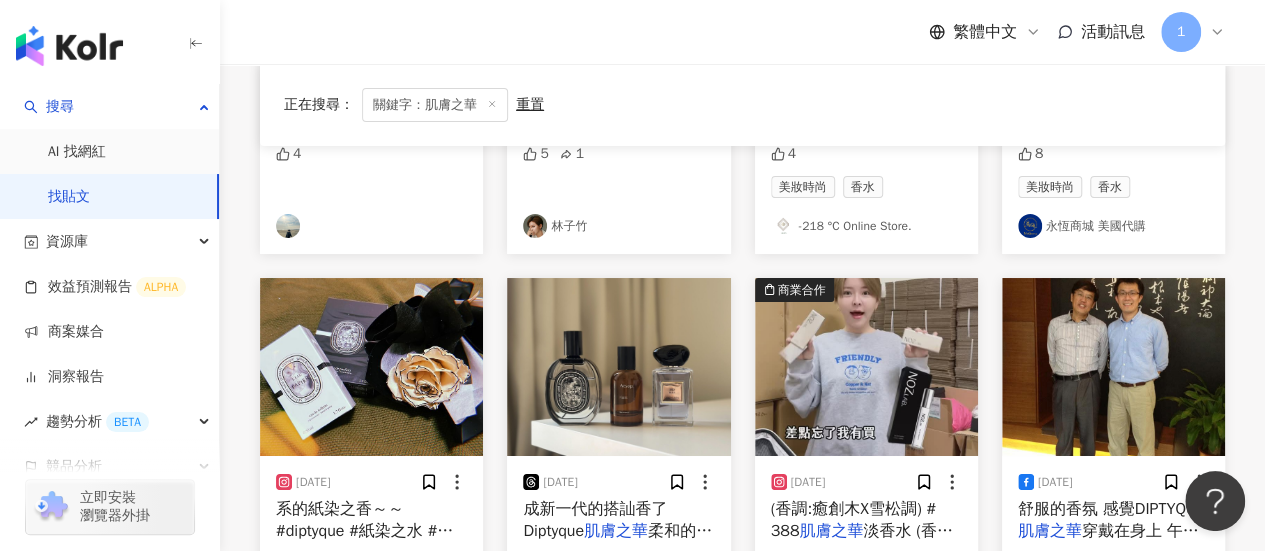 click on "舒服的香氛
感覺DIPTYQUE" at bounding box center [1111, 509] 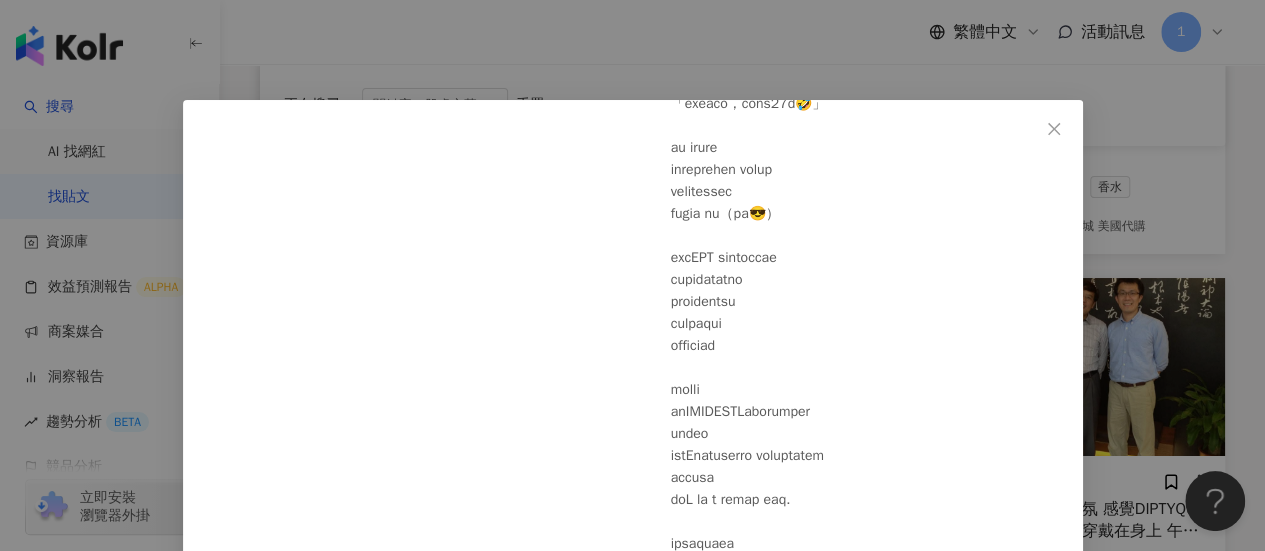 scroll, scrollTop: 464, scrollLeft: 0, axis: vertical 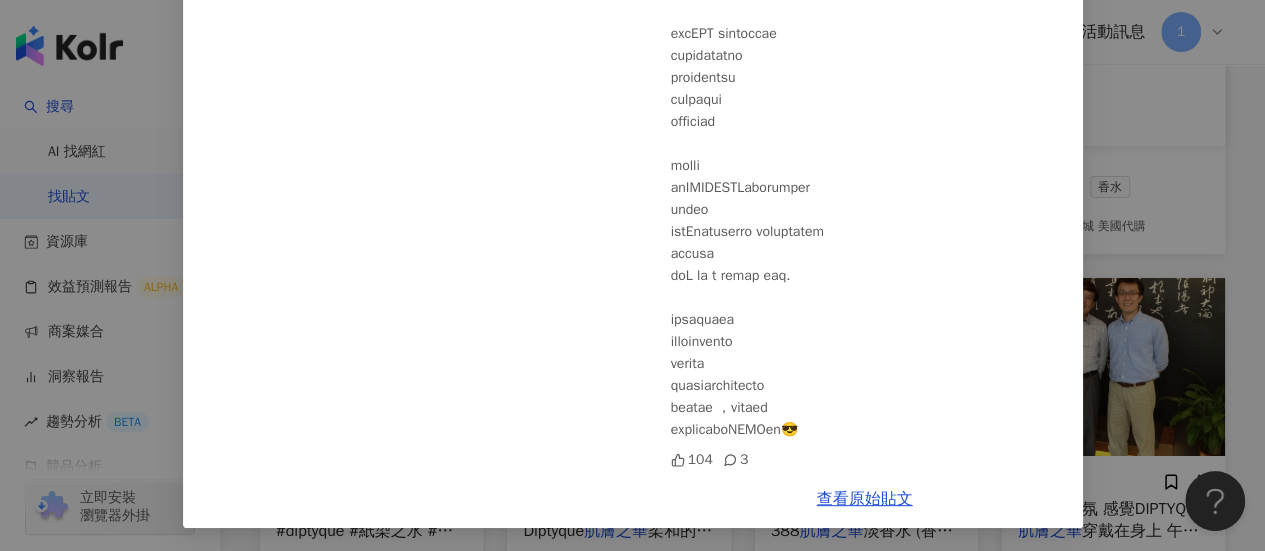 click on "郭大維中醫師 2024/12/26 104 3 查看原始貼文" at bounding box center [632, 275] 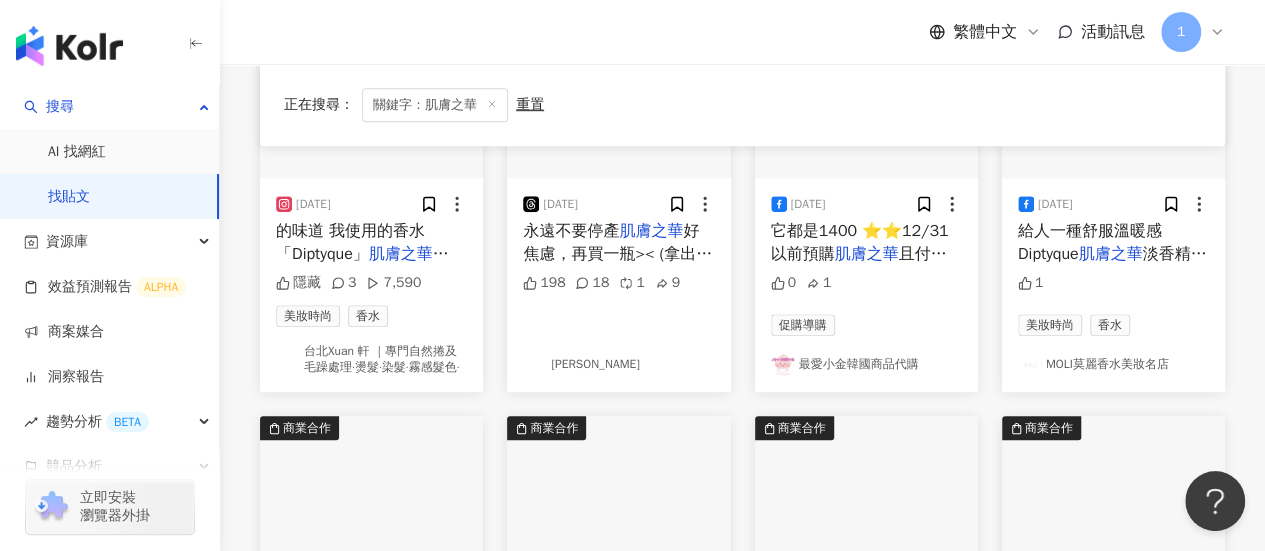 scroll, scrollTop: 8362, scrollLeft: 0, axis: vertical 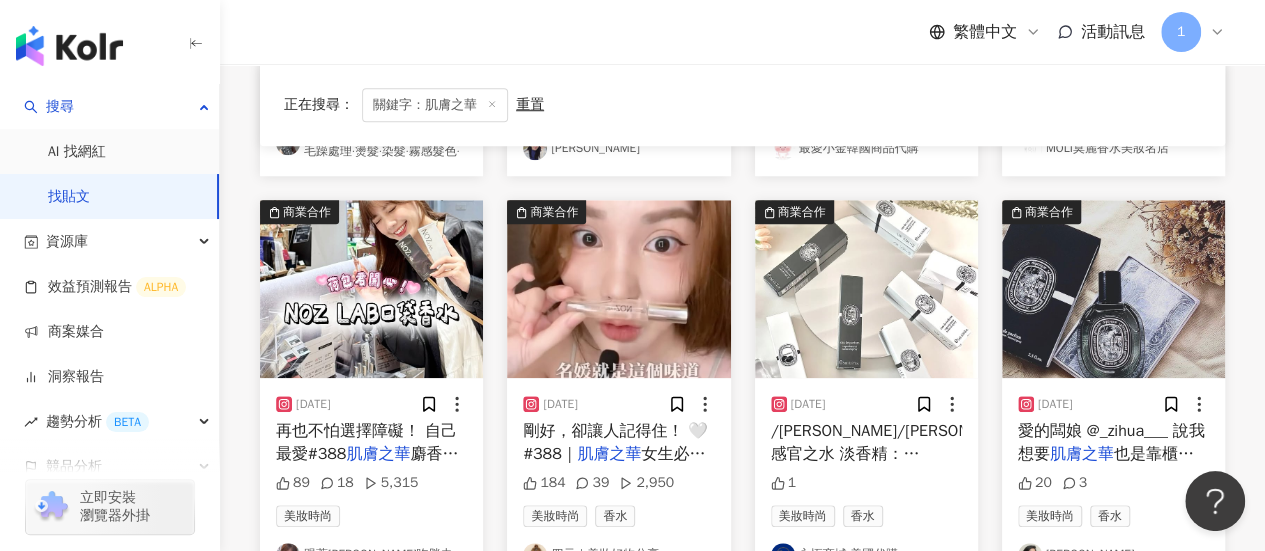 click on "女生必收！這味道我一聞就想到一" at bounding box center [614, 476] 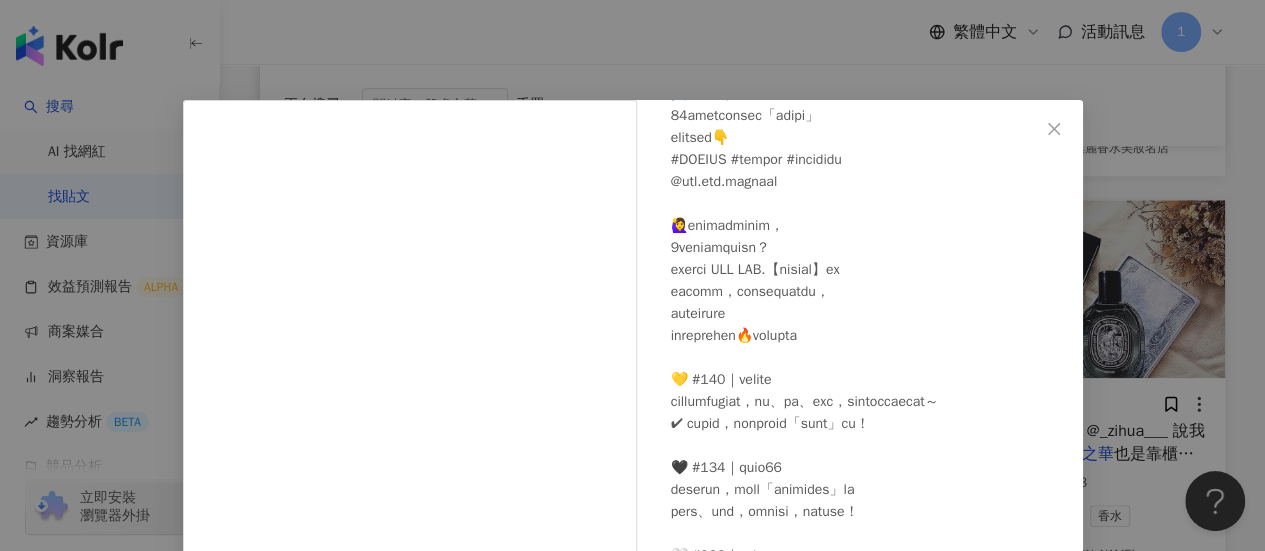 scroll, scrollTop: 190, scrollLeft: 0, axis: vertical 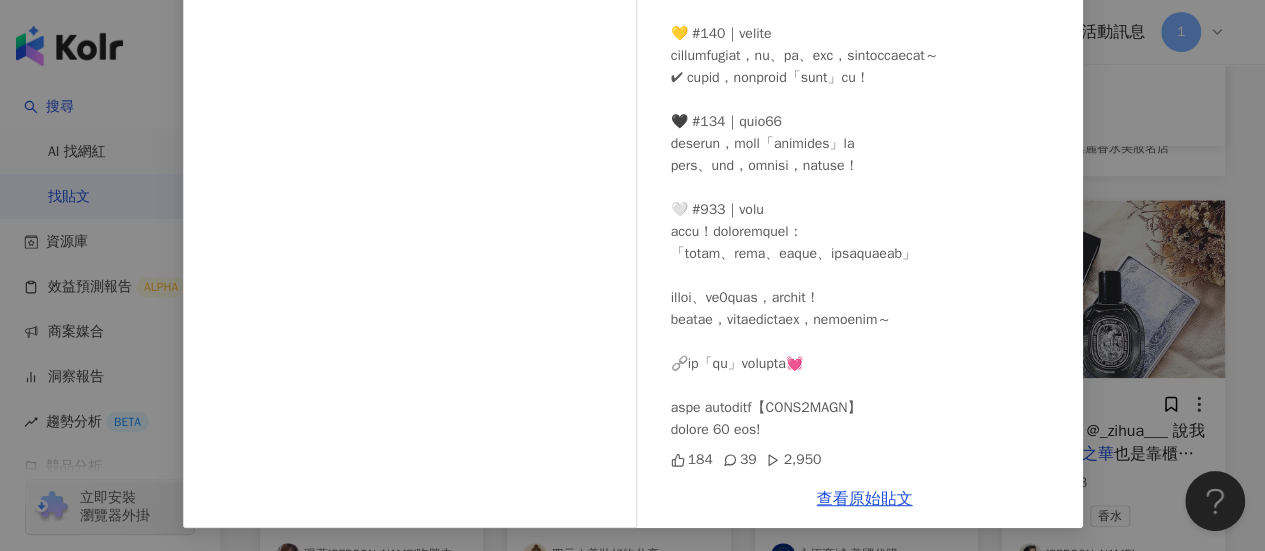 click on "四元｜美妝好物分享 2025/5/20 184 39 2,950 查看原始貼文" at bounding box center [632, 275] 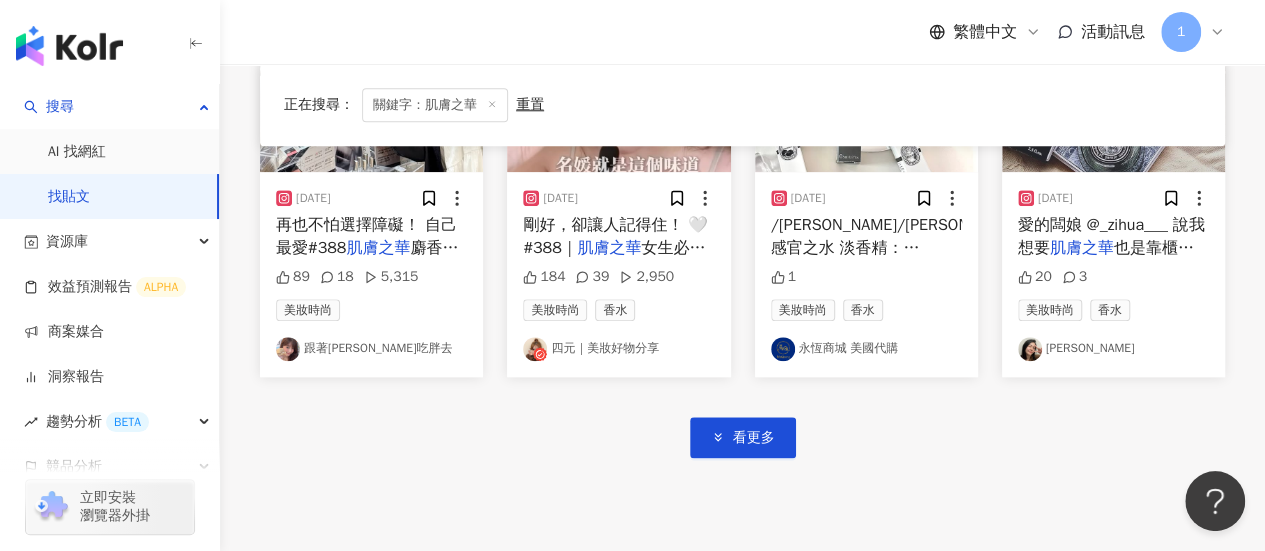 scroll, scrollTop: 8705, scrollLeft: 0, axis: vertical 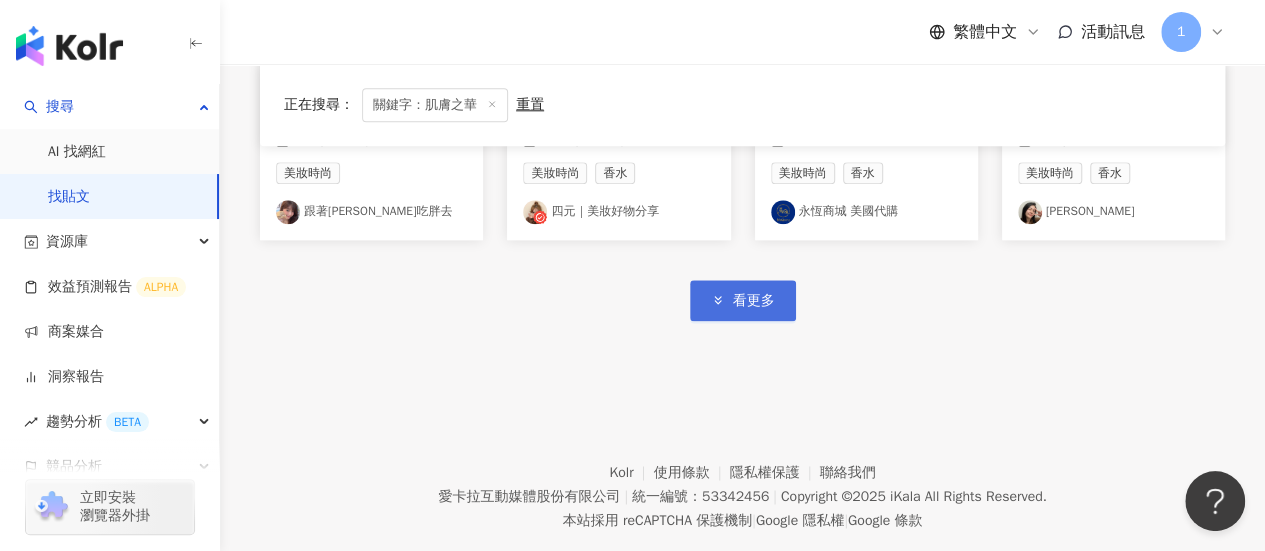 click on "看更多" at bounding box center (743, 300) 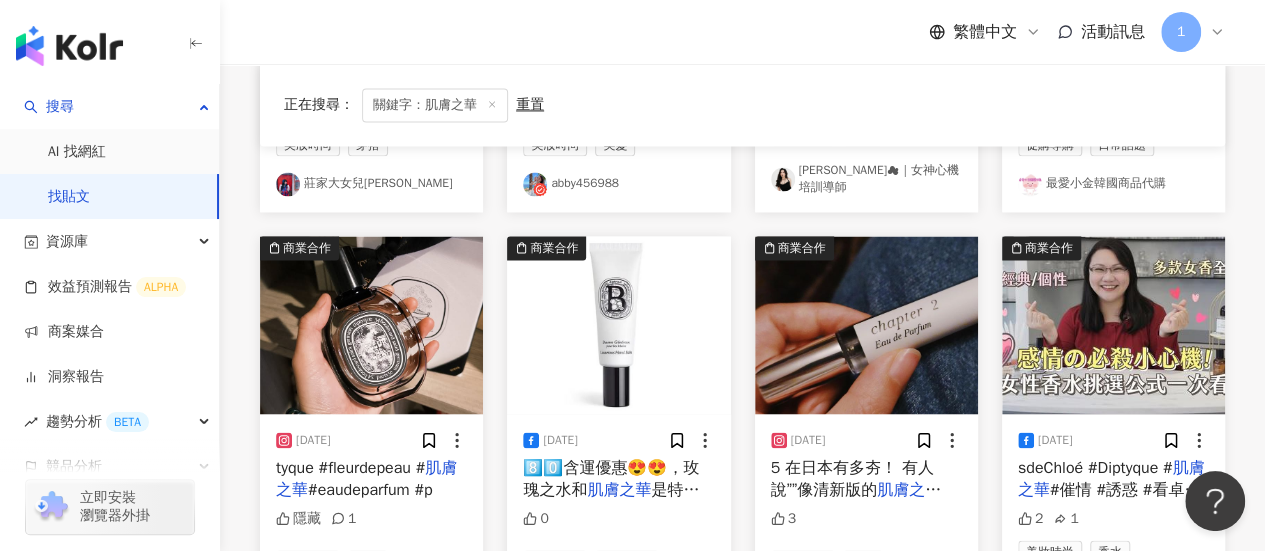 scroll, scrollTop: 9105, scrollLeft: 0, axis: vertical 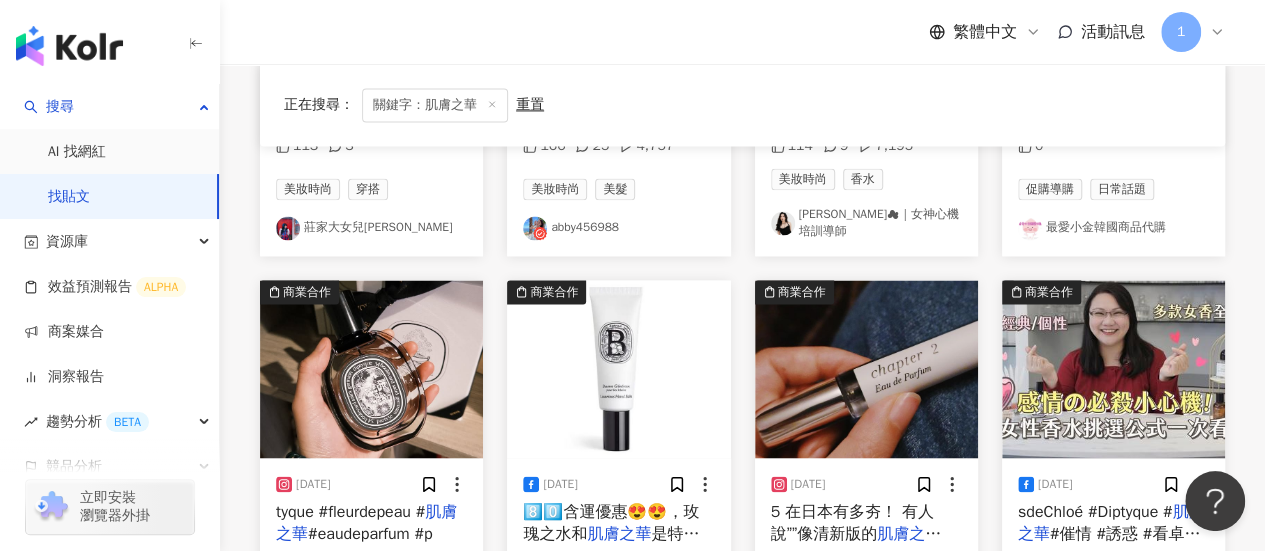 click on "#eaudeparfum #p" at bounding box center (370, 533) 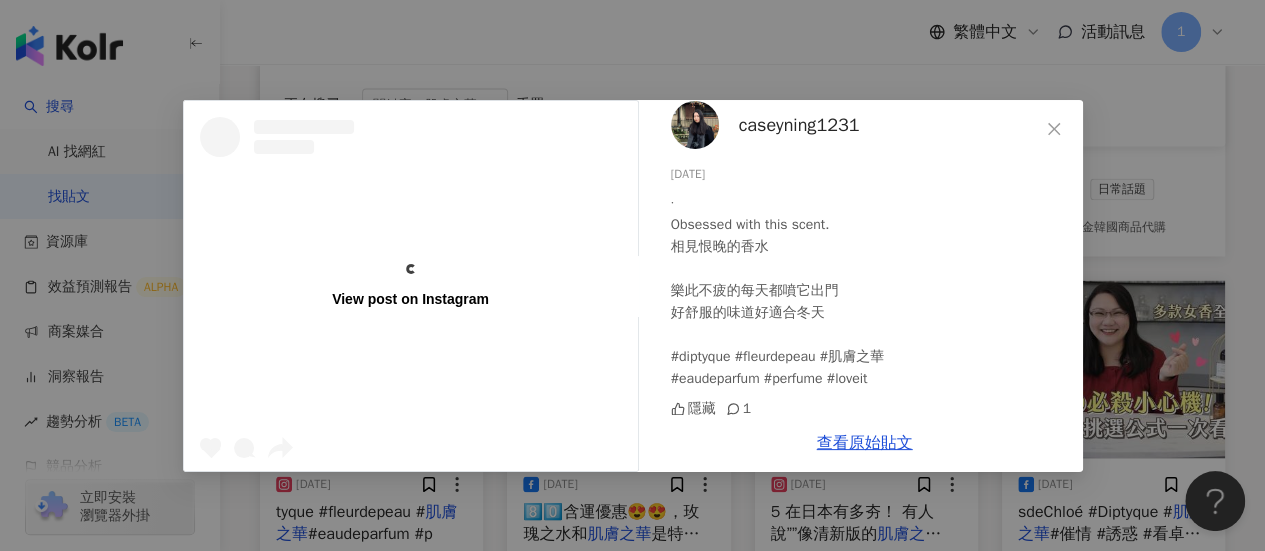 scroll, scrollTop: 20, scrollLeft: 0, axis: vertical 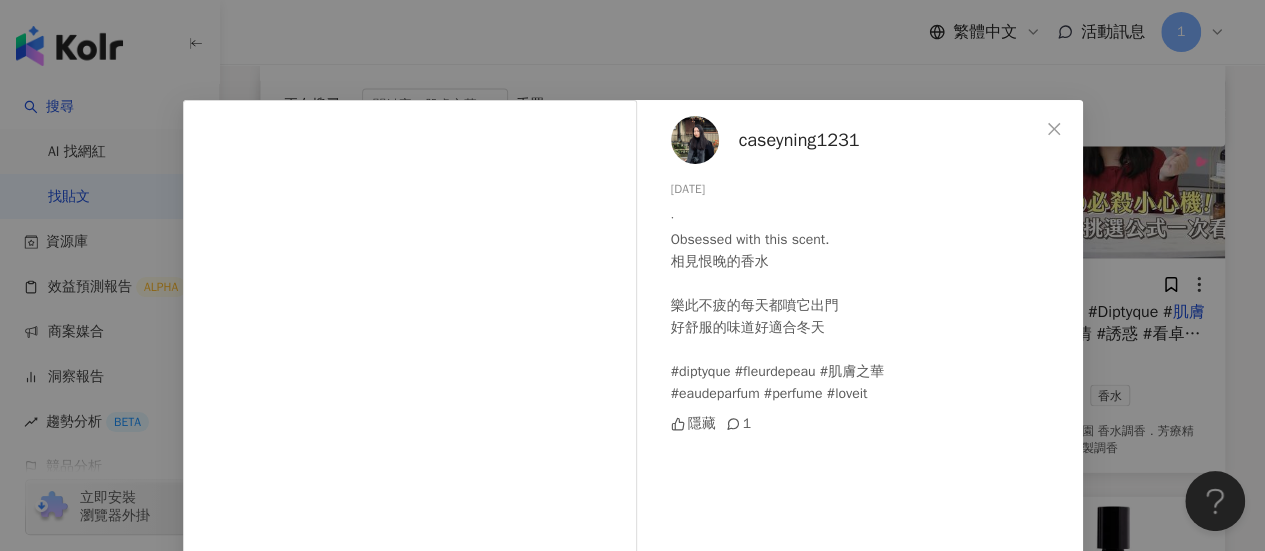 click on "caseyning1231 2025/1/10 ·
Obsessed with this scent.
相見恨晚的香水
樂此不疲的每天都噴它出門
好舒服的味道好適合冬天
#diptyque #fleurdepeau #肌膚之華
#eaudeparfum #perfume #loveit 隱藏 1 查看原始貼文" at bounding box center [632, 275] 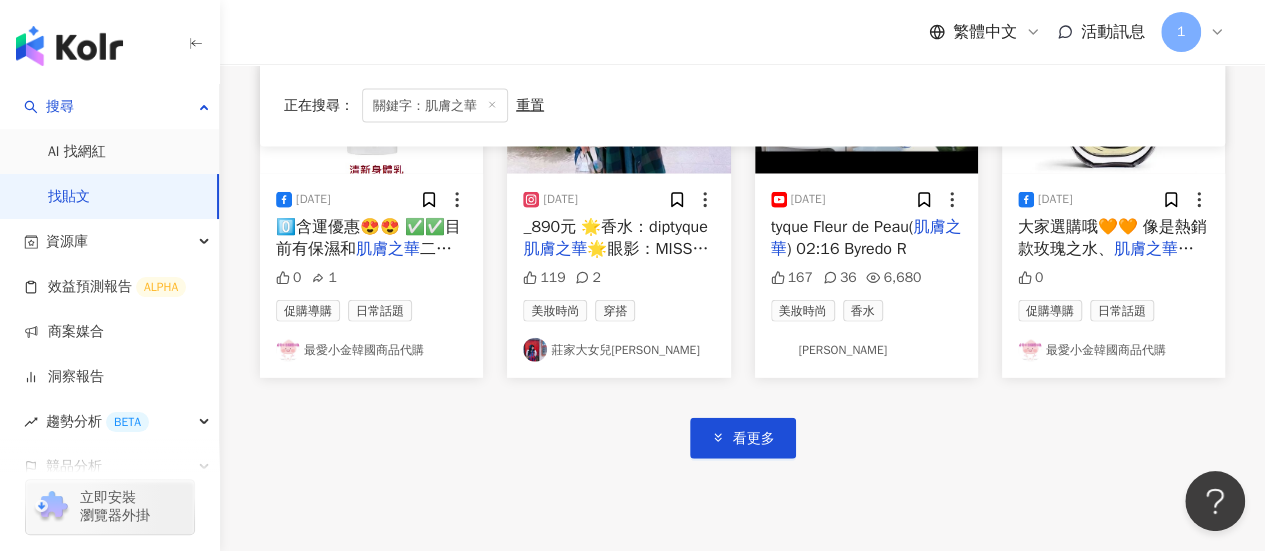 scroll, scrollTop: 9705, scrollLeft: 0, axis: vertical 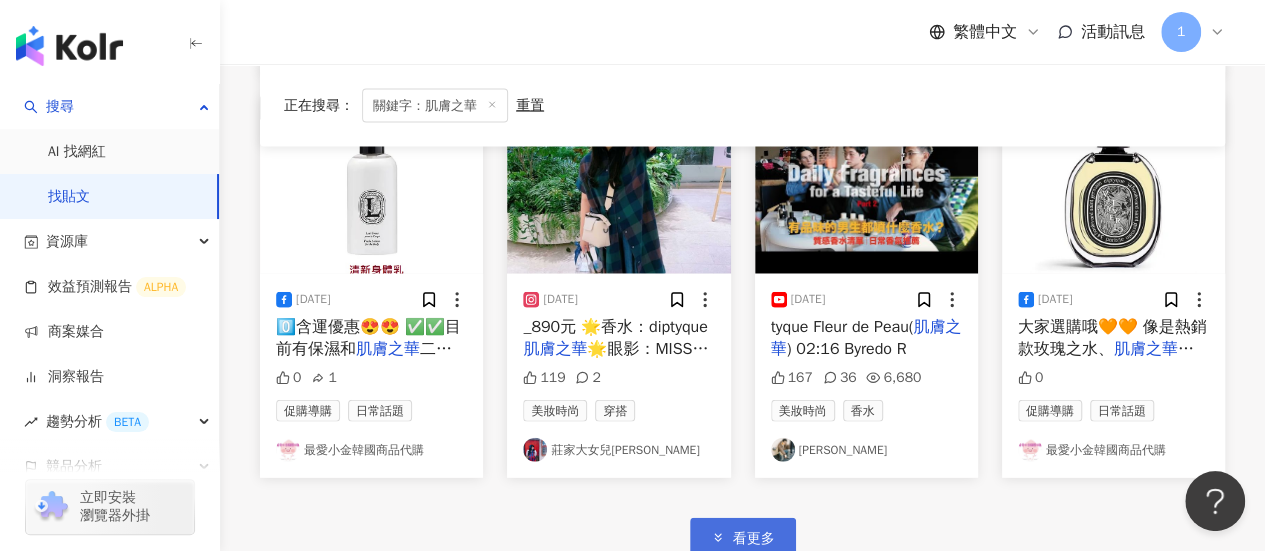 click on "看更多" at bounding box center (743, 538) 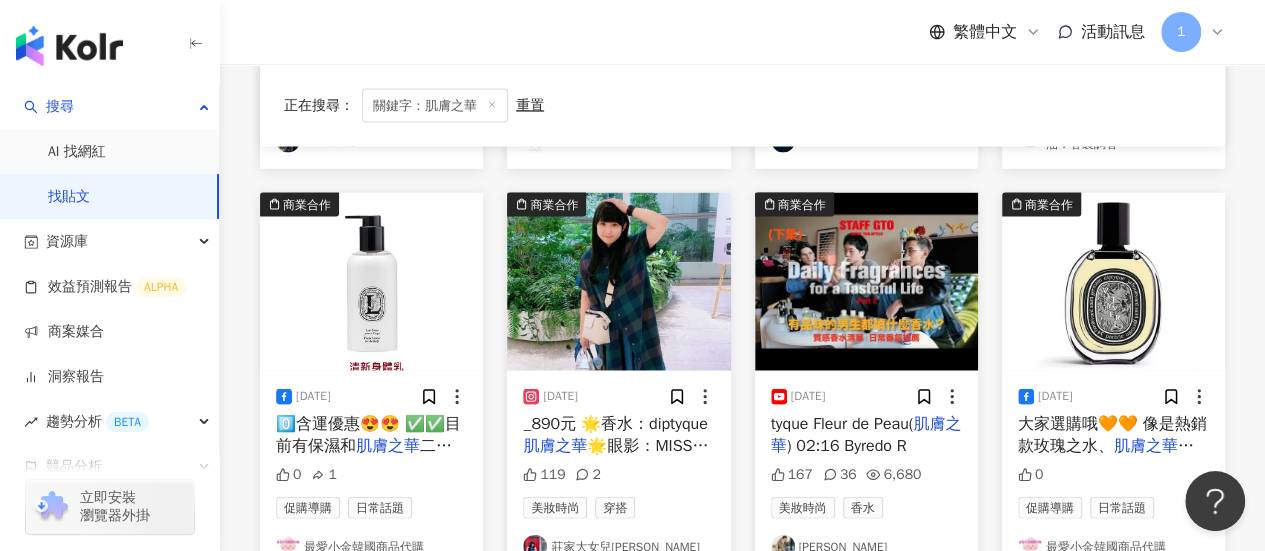 scroll, scrollTop: 9605, scrollLeft: 0, axis: vertical 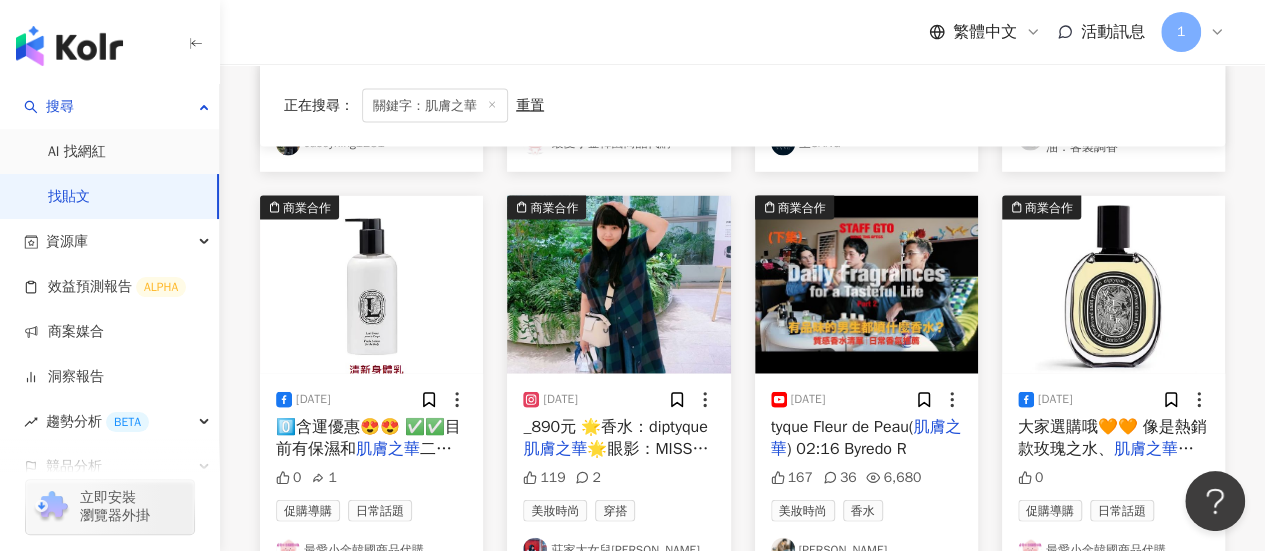 click on ")
02:16 Byredo R" at bounding box center (847, 449) 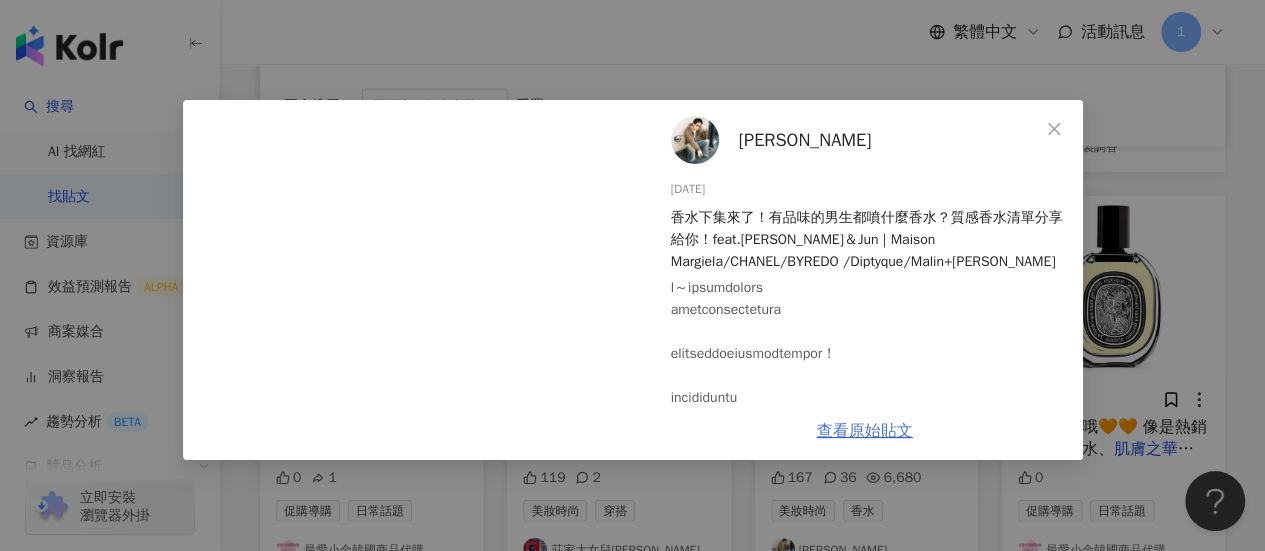 click on "查看原始貼文" at bounding box center (865, 431) 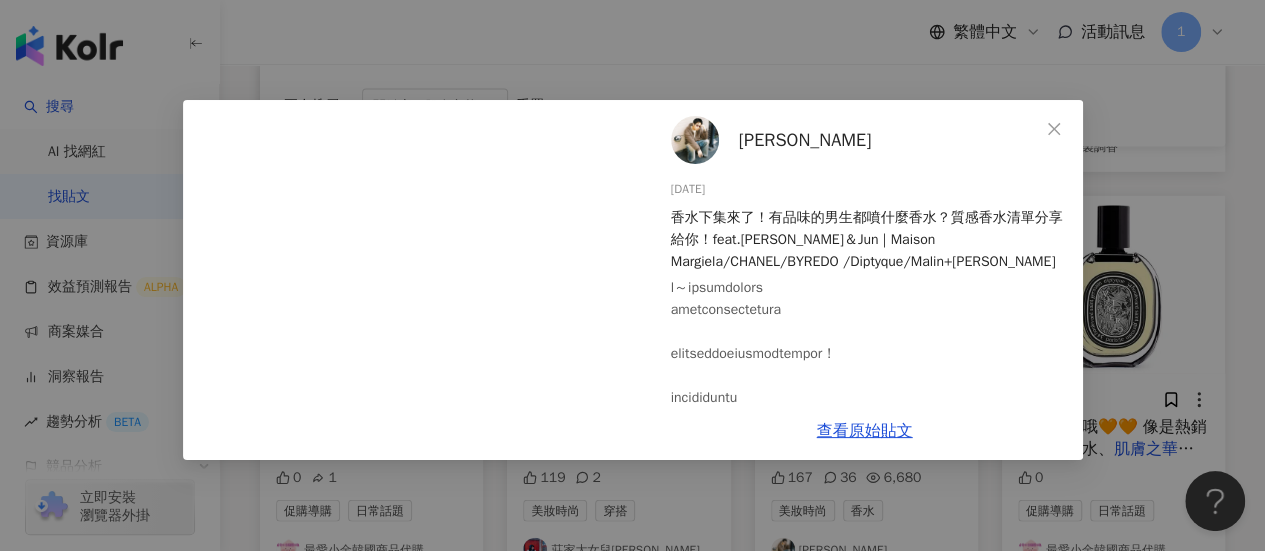 click on "陳廣庭 2025/6/30 香水下集來了！有品味的男生都噴什麼香水？質感香水清單分享給你！feat.楊艾倫＆Jun | Maison Margiela/CHANEL/BYREDO /Diptyque/Malin+Goetz 167 36 6,680 查看原始貼文" at bounding box center [632, 275] 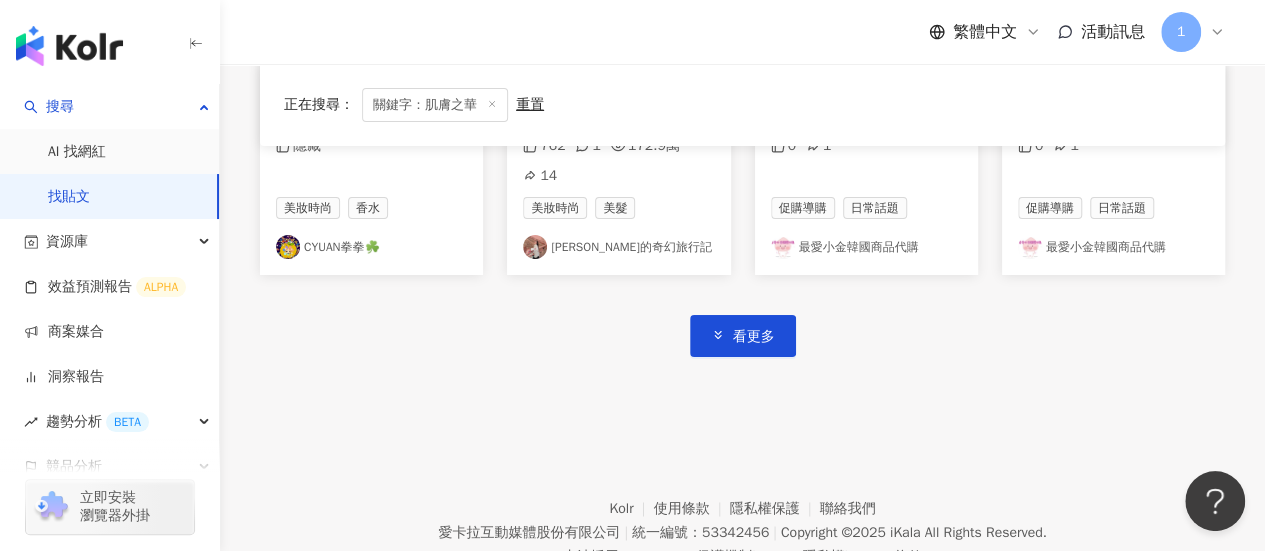 scroll, scrollTop: 11204, scrollLeft: 0, axis: vertical 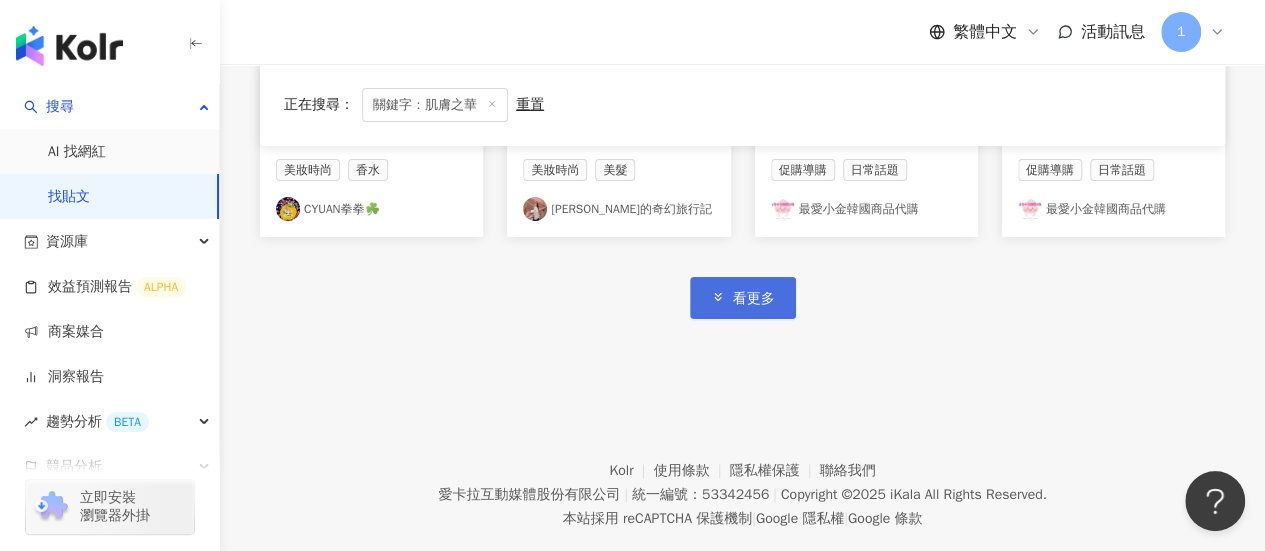 click on "看更多" at bounding box center (743, 297) 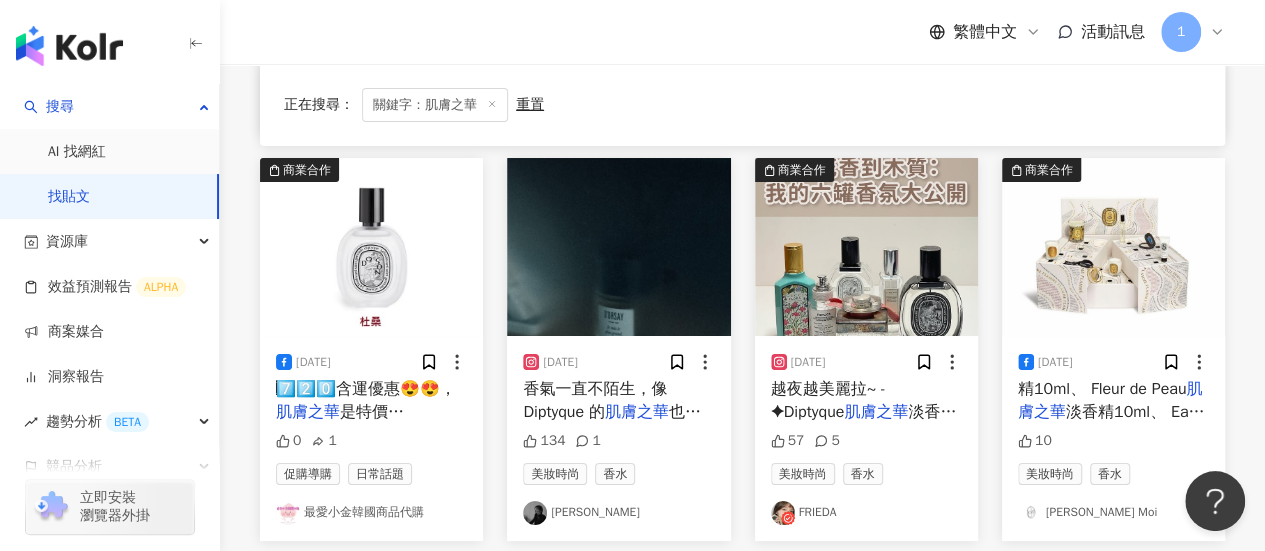scroll, scrollTop: 11222, scrollLeft: 0, axis: vertical 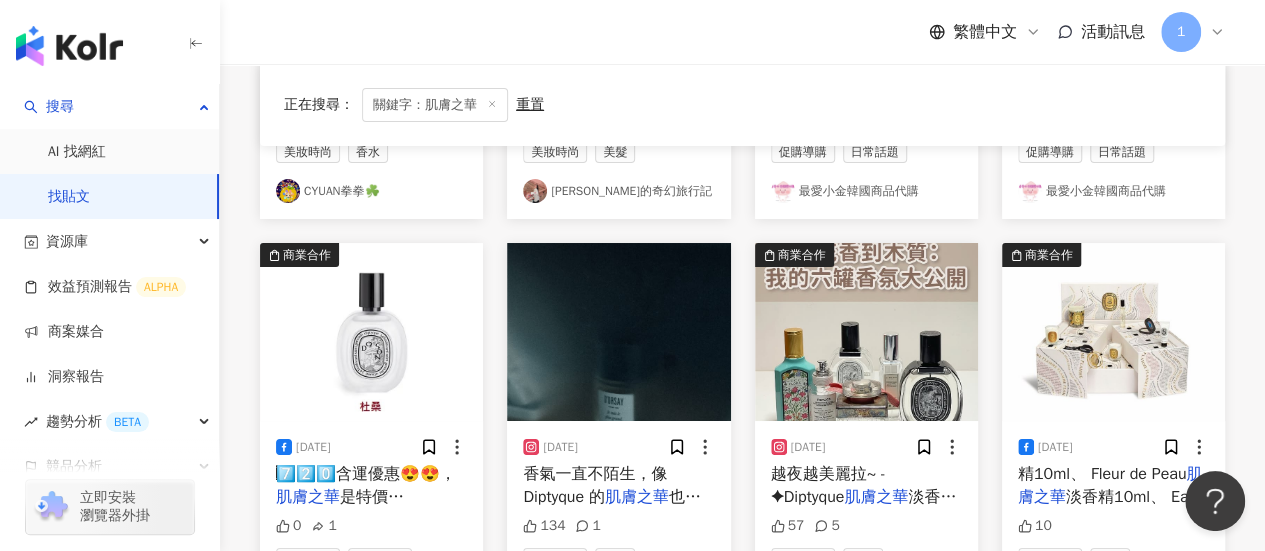 click on "肌膚之華" at bounding box center (637, 497) 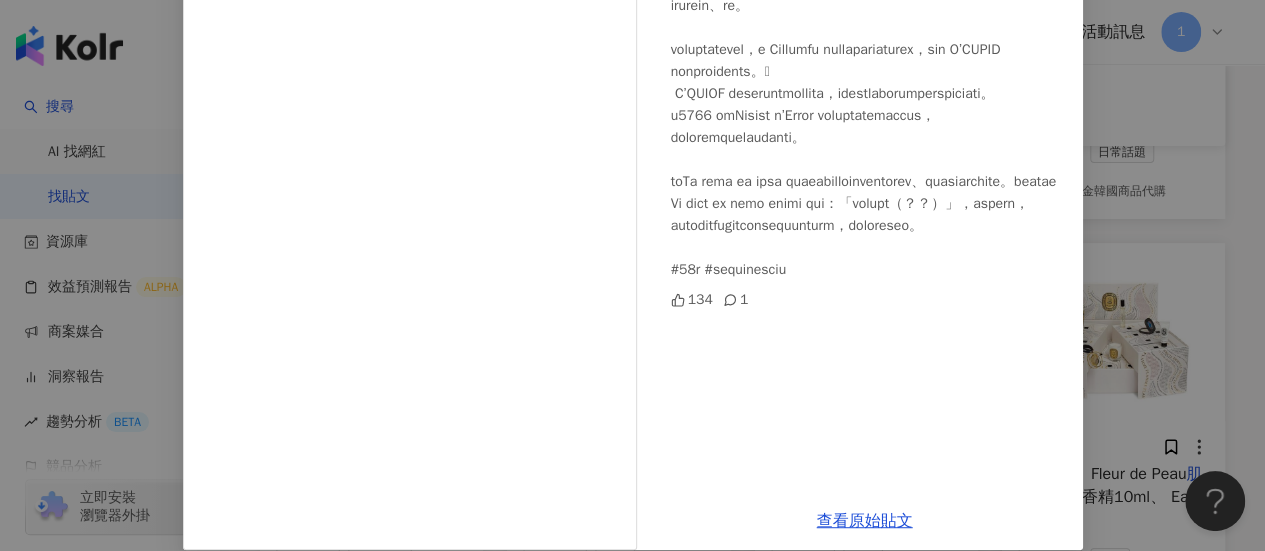 scroll, scrollTop: 344, scrollLeft: 0, axis: vertical 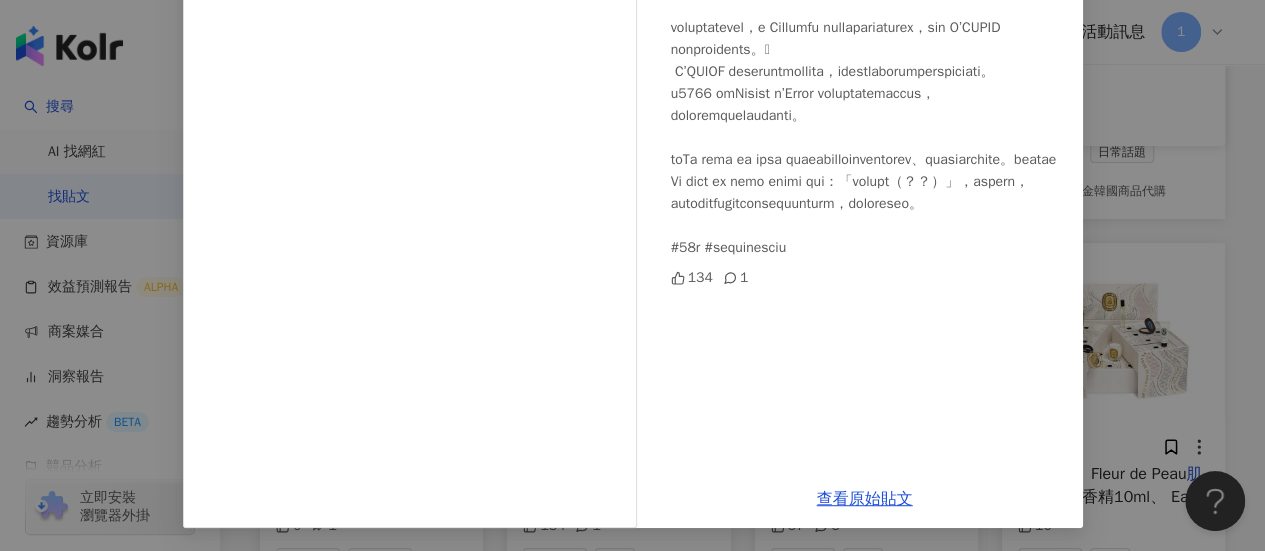 click on "Emma SY Wang 2025/6/18 134 1 查看原始貼文" at bounding box center [632, 275] 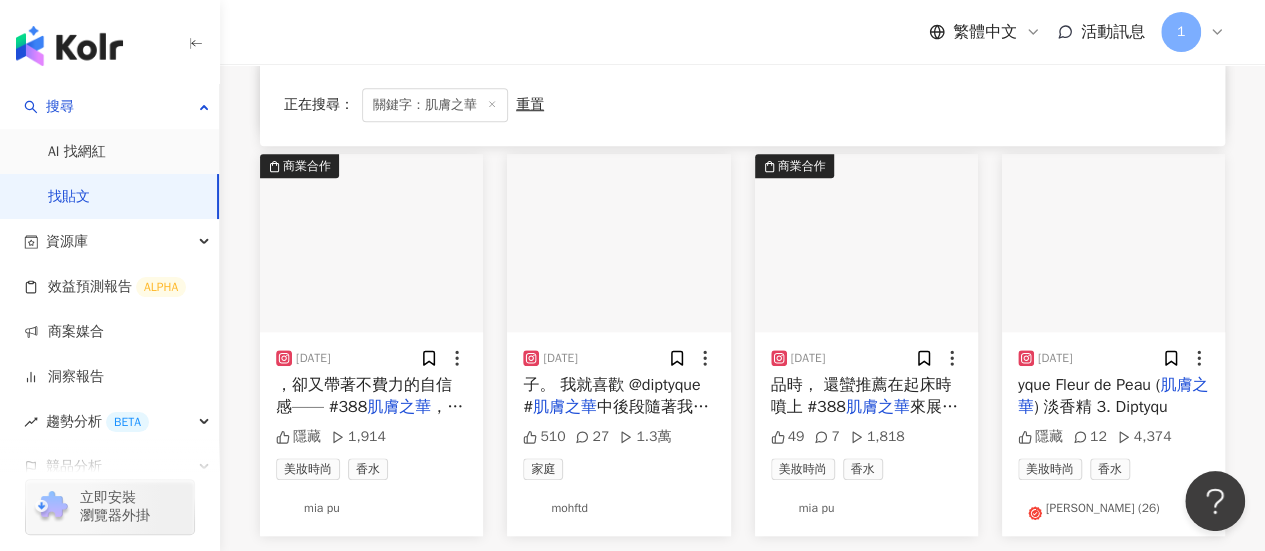 scroll, scrollTop: 12322, scrollLeft: 0, axis: vertical 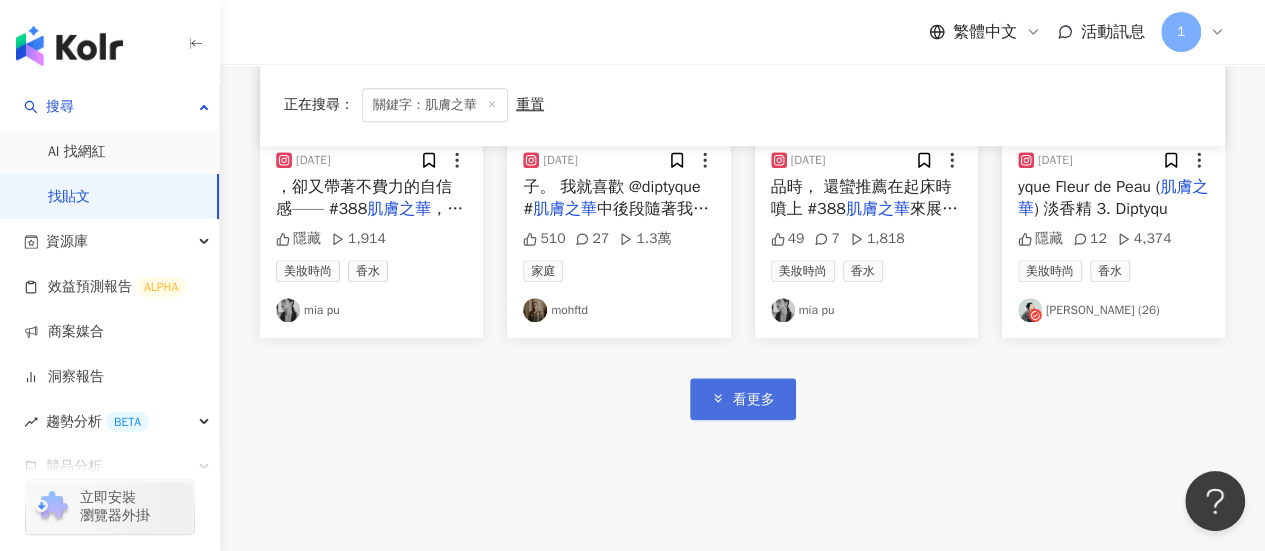 click on "看更多" at bounding box center [743, 398] 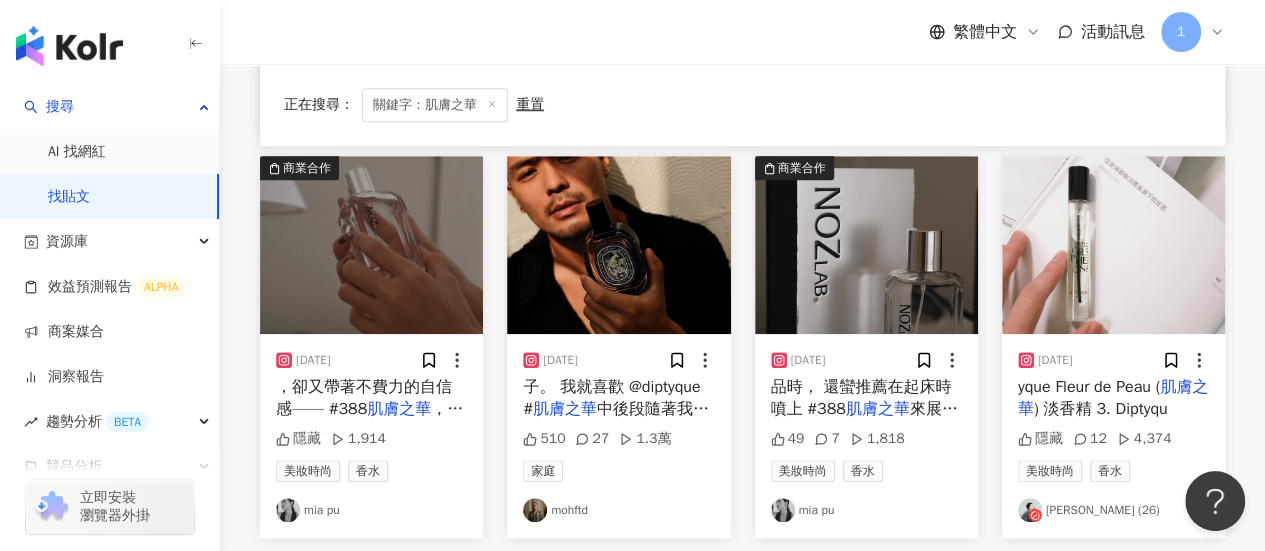 click on "，
讓每一天的開端都充滿著從容與" at bounding box center [369, 431] 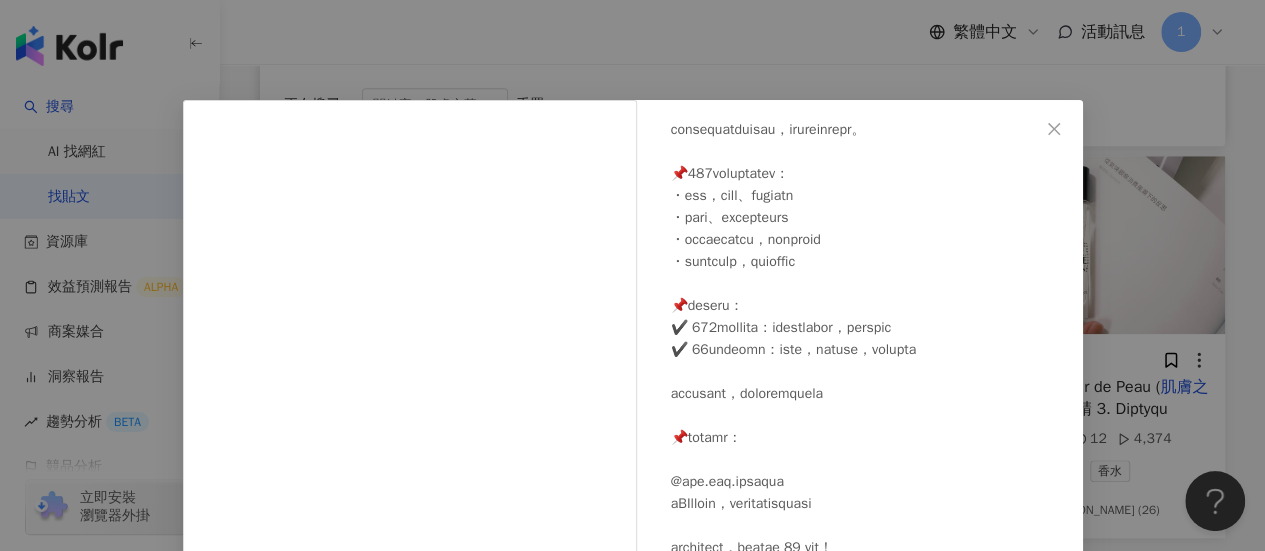 scroll, scrollTop: 588, scrollLeft: 0, axis: vertical 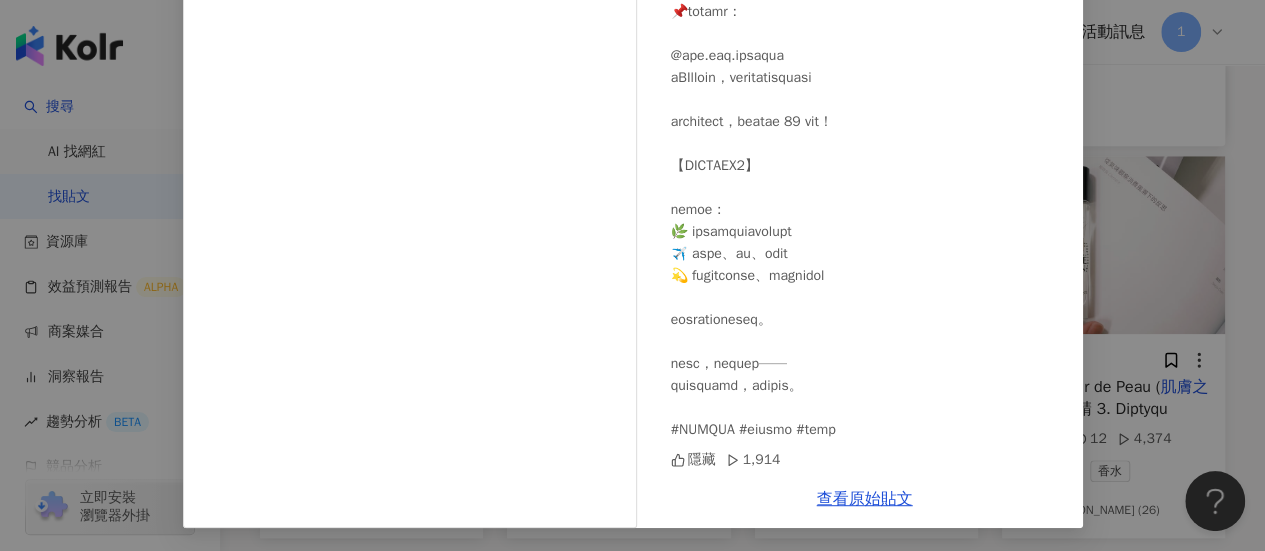 click on "mia pu 2025/6/26 隱藏 1,914 查看原始貼文" at bounding box center (632, 275) 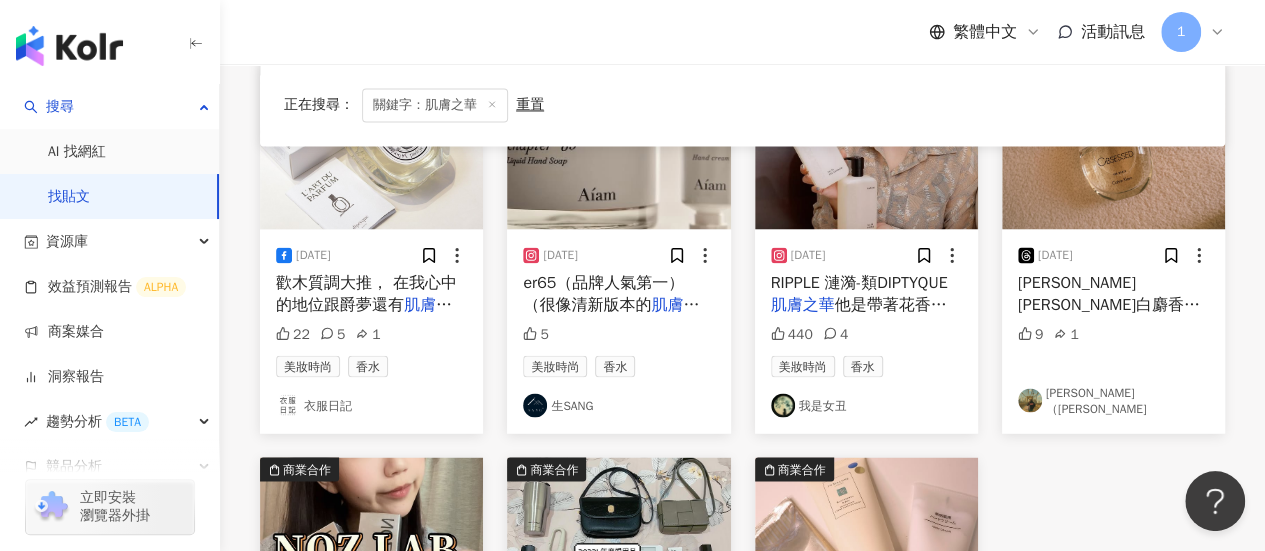 scroll, scrollTop: 13258, scrollLeft: 0, axis: vertical 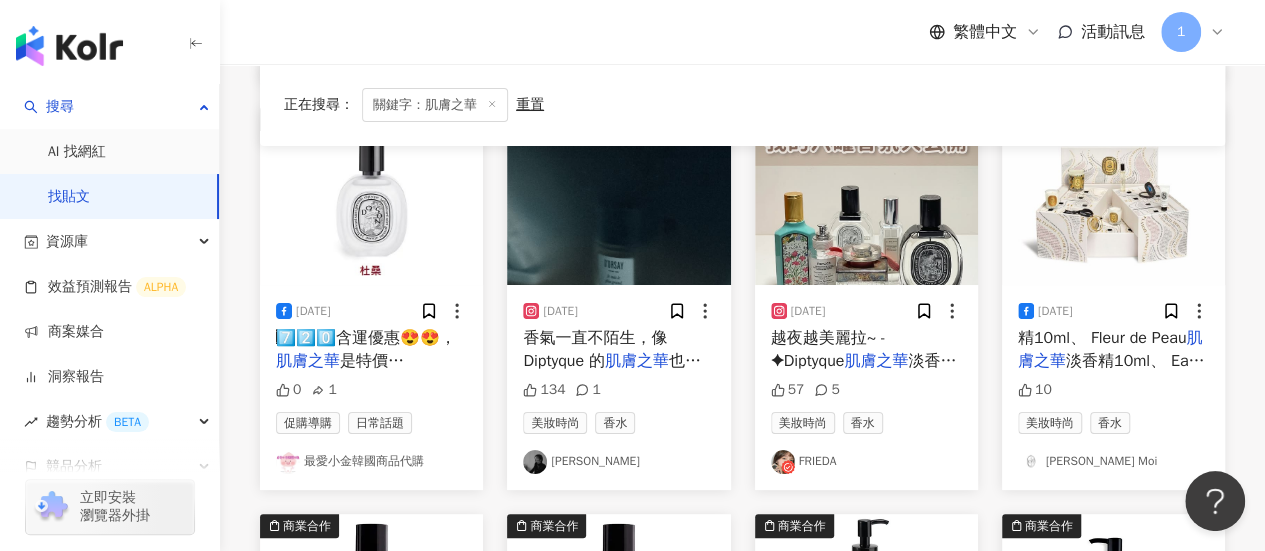 click 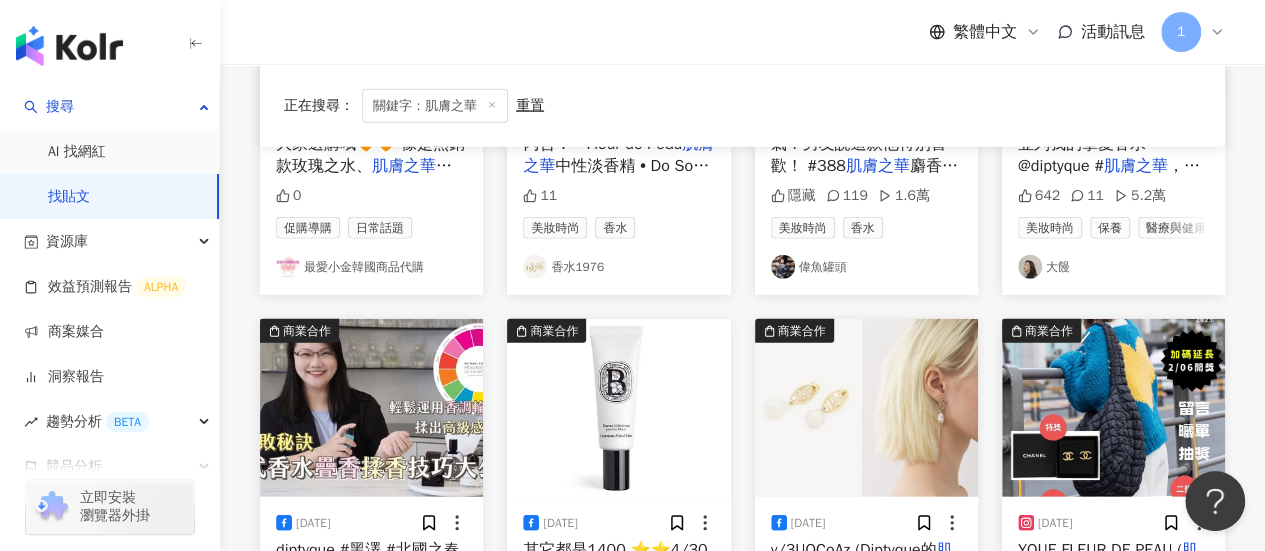 scroll, scrollTop: 6615, scrollLeft: 0, axis: vertical 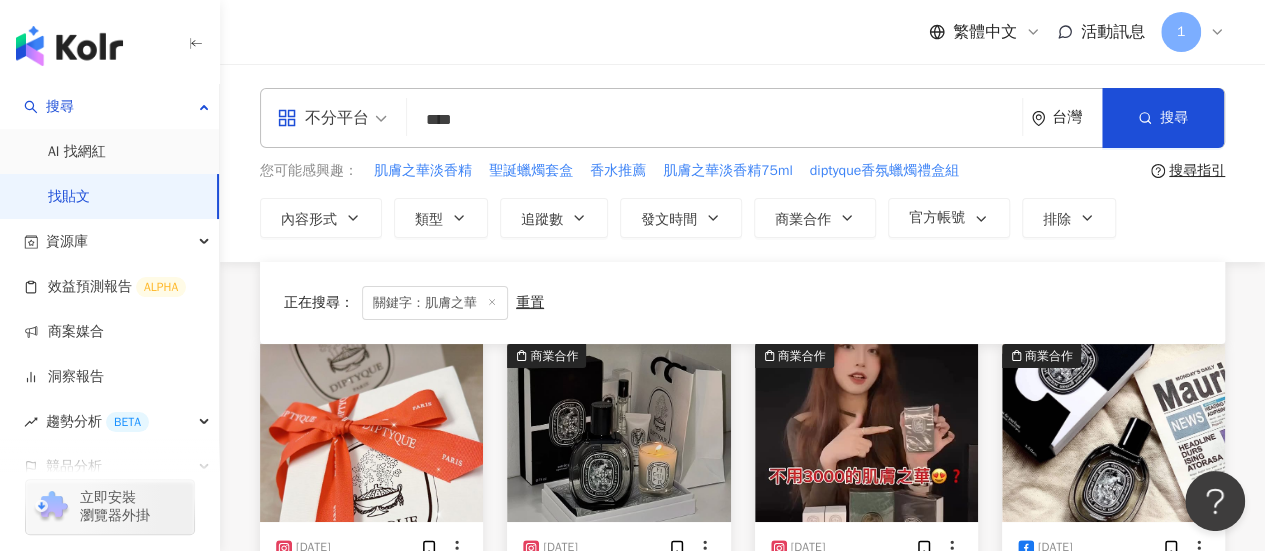 click on "****" at bounding box center [714, 119] 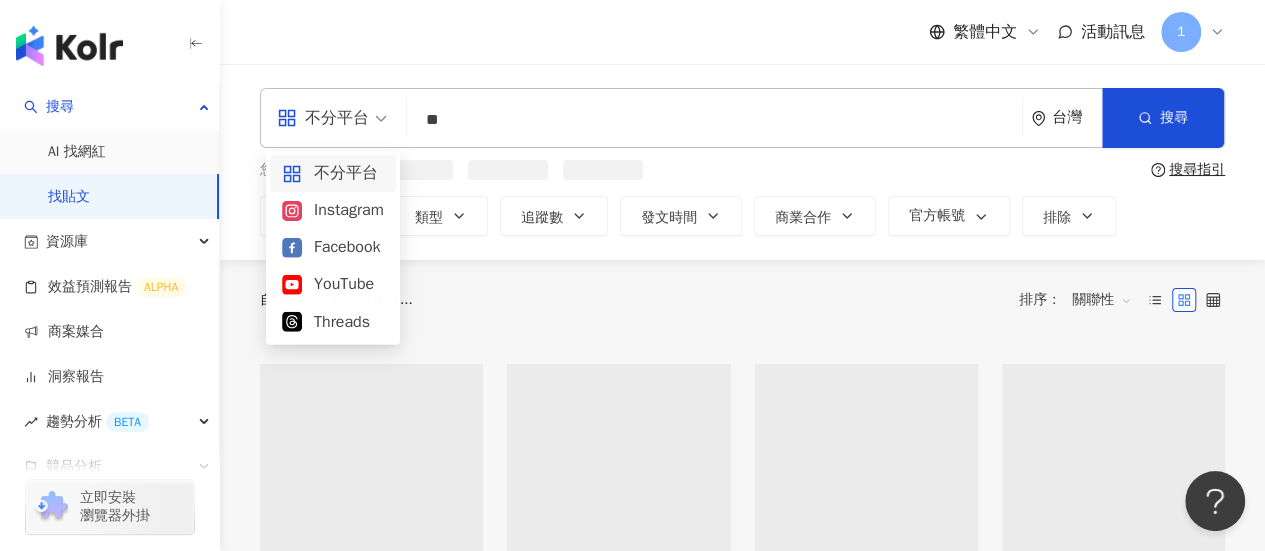 type on "*" 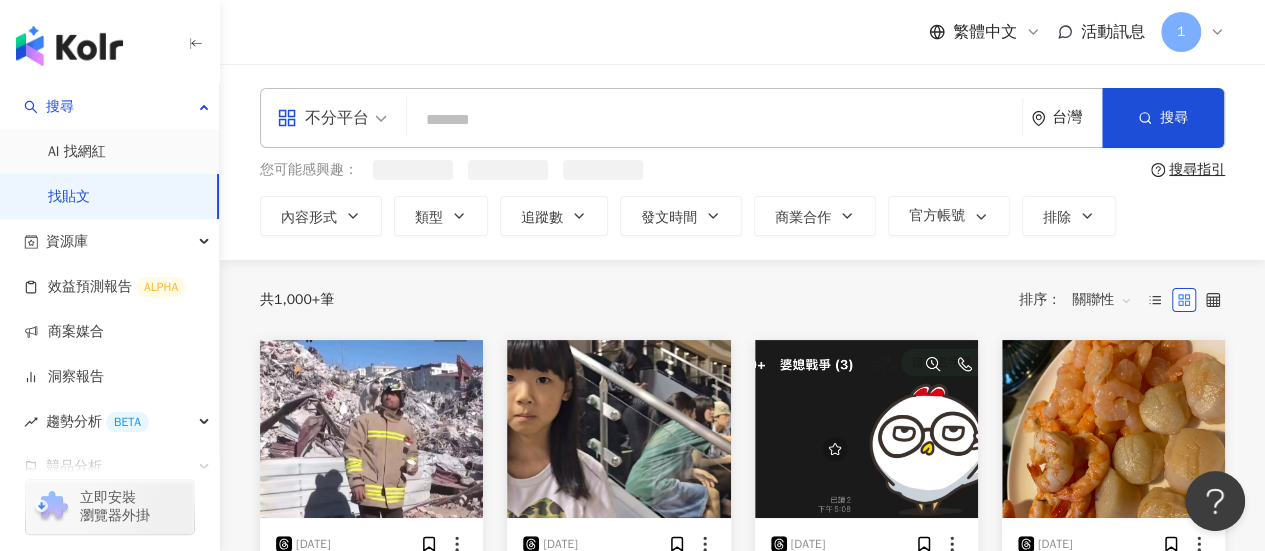 paste on "**********" 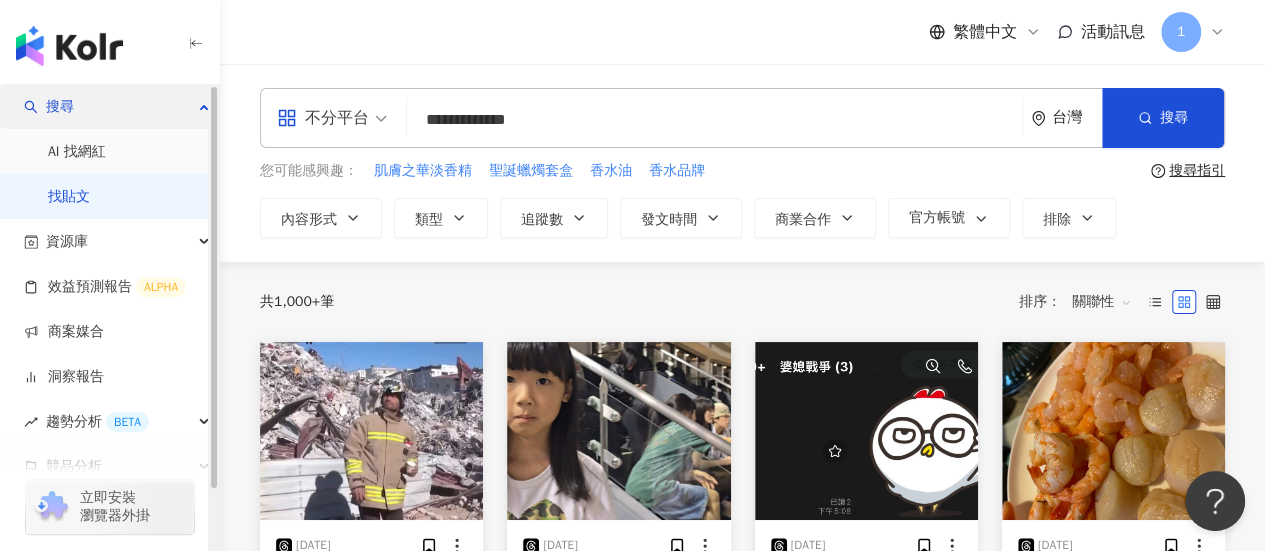 type on "**********" 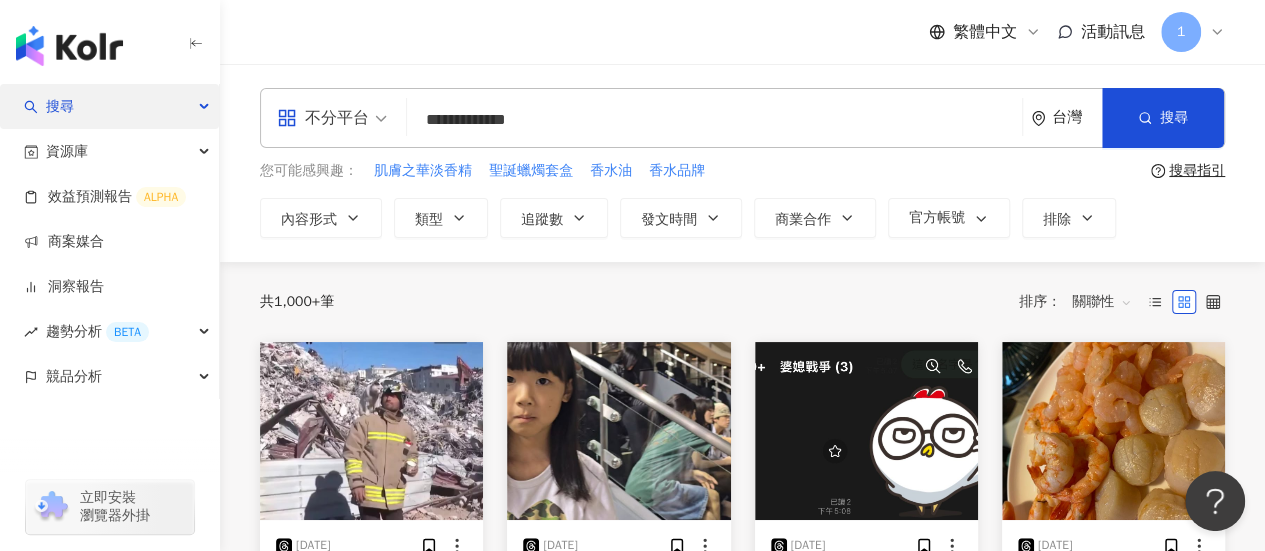 click on "搜尋" at bounding box center [109, 106] 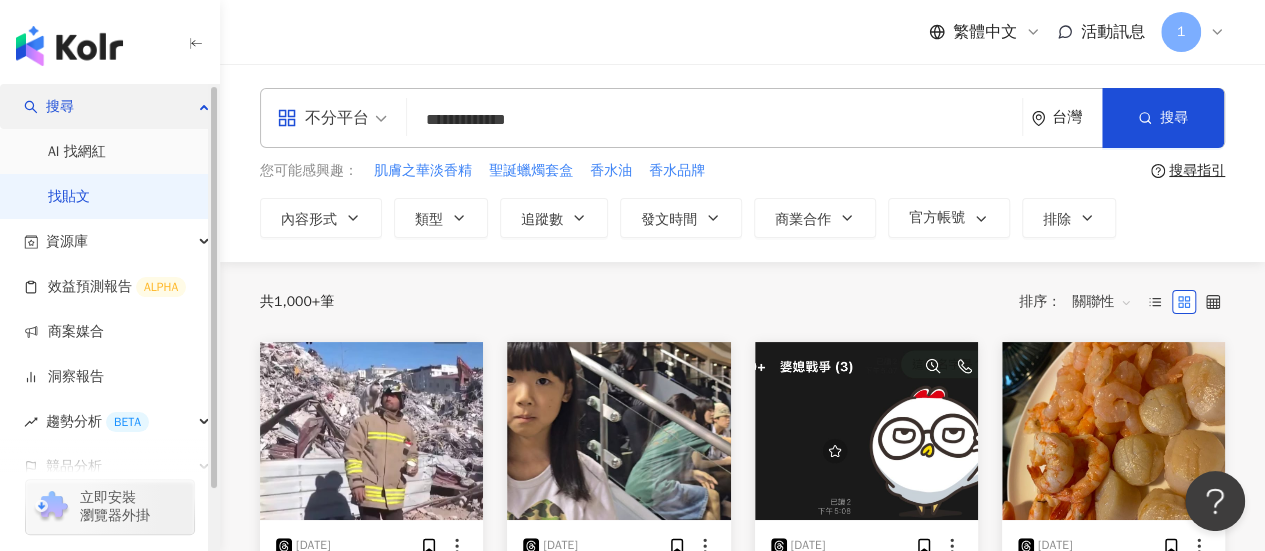 click on "搜尋" at bounding box center [109, 106] 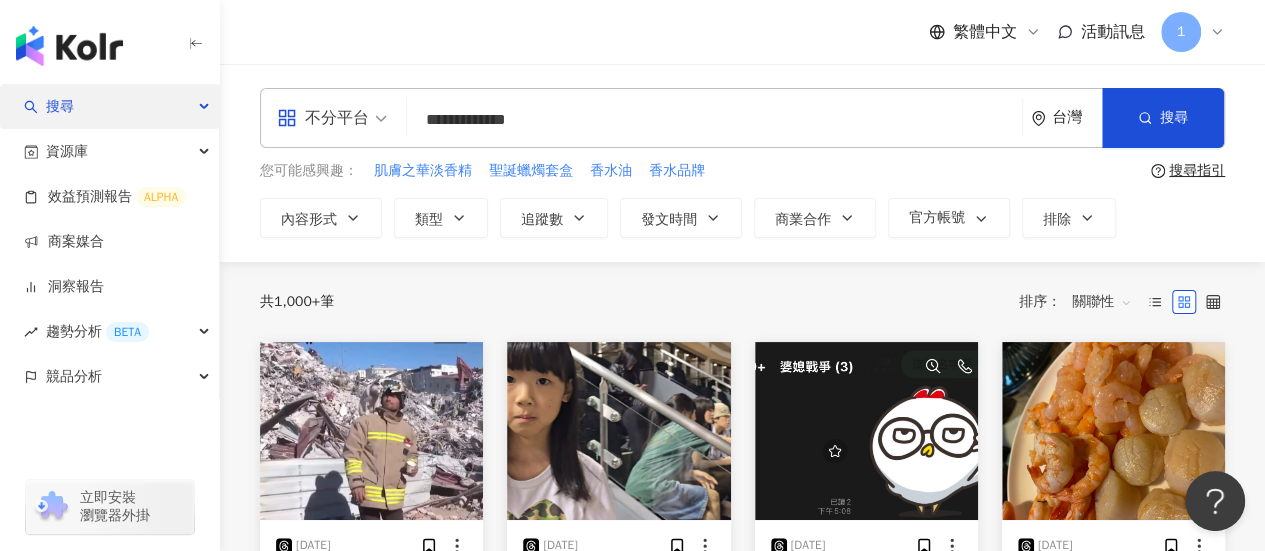 click on "搜尋" at bounding box center [109, 106] 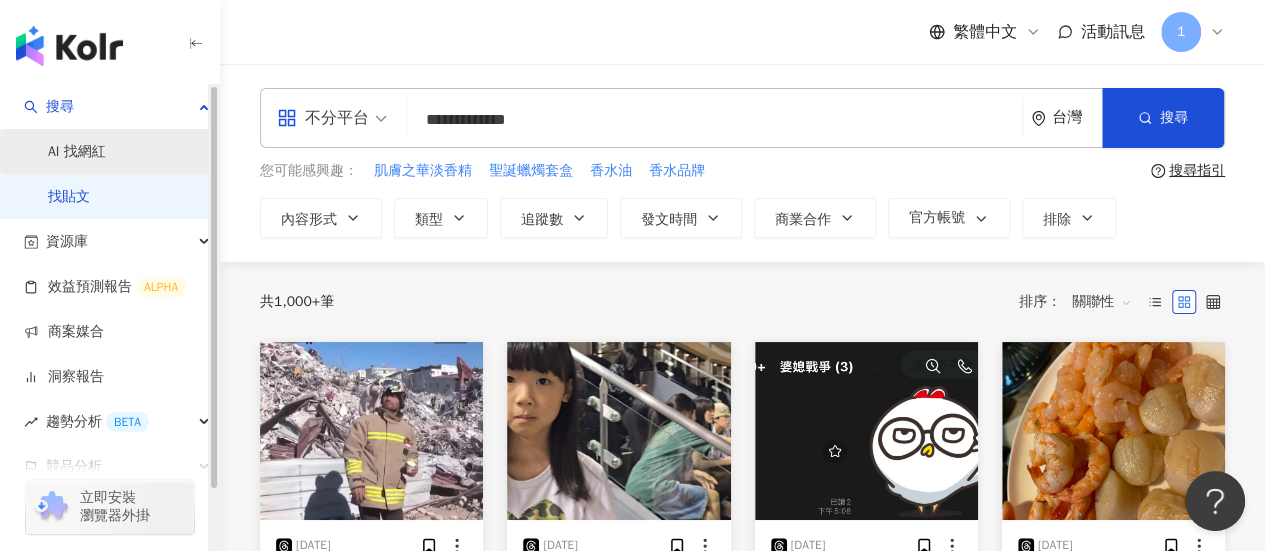 click on "AI 找網紅" at bounding box center [77, 152] 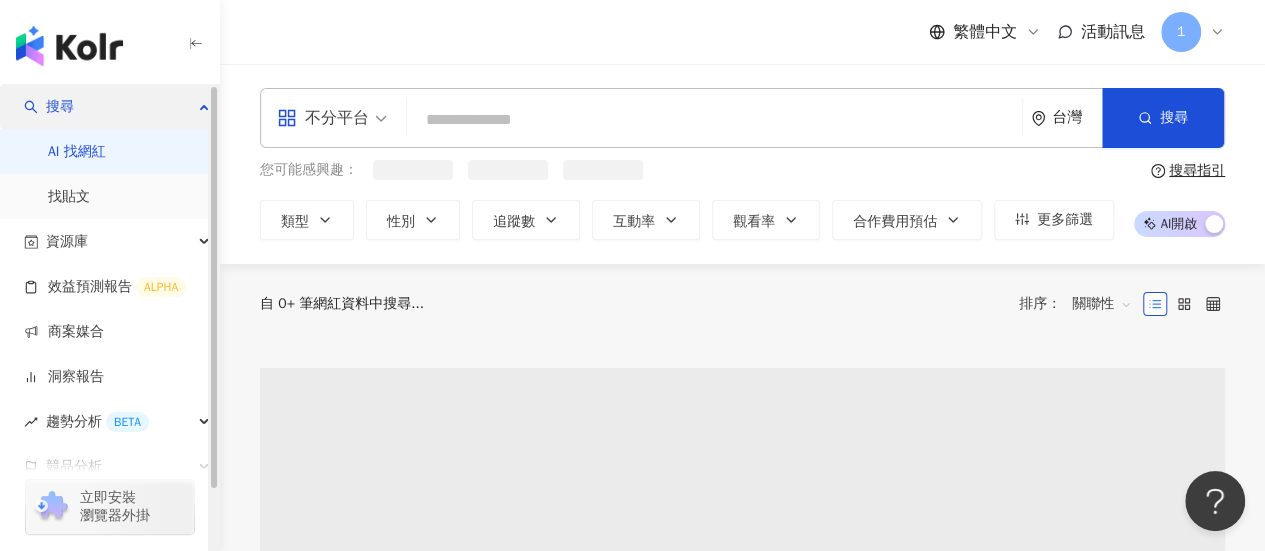 click on "搜尋" at bounding box center (109, 106) 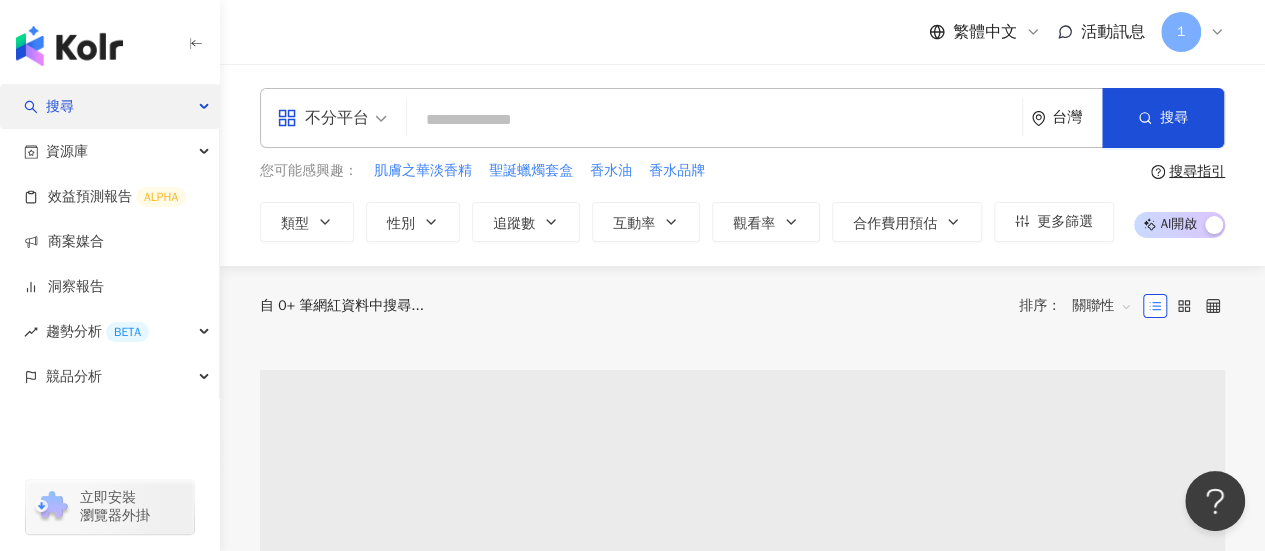 click on "搜尋" at bounding box center [109, 106] 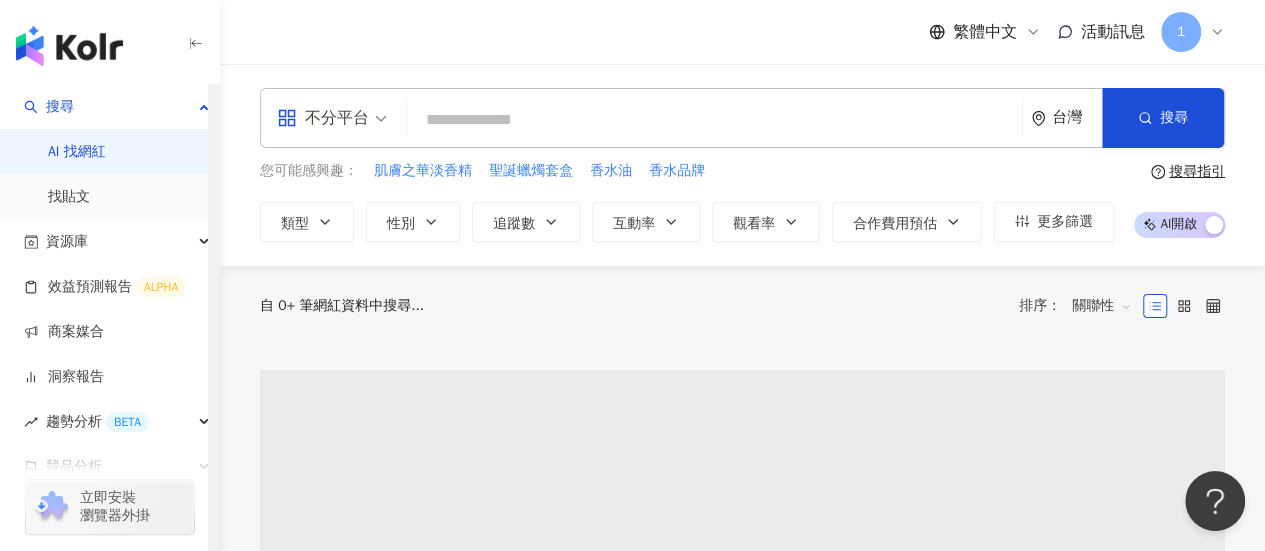 click at bounding box center (714, 120) 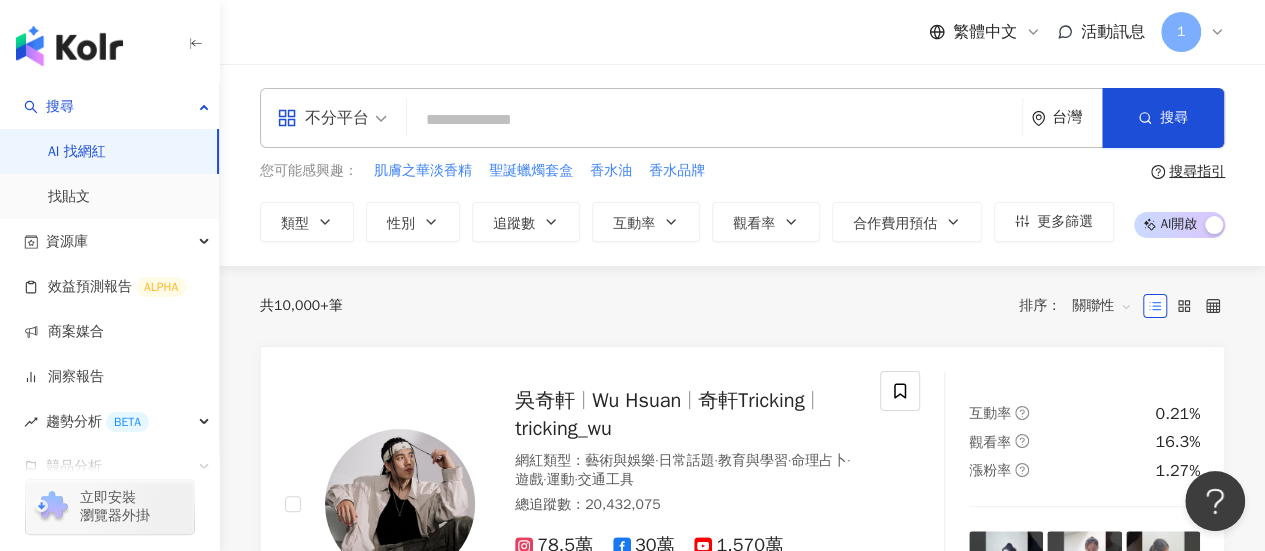 paste on "**********" 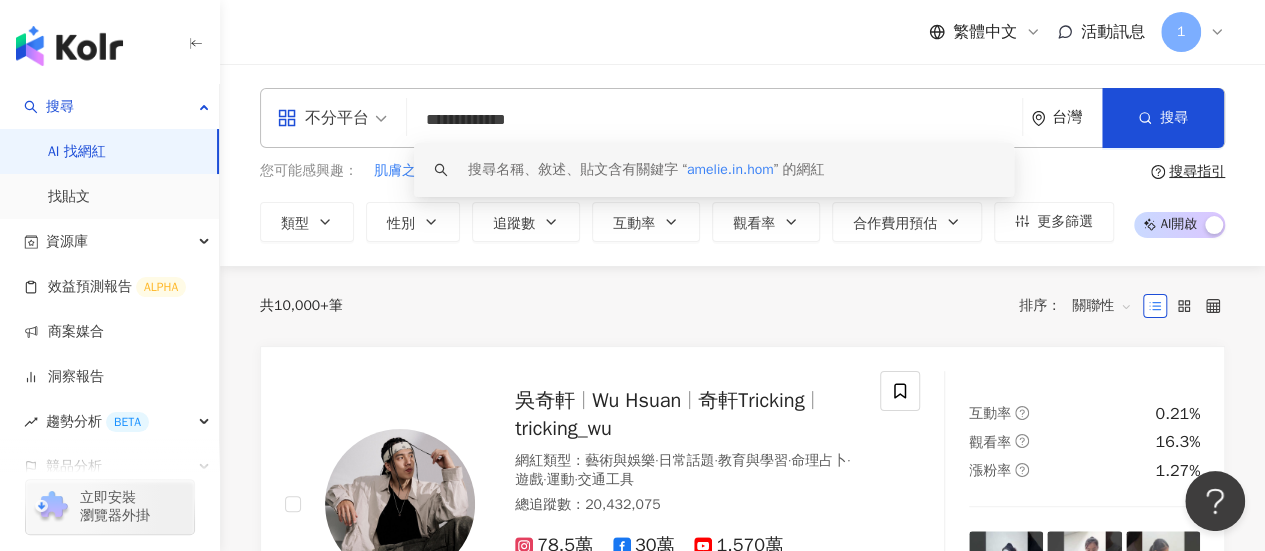 click on "搜尋名稱、敘述、貼文含有關鍵字 “ amelie.in.hom ” 的網紅" at bounding box center [714, 170] 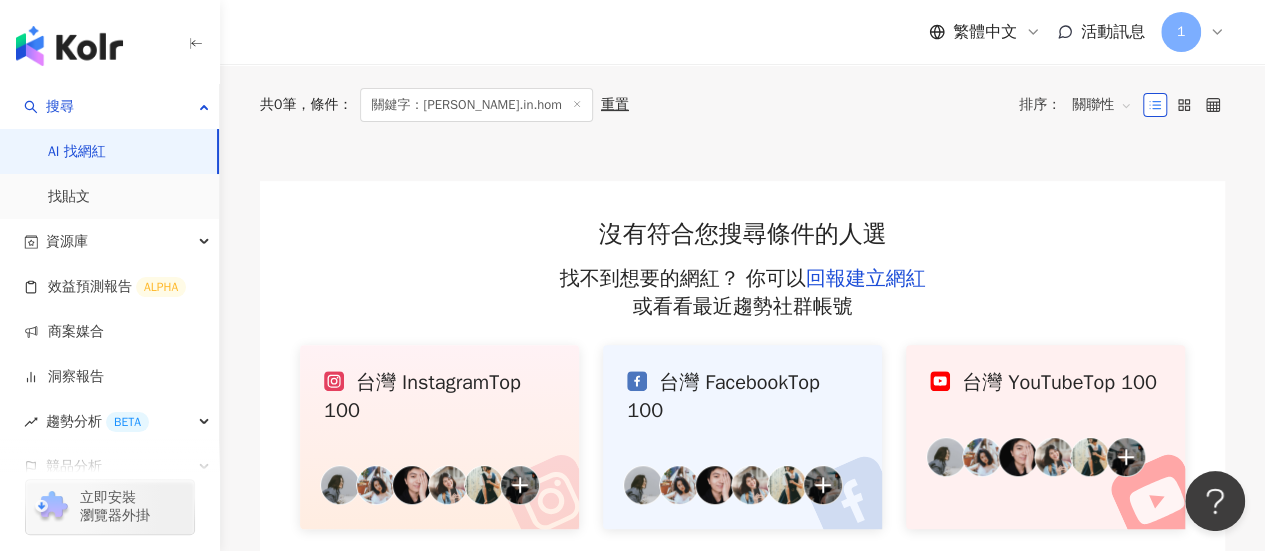 scroll, scrollTop: 0, scrollLeft: 0, axis: both 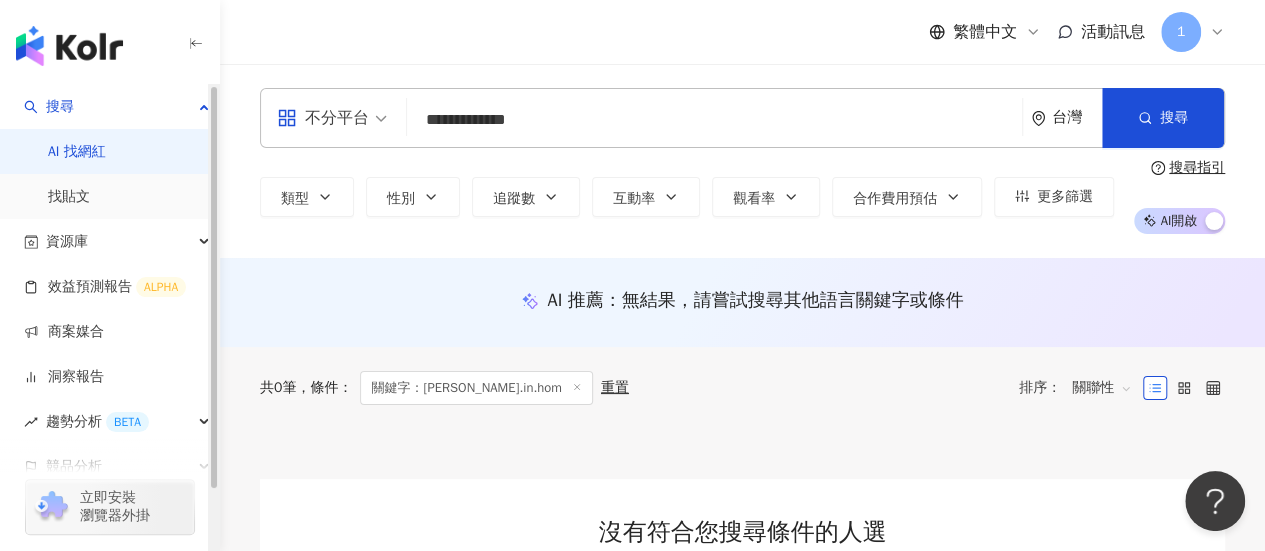 type on "**********" 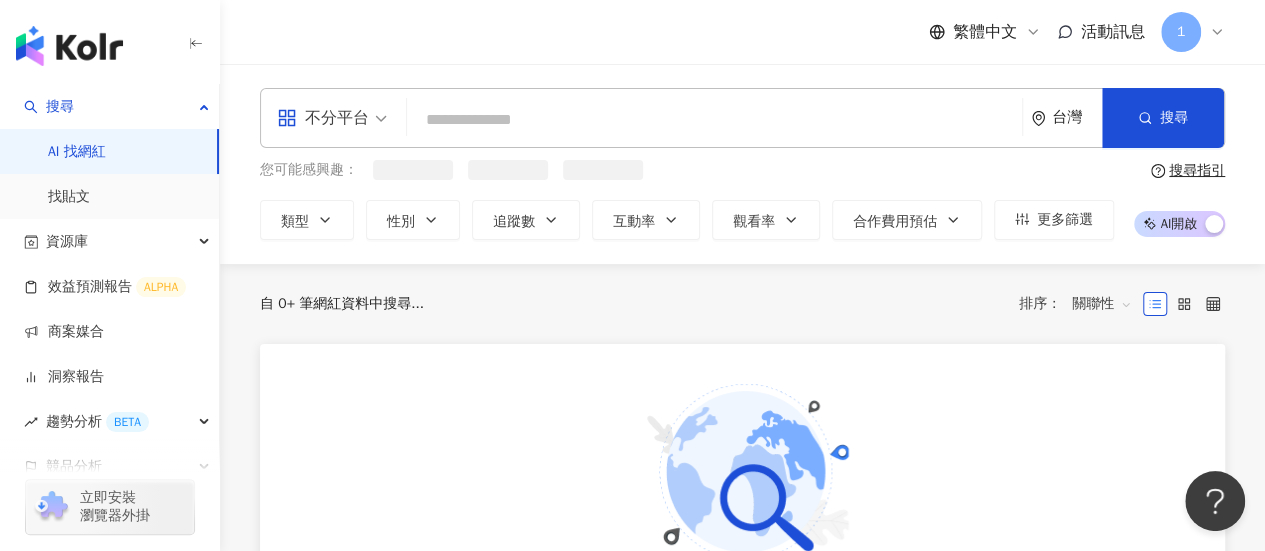 click at bounding box center [714, 120] 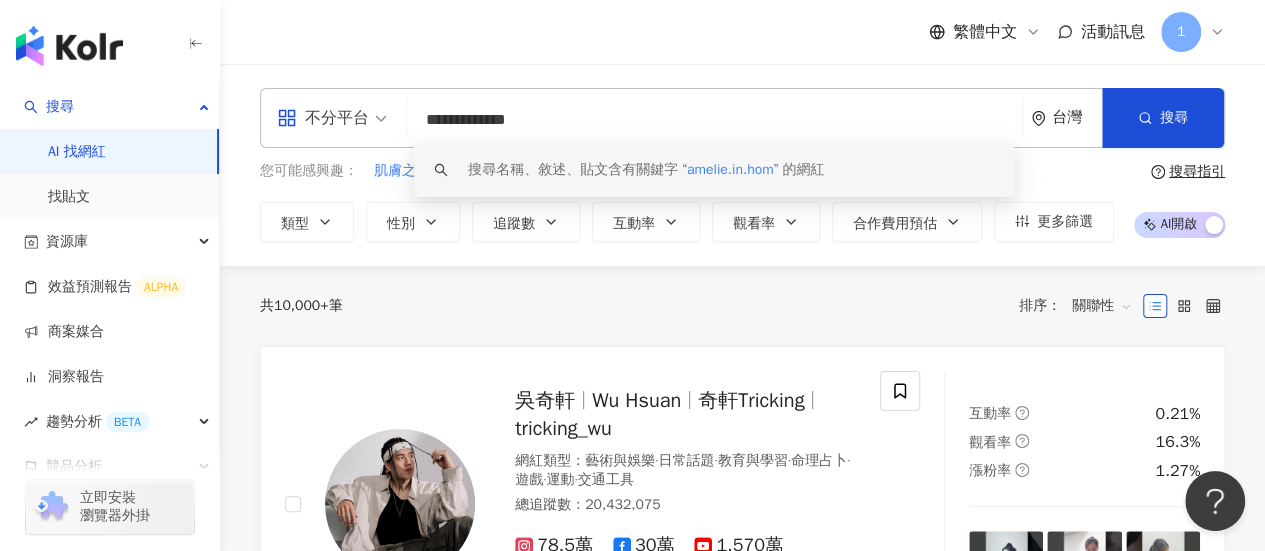 click on "搜尋名稱、敘述、貼文含有關鍵字 “ amelie.in.hom ” 的網紅" at bounding box center [646, 170] 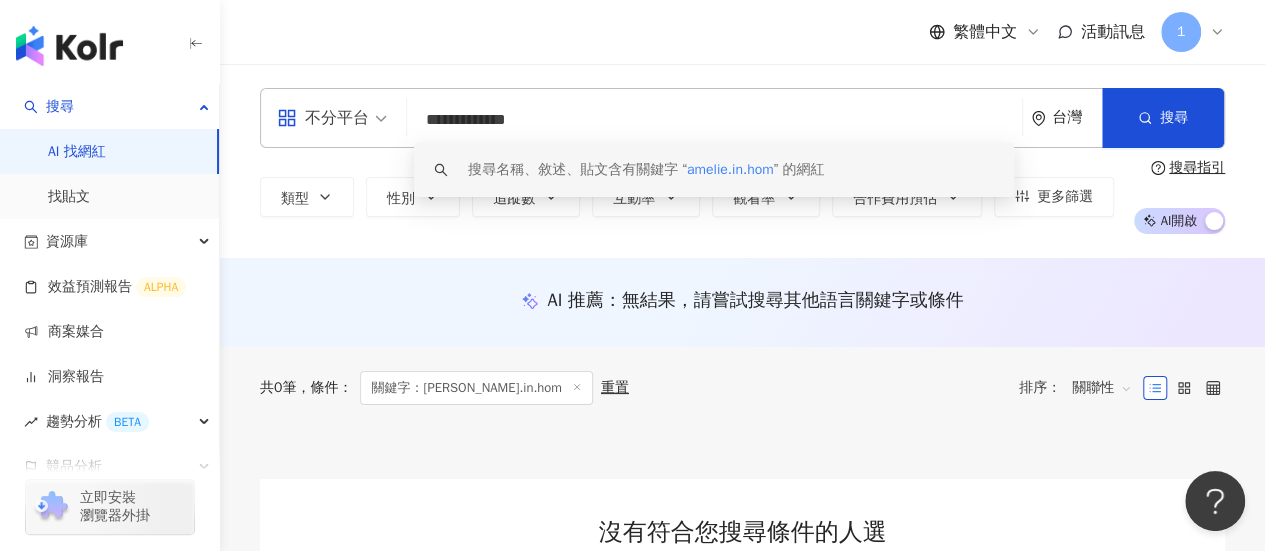 drag, startPoint x: 579, startPoint y: 129, endPoint x: 411, endPoint y: 125, distance: 168.0476 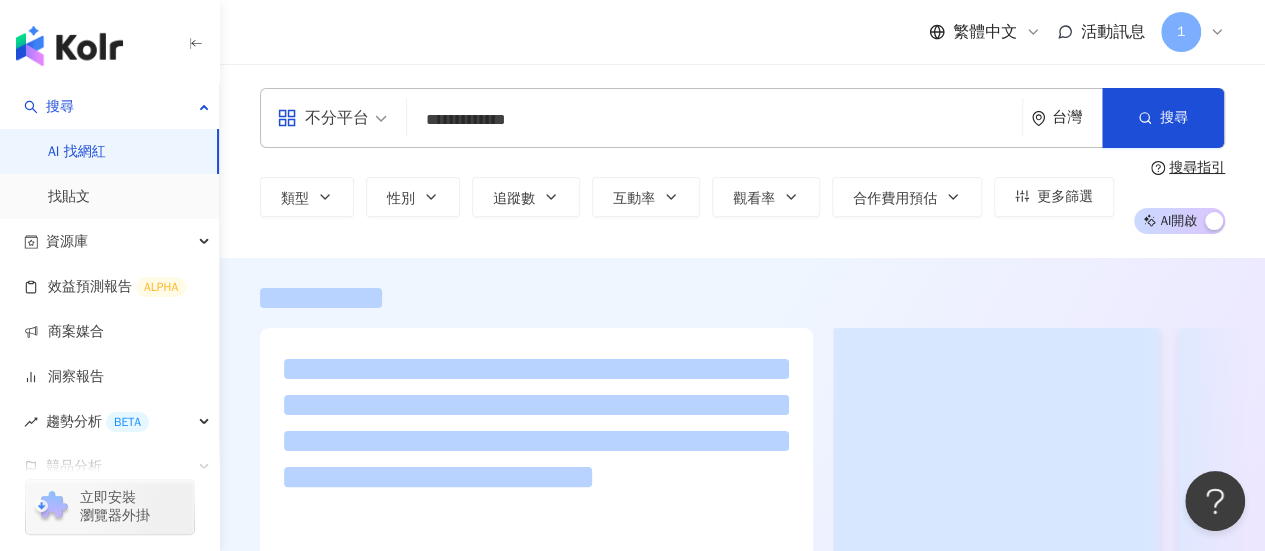 click on "**********" at bounding box center [714, 120] 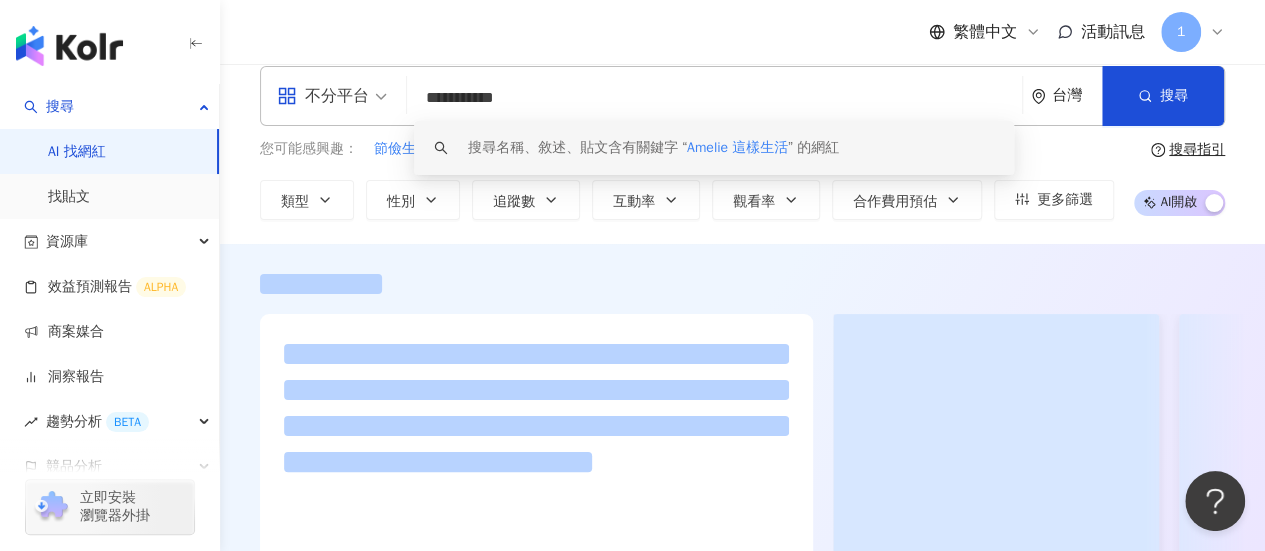 scroll, scrollTop: 0, scrollLeft: 0, axis: both 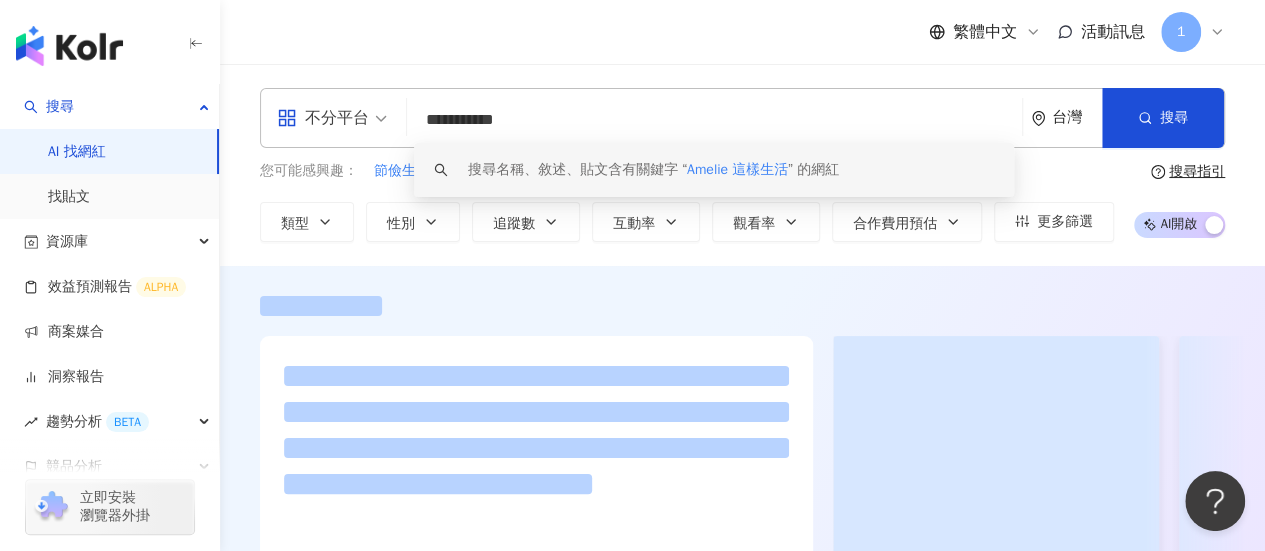click on "**********" at bounding box center [714, 120] 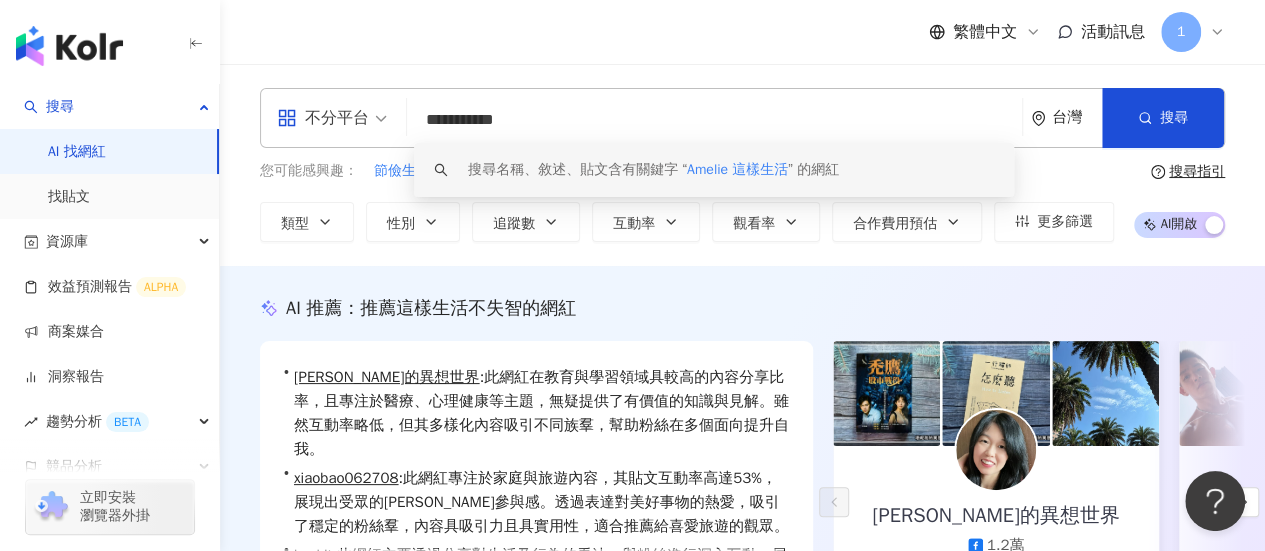 paste on "**********" 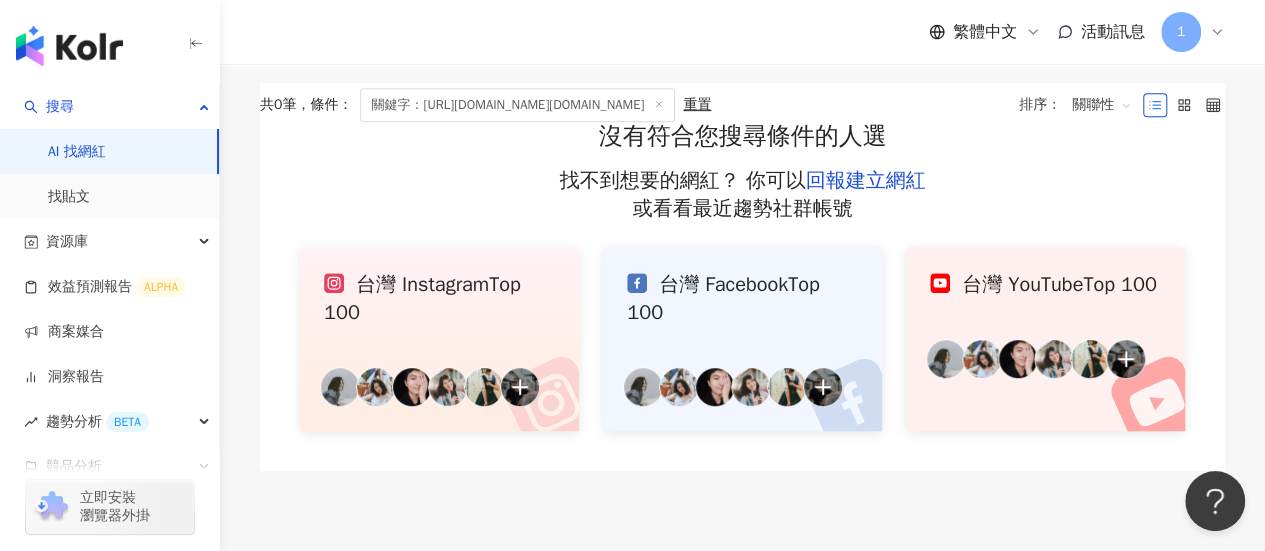 scroll, scrollTop: 400, scrollLeft: 0, axis: vertical 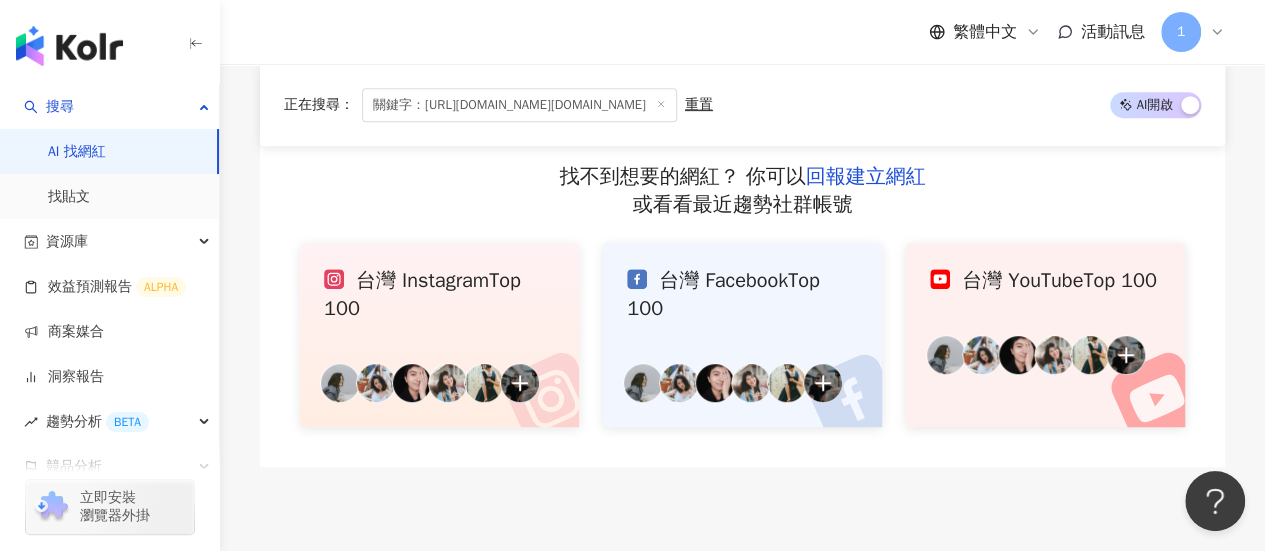 type on "**********" 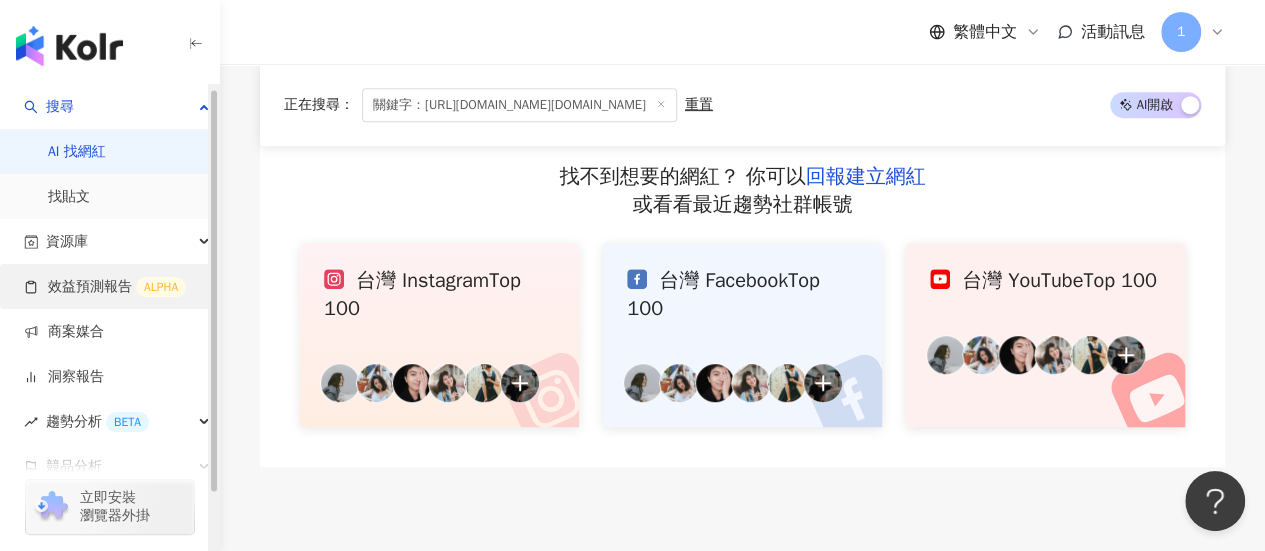 scroll, scrollTop: 70, scrollLeft: 0, axis: vertical 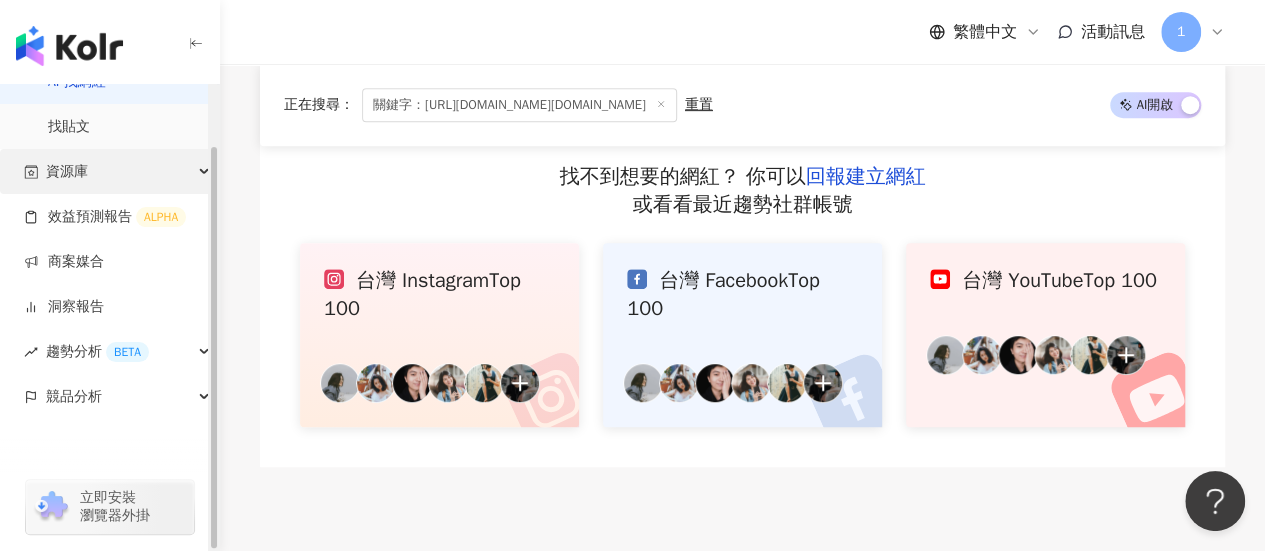 click on "資源庫" at bounding box center (67, 171) 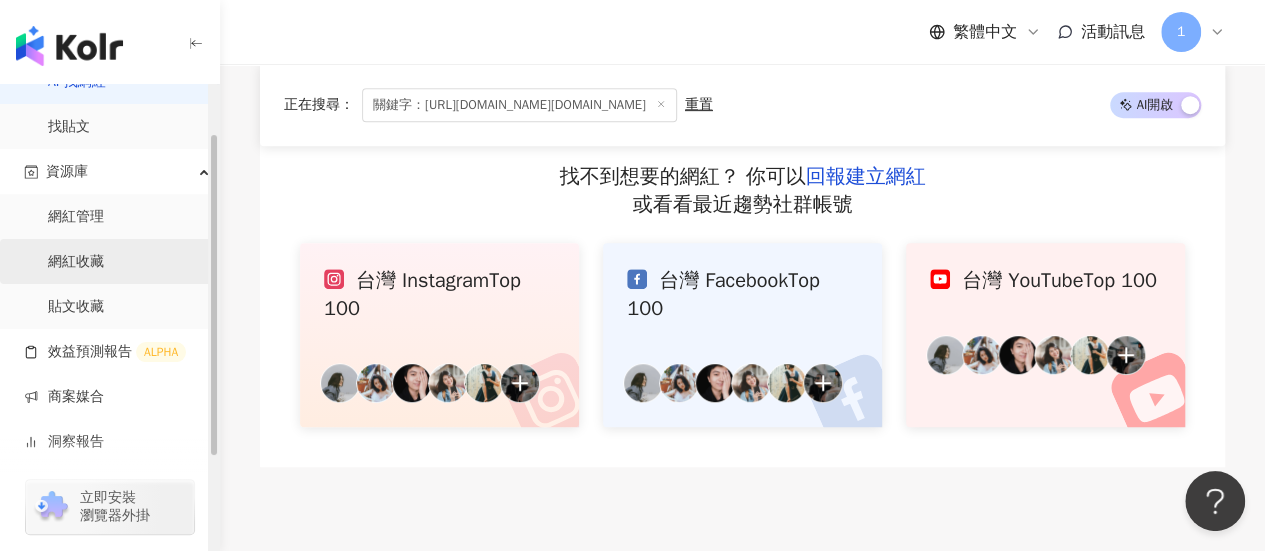 click on "網紅收藏" at bounding box center [76, 262] 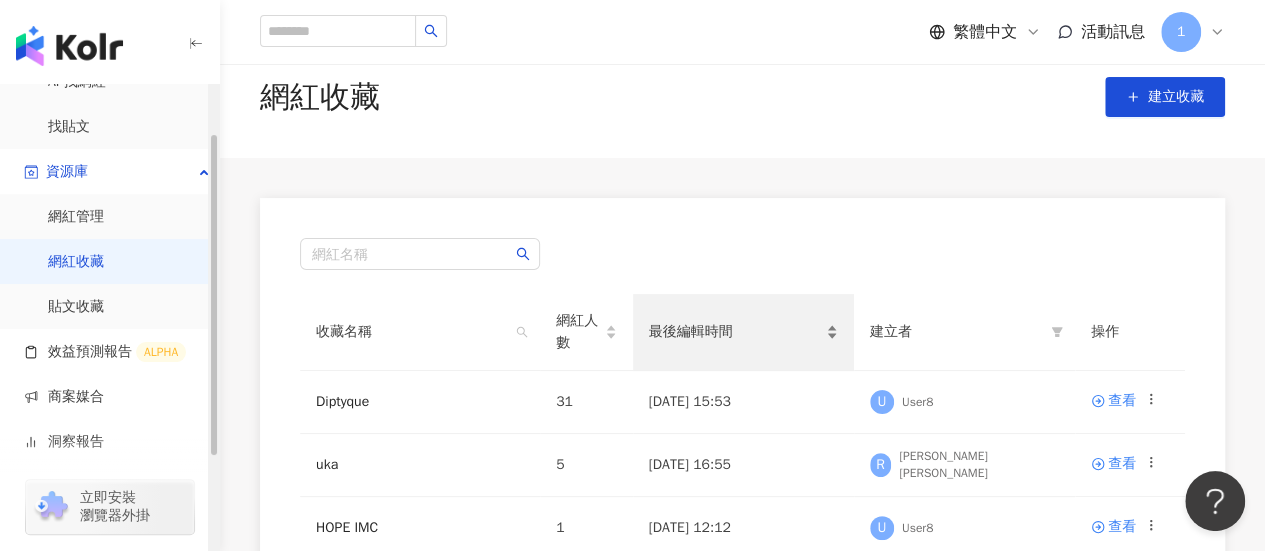 scroll, scrollTop: 100, scrollLeft: 0, axis: vertical 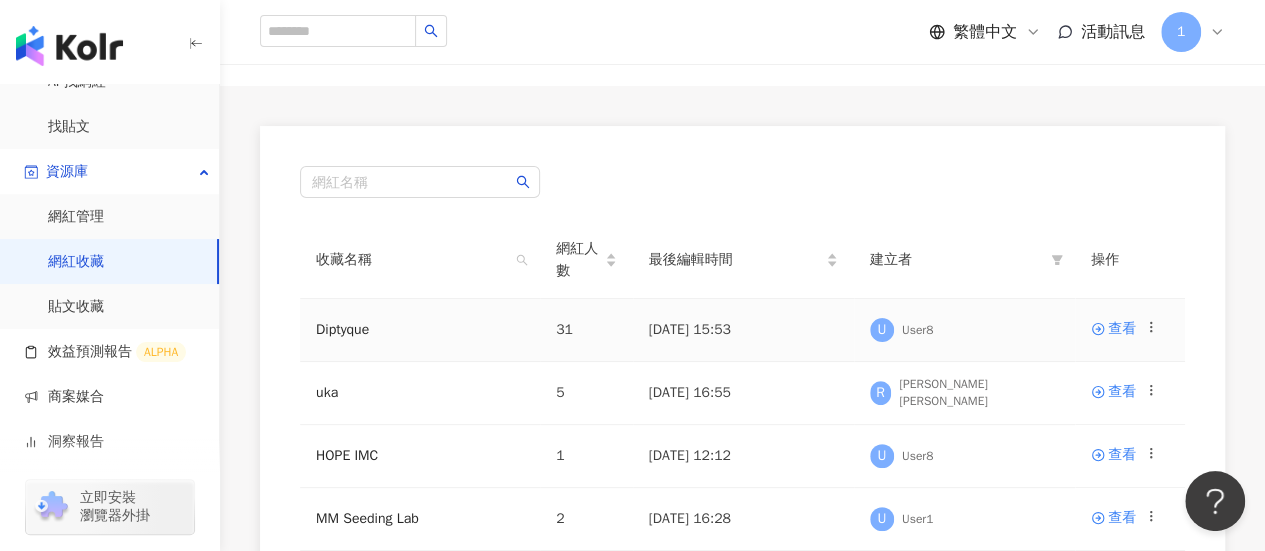 click on "Diptyque" at bounding box center [420, 330] 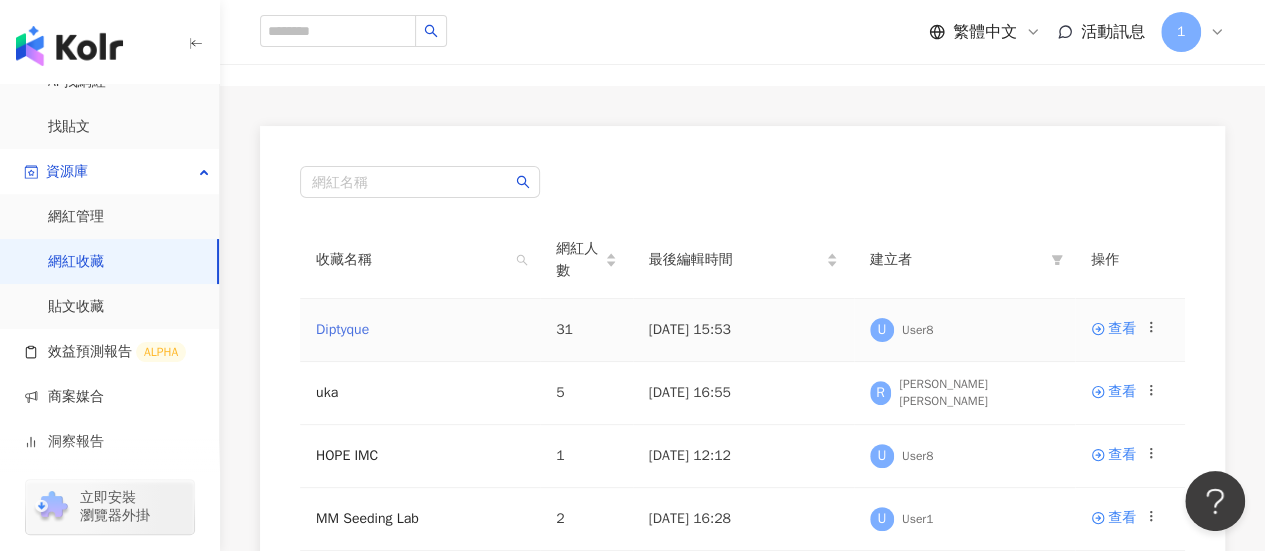 click on "Diptyque" at bounding box center [342, 329] 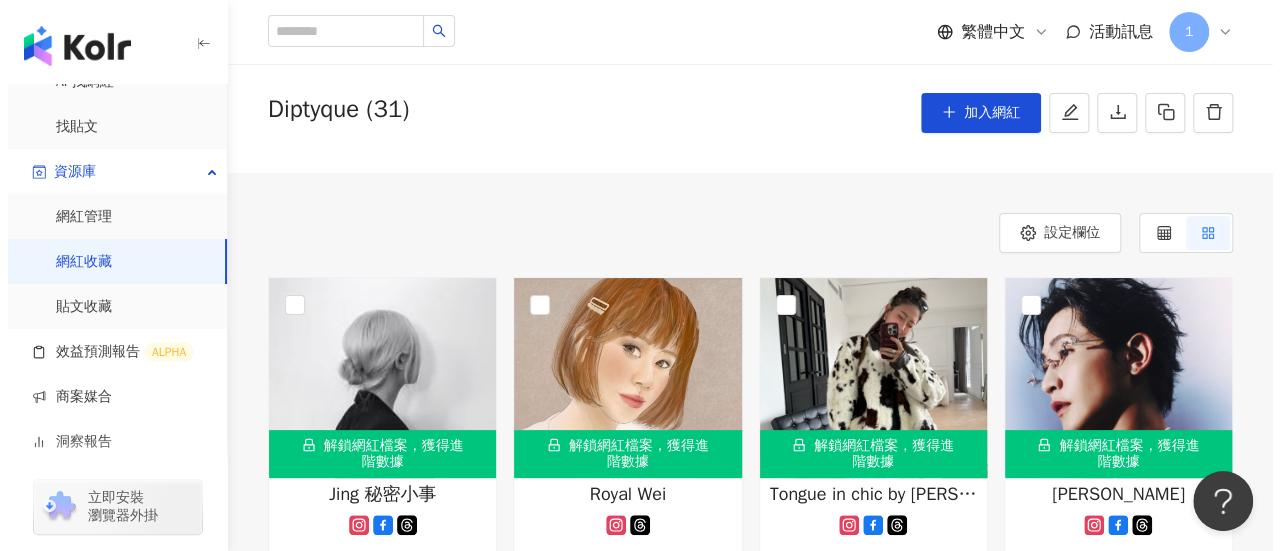 scroll, scrollTop: 0, scrollLeft: 0, axis: both 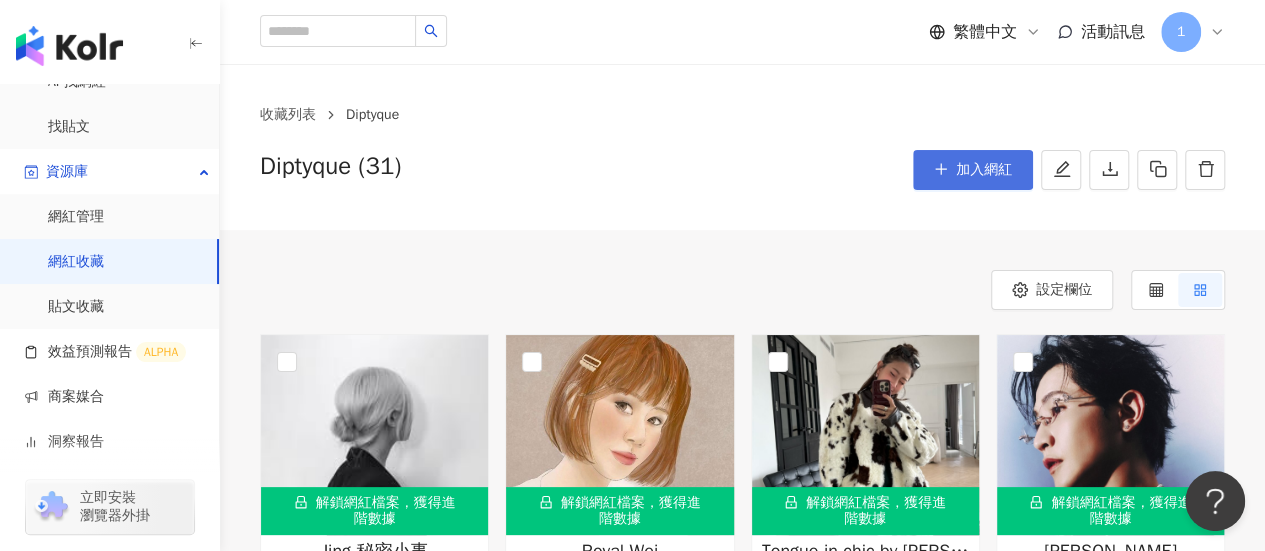 click on "加入網紅" at bounding box center [984, 170] 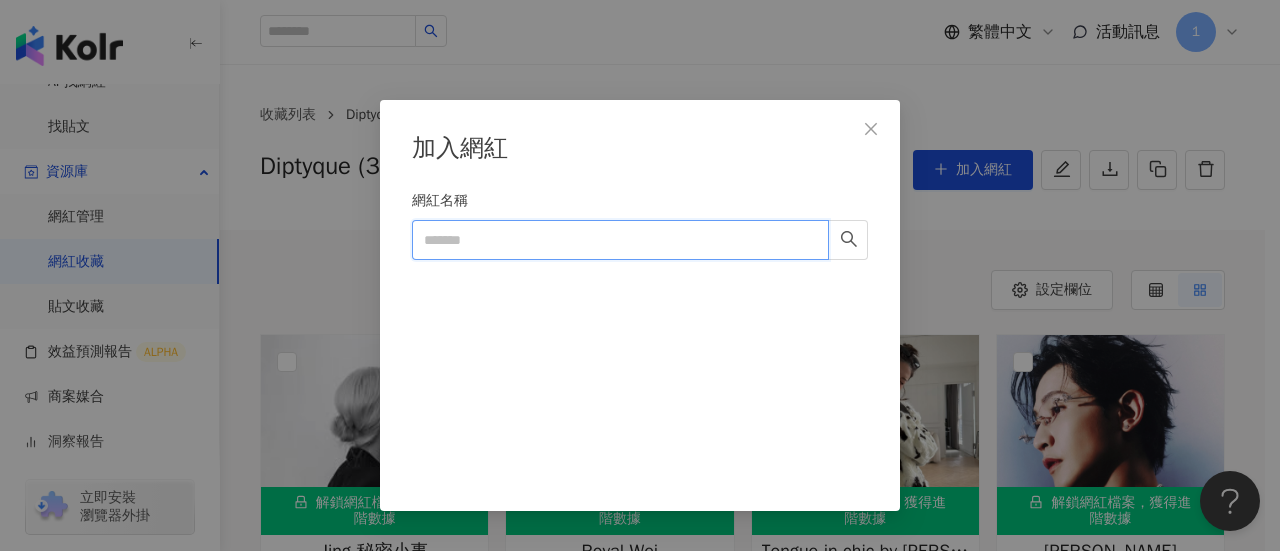 click on "網紅名稱" at bounding box center (620, 240) 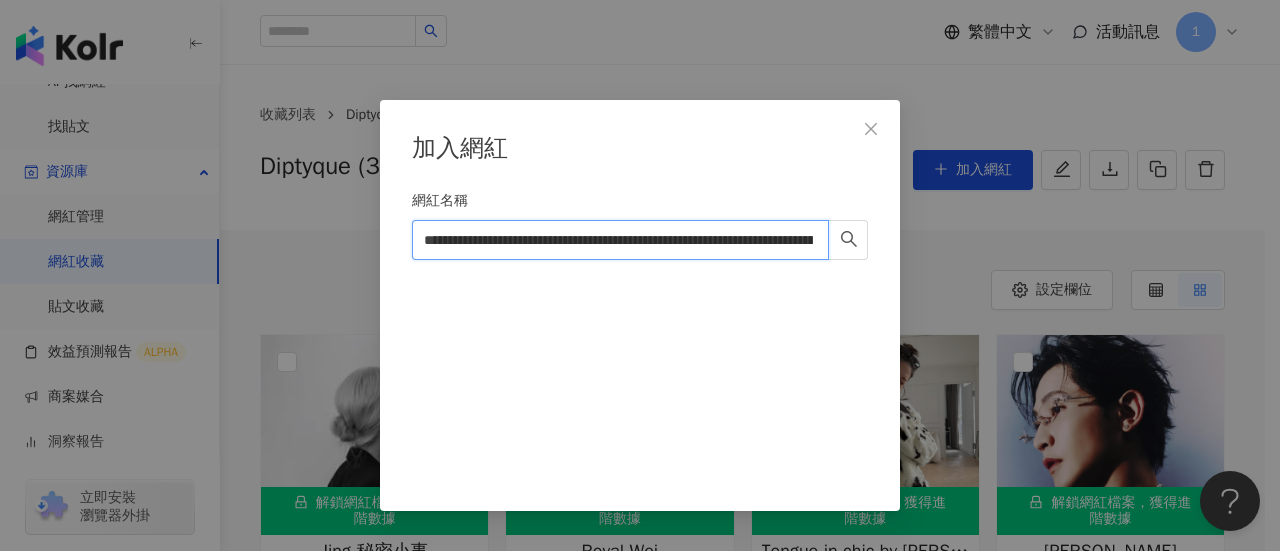 scroll, scrollTop: 0, scrollLeft: 2285, axis: horizontal 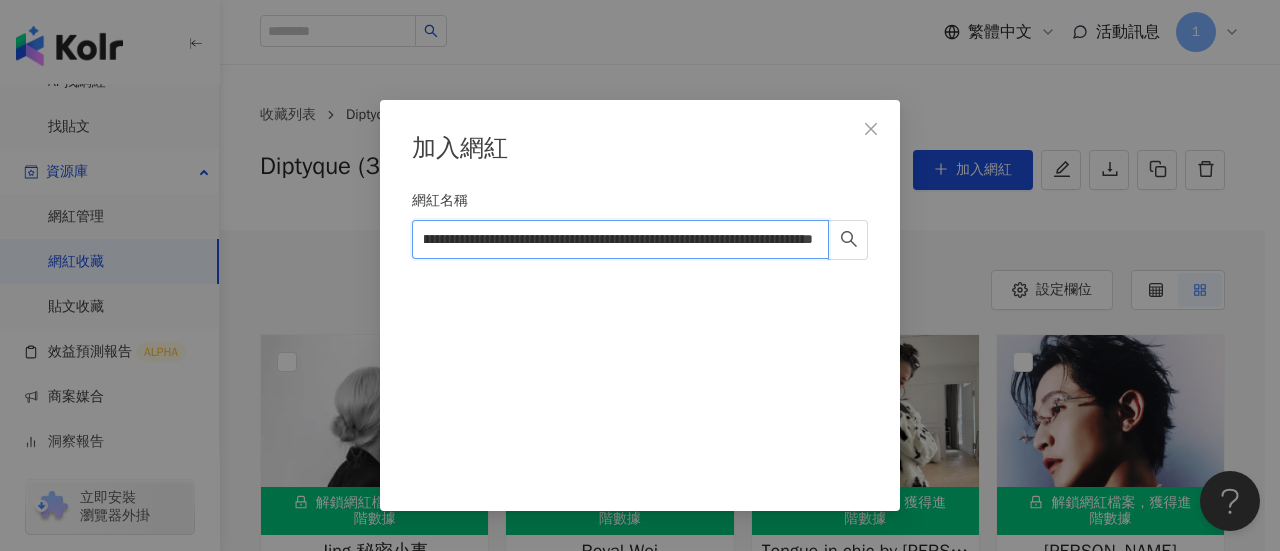 click on "**********" at bounding box center [620, 239] 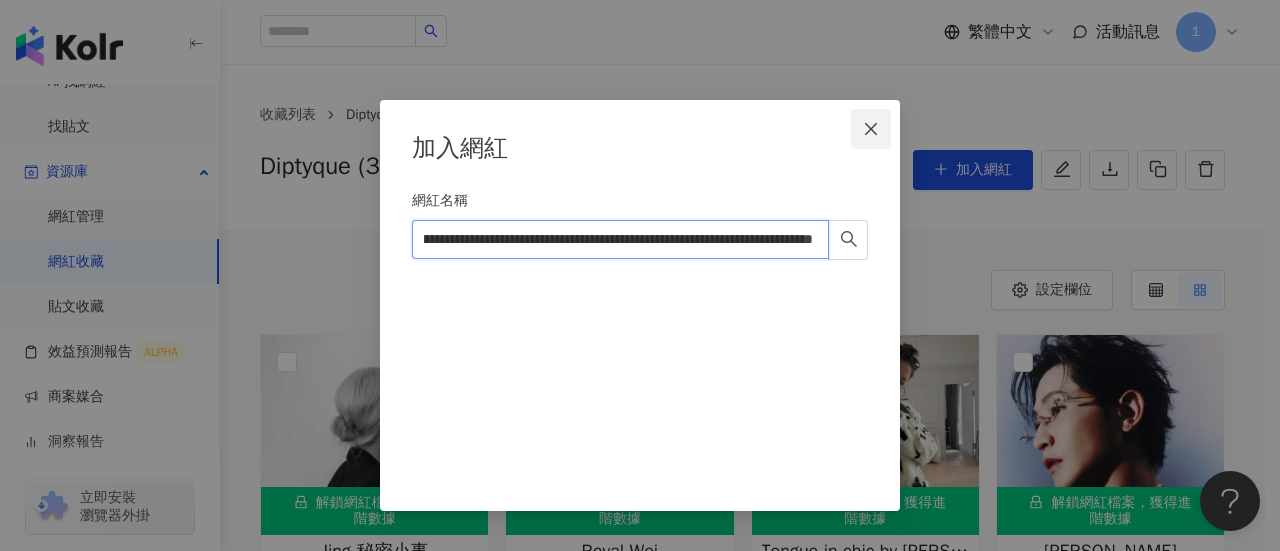 type on "**********" 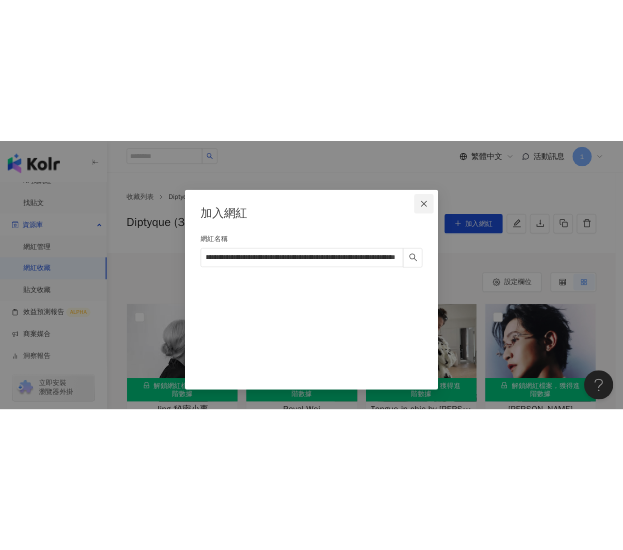 scroll, scrollTop: 0, scrollLeft: 0, axis: both 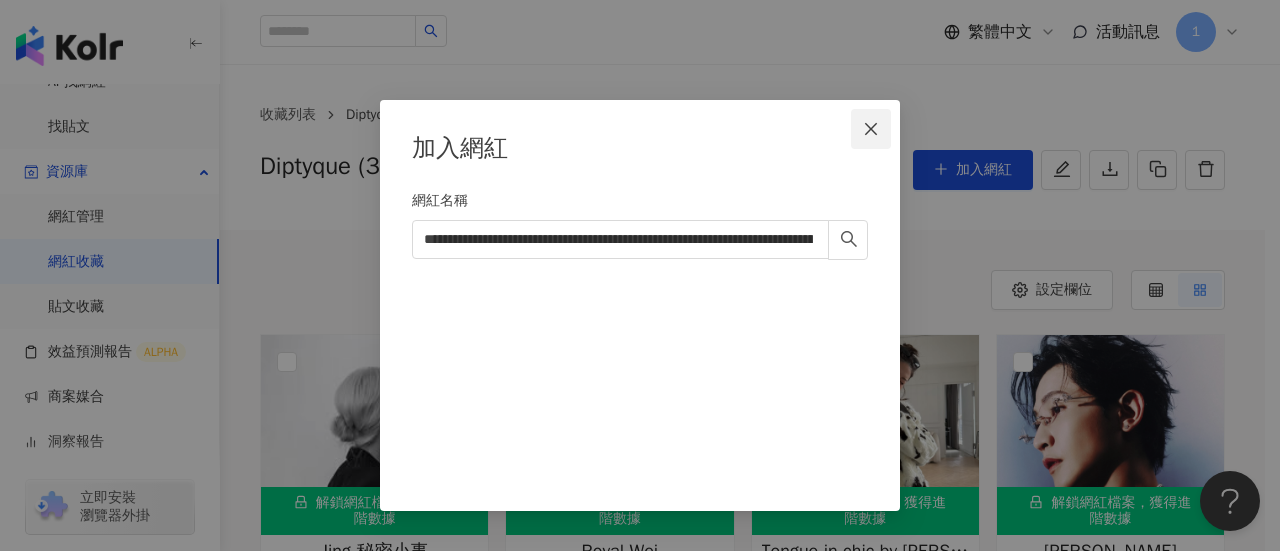 click 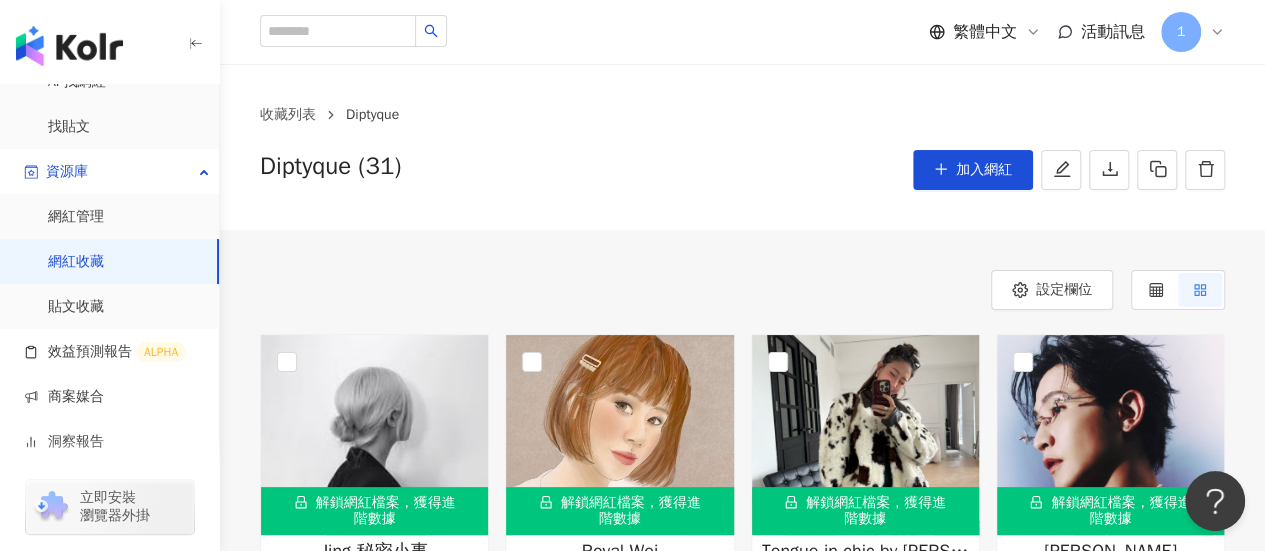 click on "收藏列表 Diptyque Diptyque (31) 加入網紅" at bounding box center [742, 147] 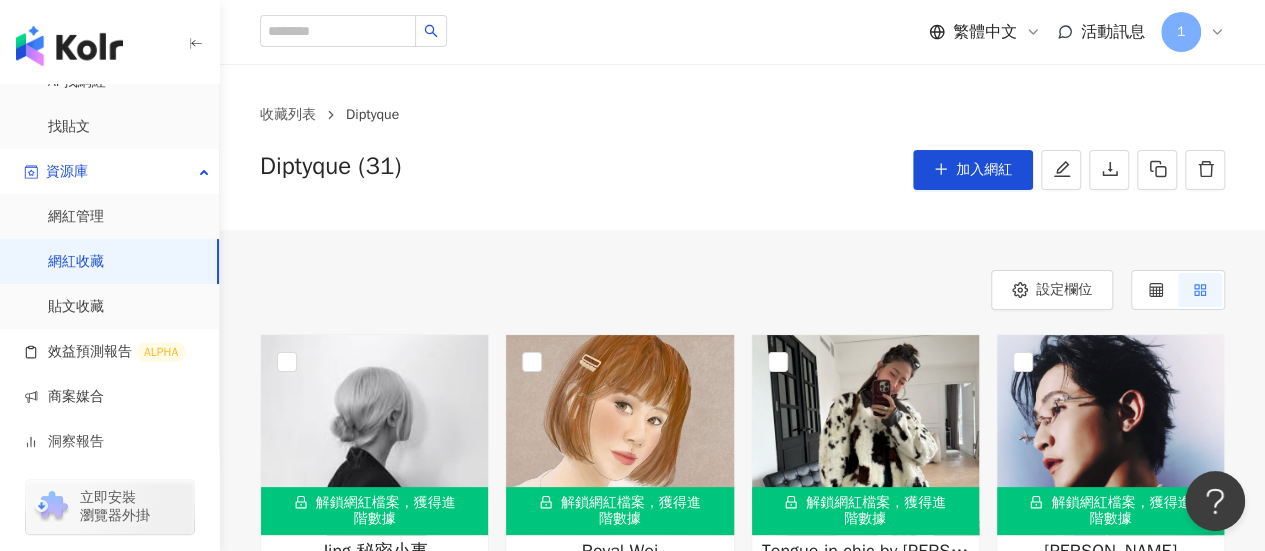 click on "收藏列表 Diptyque" at bounding box center [742, 115] 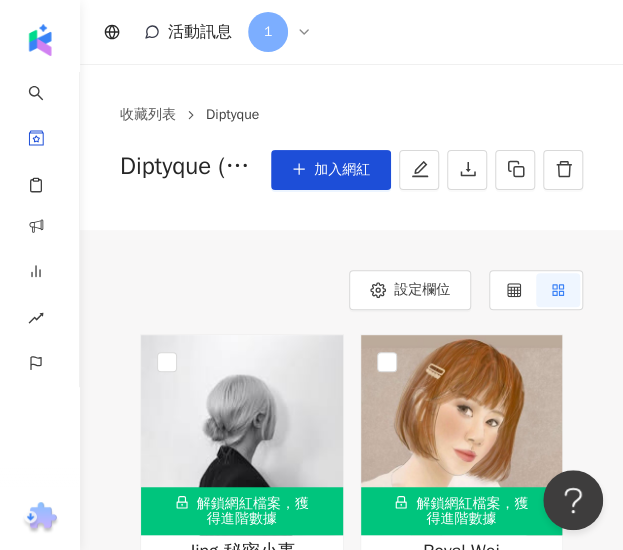 scroll, scrollTop: 0, scrollLeft: 0, axis: both 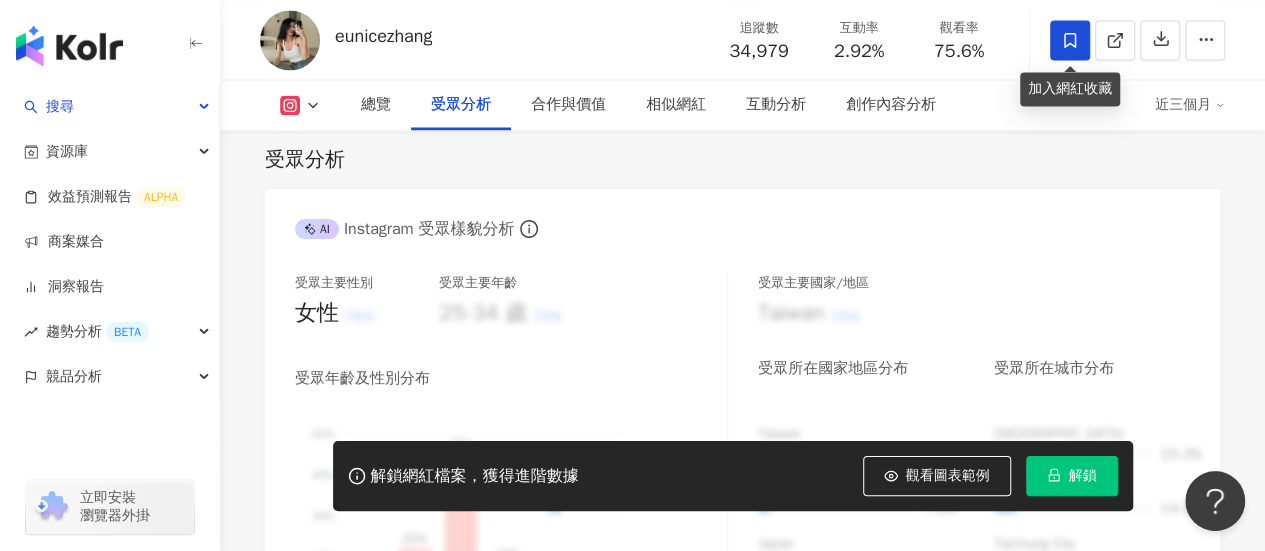 click at bounding box center [1070, 40] 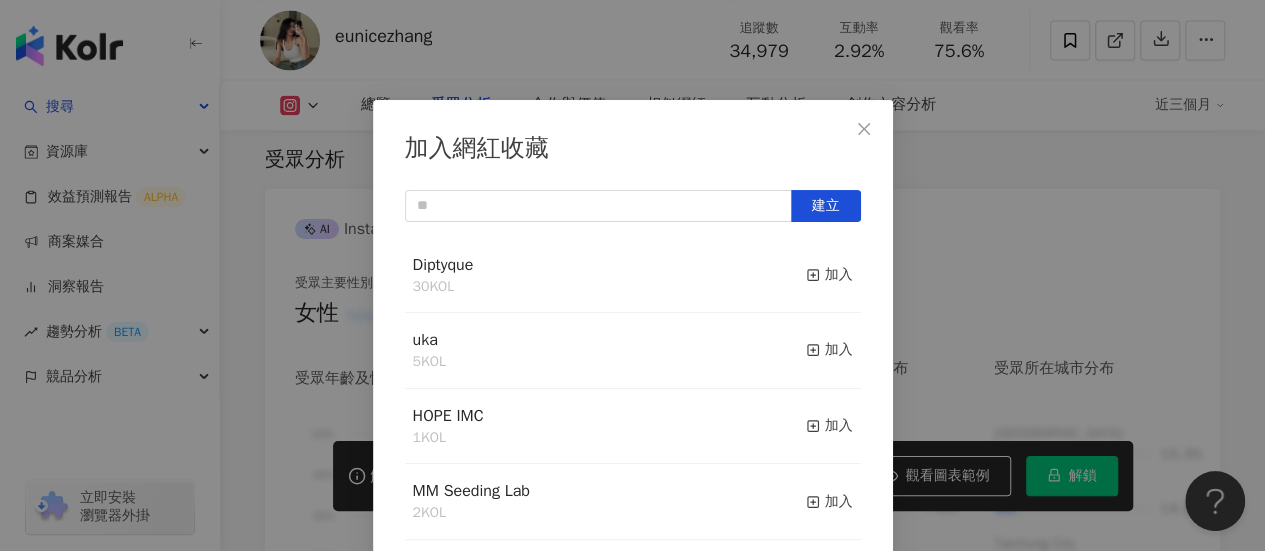 scroll, scrollTop: 70, scrollLeft: 0, axis: vertical 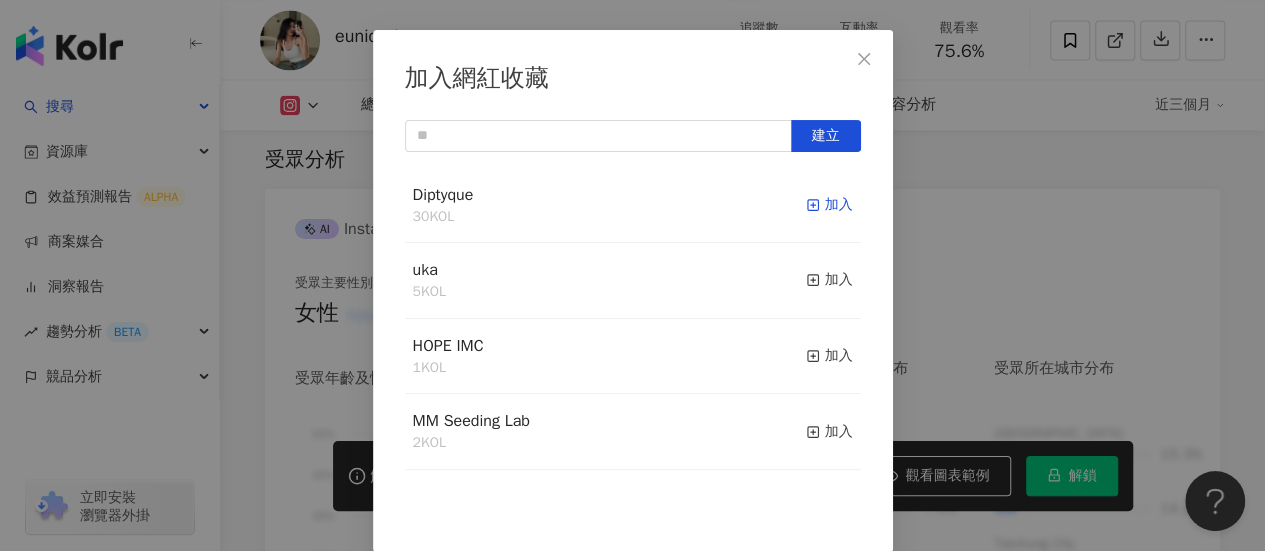 click 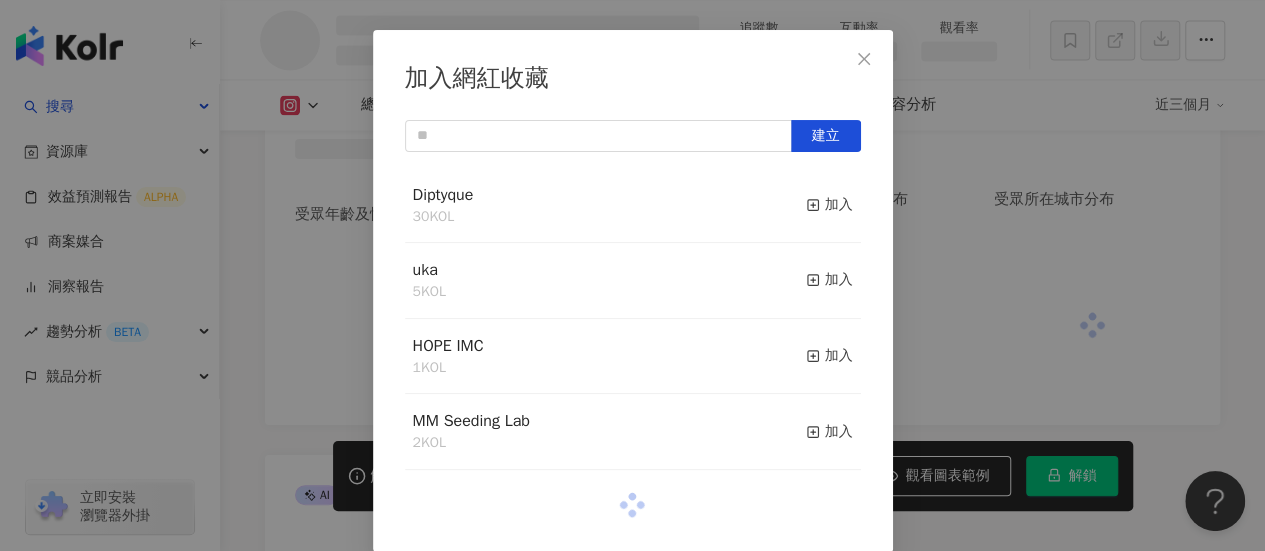 scroll, scrollTop: 1650, scrollLeft: 0, axis: vertical 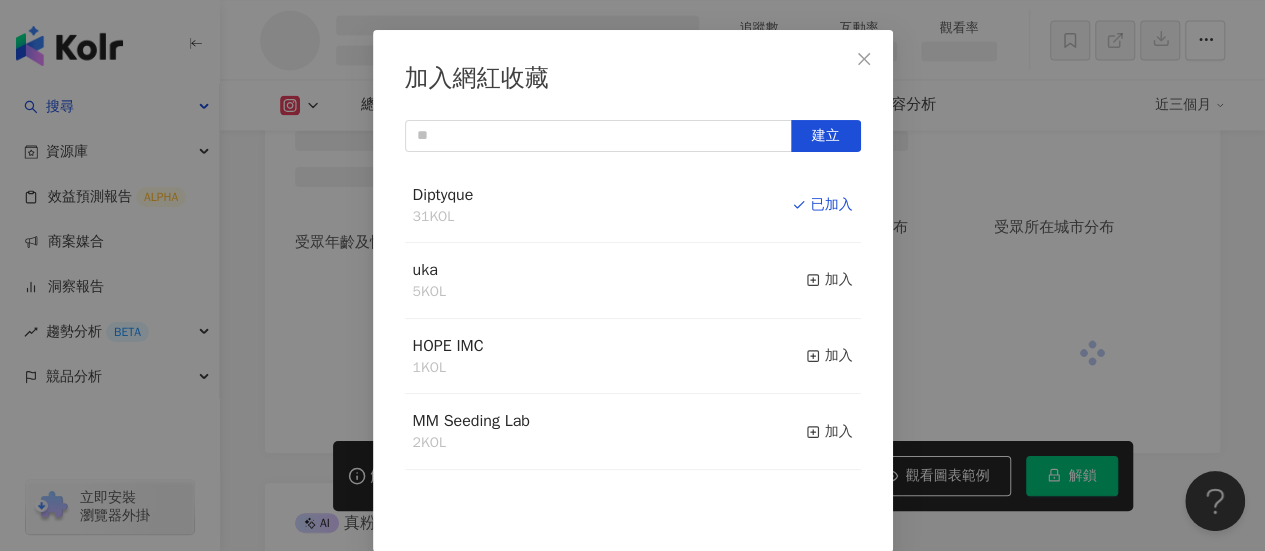 click at bounding box center [864, 59] 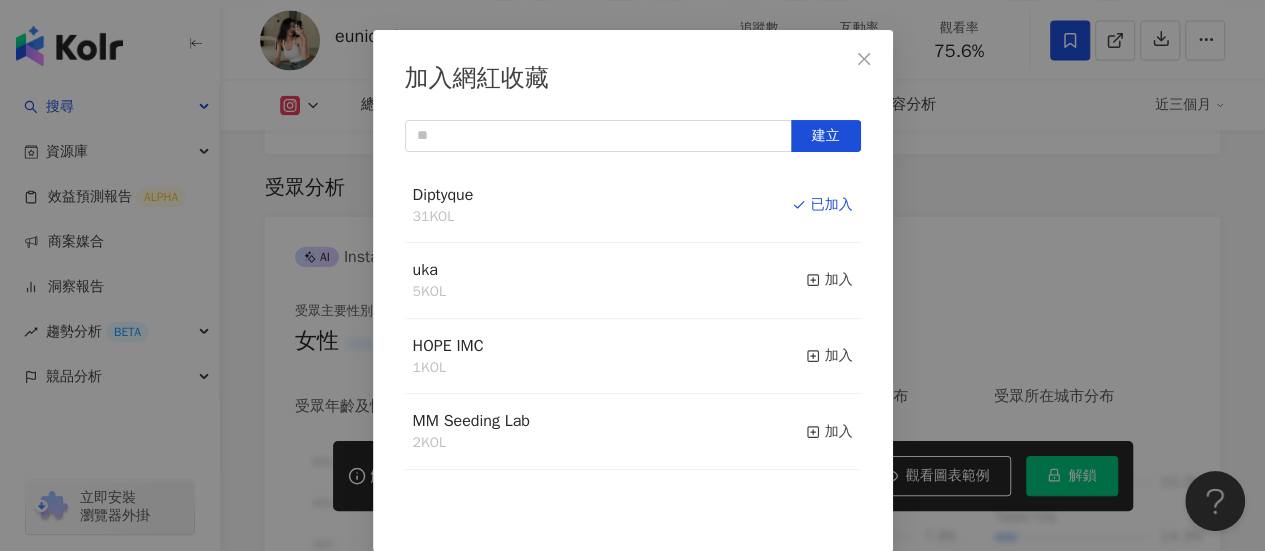 click on "加入網紅收藏 建立 Diptyque 31  KOL 已加入 uka 5  KOL 加入 HOPE IMC 1  KOL 加入 MM Seeding Lab 2  KOL 加入" at bounding box center [632, 275] 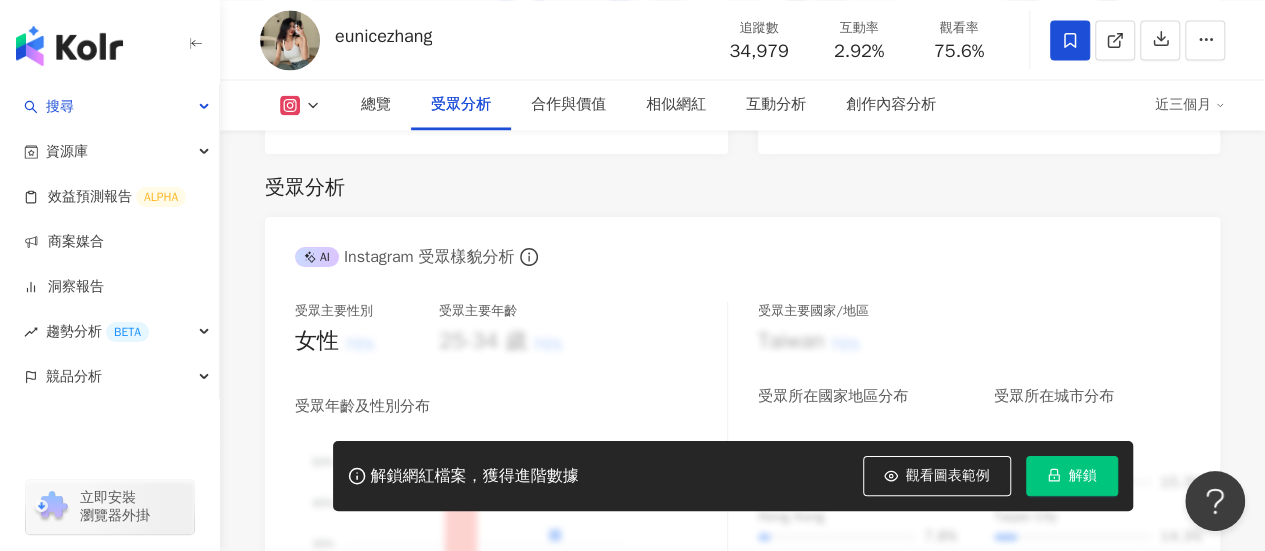 scroll, scrollTop: 1678, scrollLeft: 0, axis: vertical 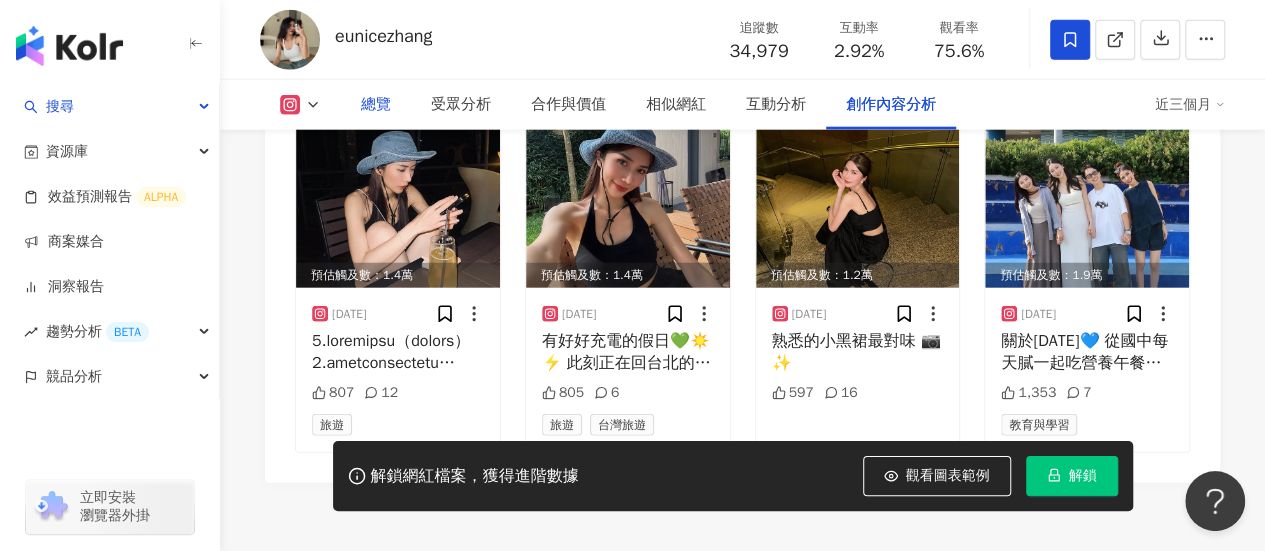 click on "總覽" at bounding box center [376, 105] 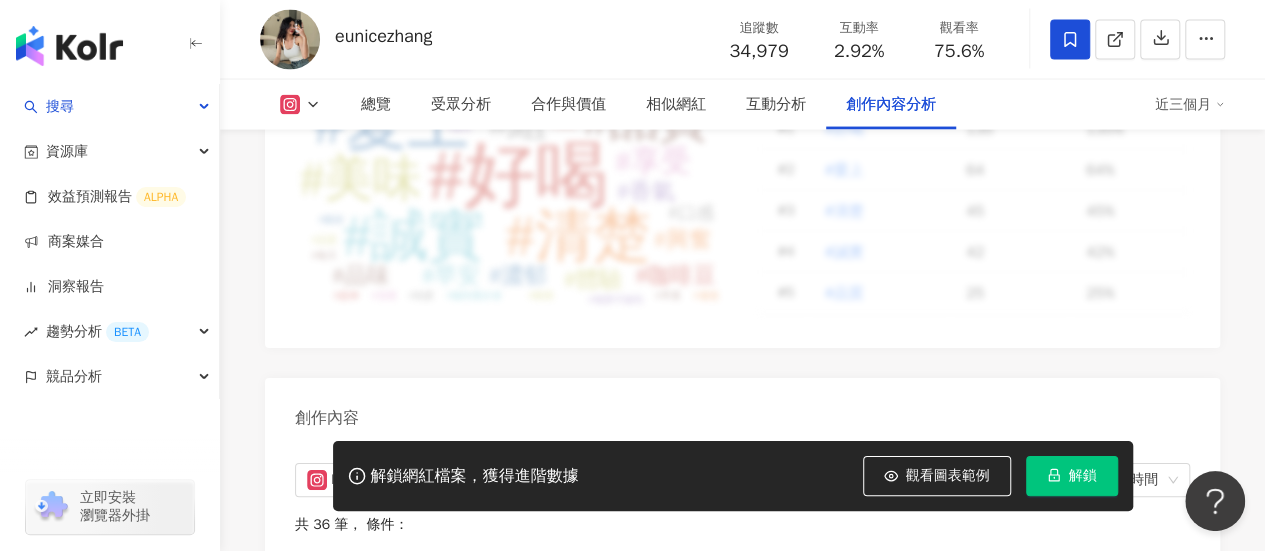 scroll, scrollTop: 5964, scrollLeft: 0, axis: vertical 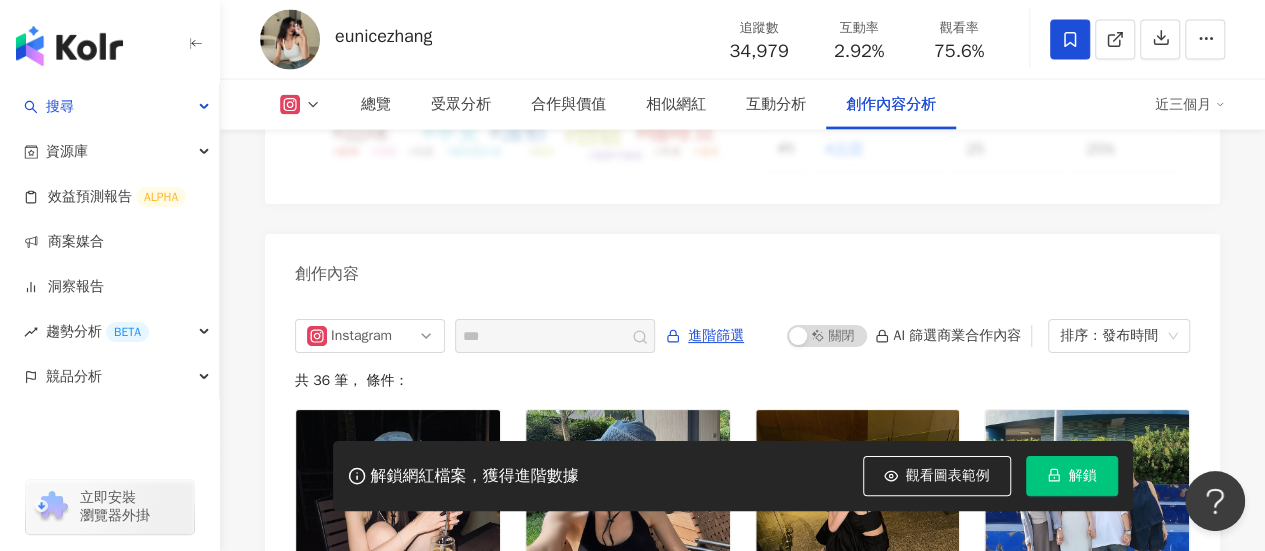 click at bounding box center [300, 105] 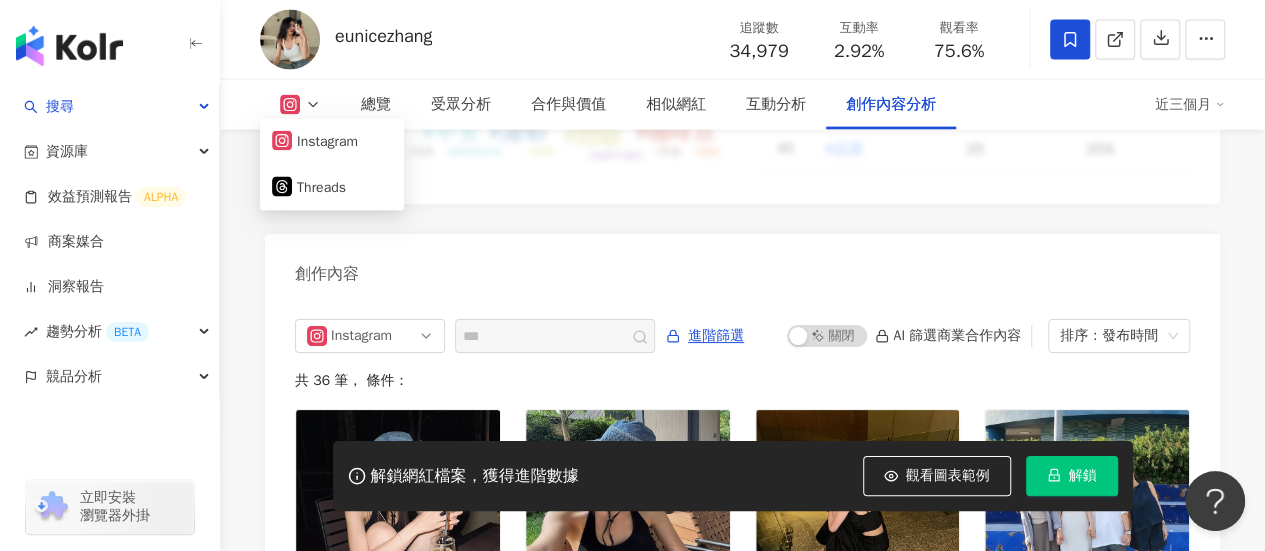 click 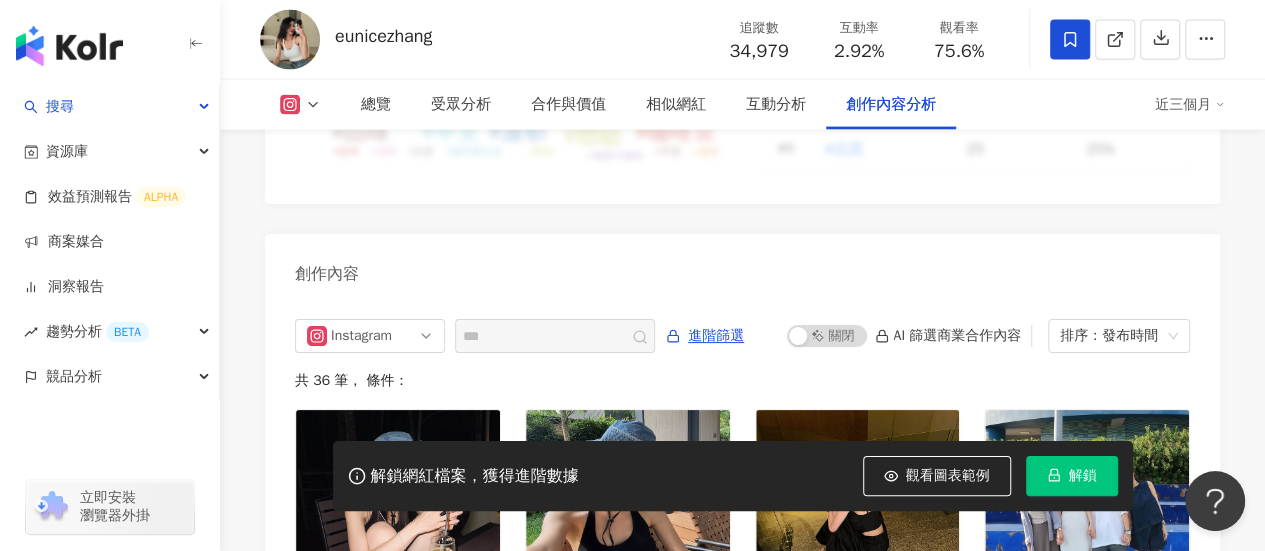 click on "總覽 受眾分析 合作與價值 相似網紅 互動分析 創作內容分析 近三個月" at bounding box center [742, 105] 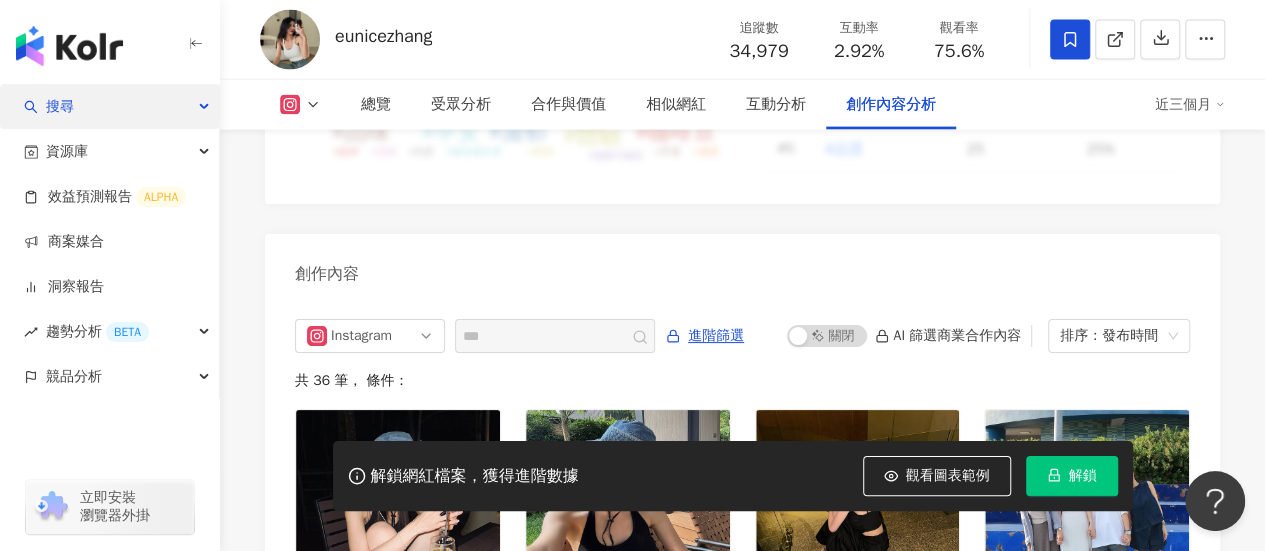 click on "搜尋" at bounding box center (109, 106) 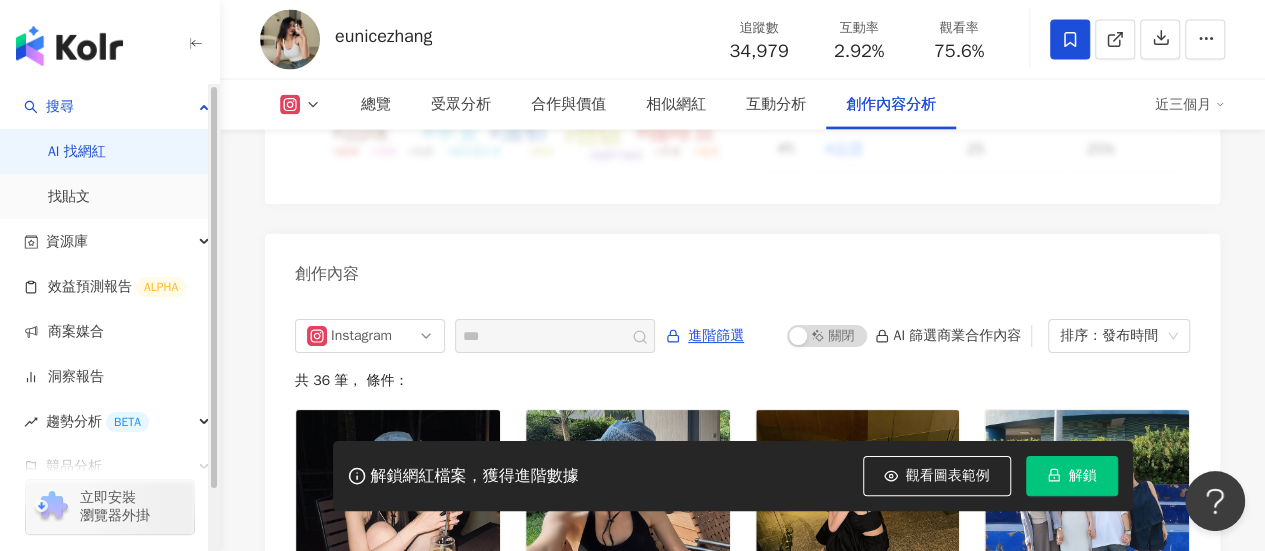 click on "AI 找網紅" at bounding box center (77, 152) 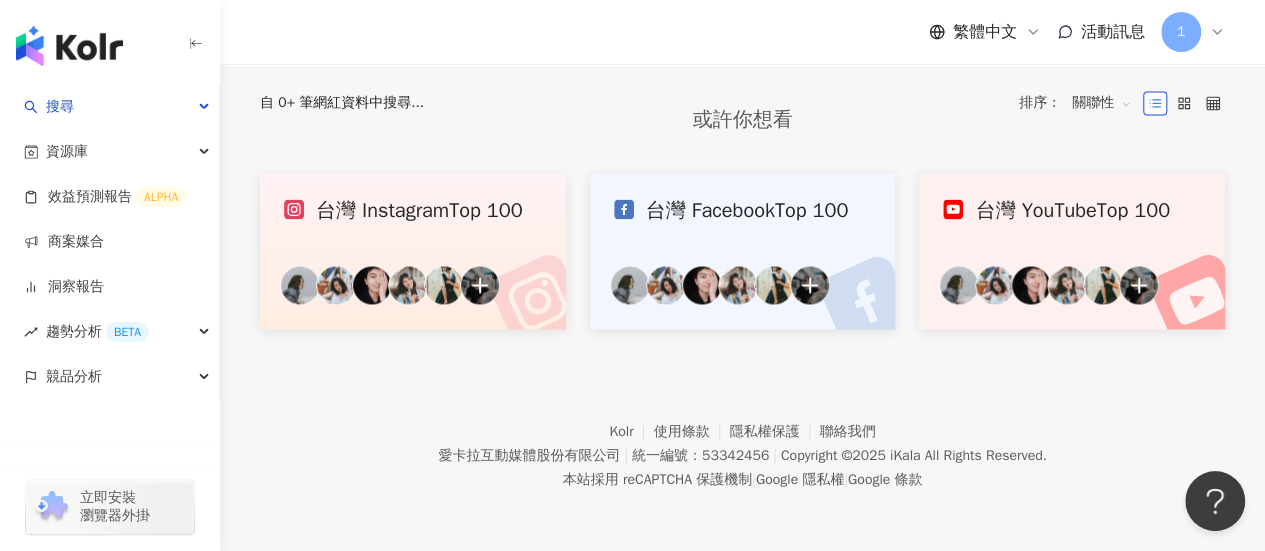 scroll, scrollTop: 0, scrollLeft: 0, axis: both 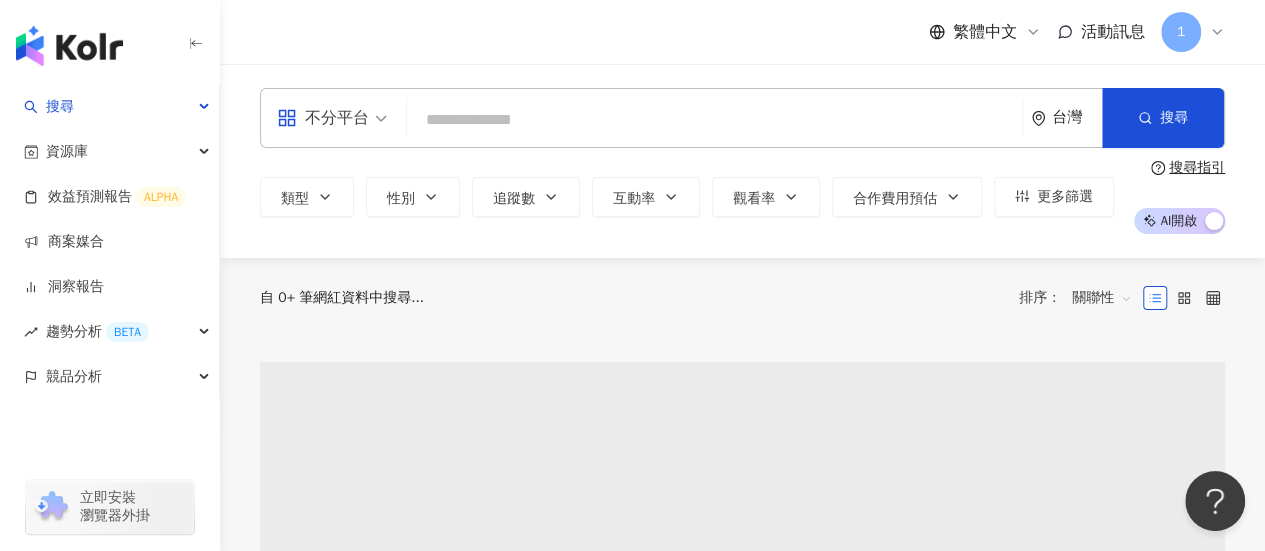 click at bounding box center [714, 120] 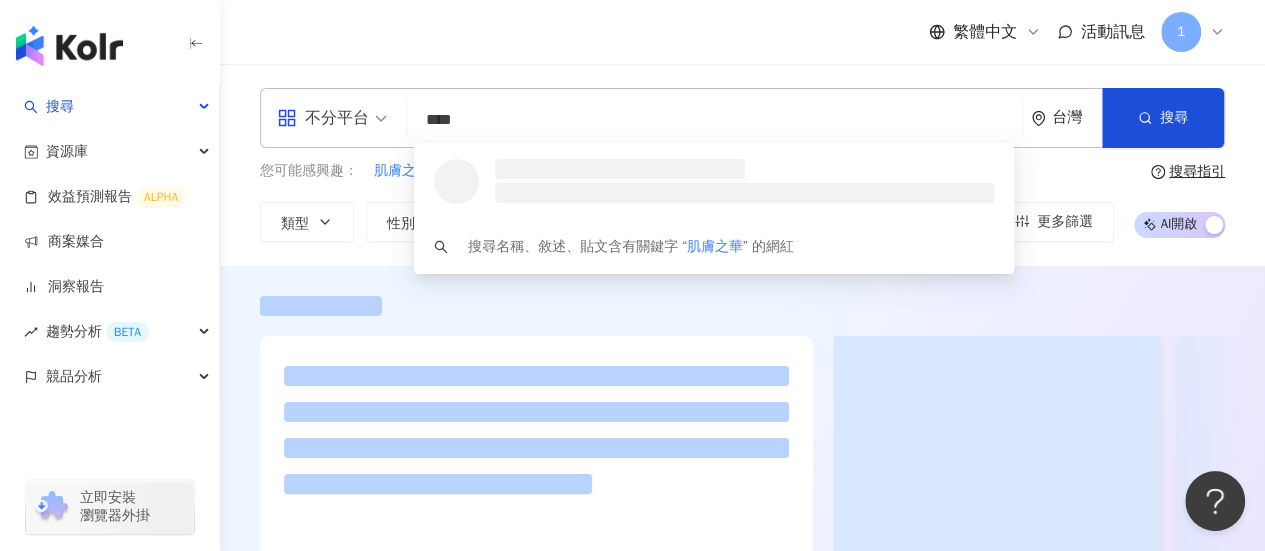 type on "****" 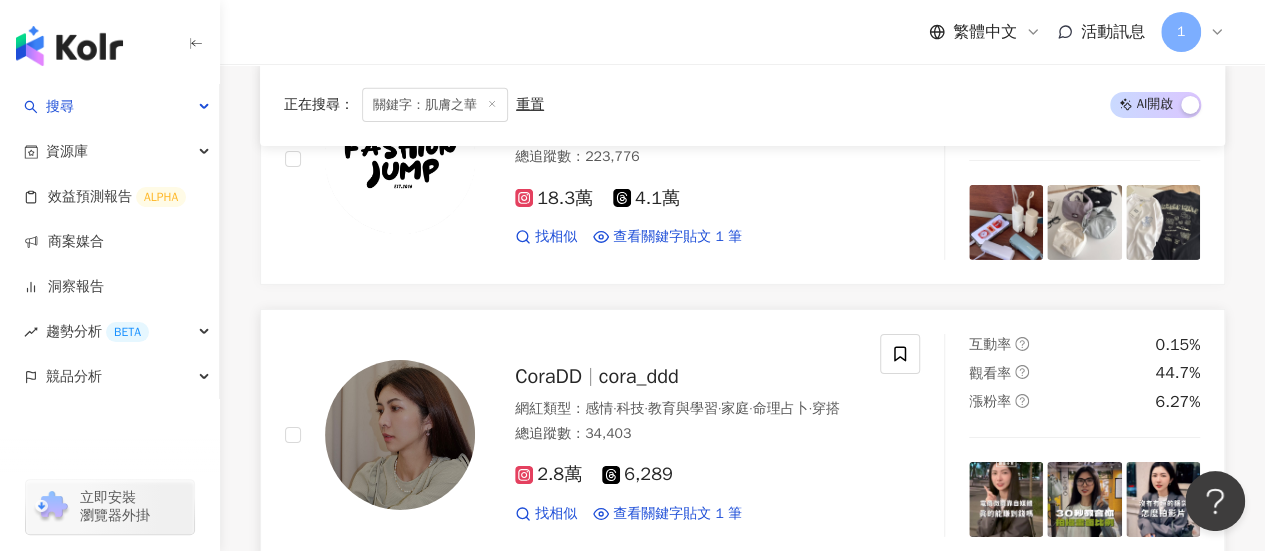 scroll, scrollTop: 3430, scrollLeft: 0, axis: vertical 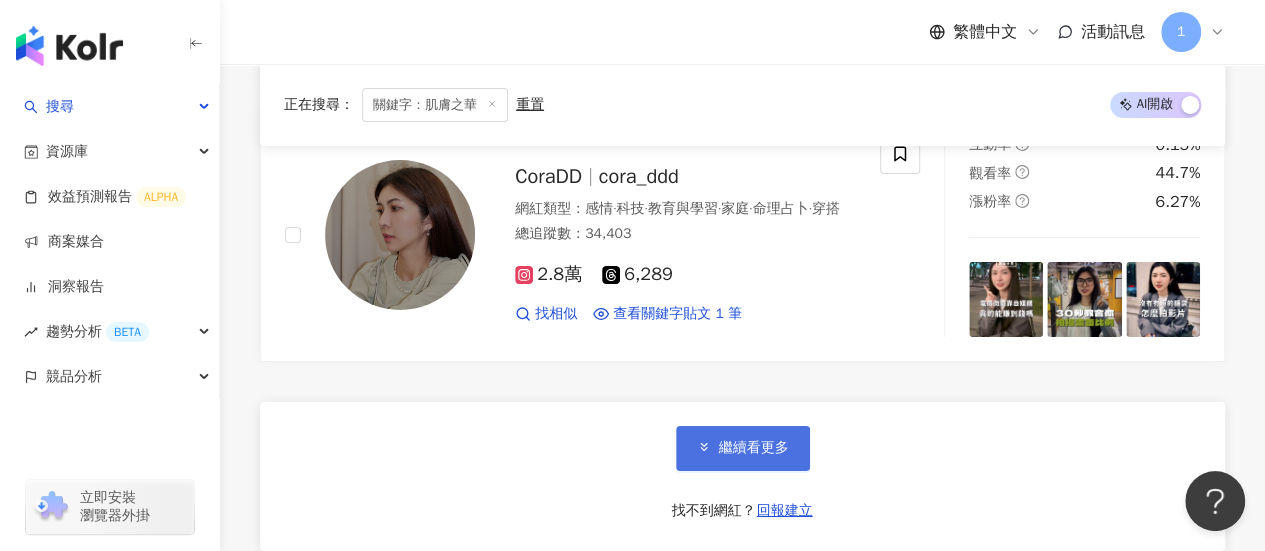 click on "繼續看更多" at bounding box center [743, 448] 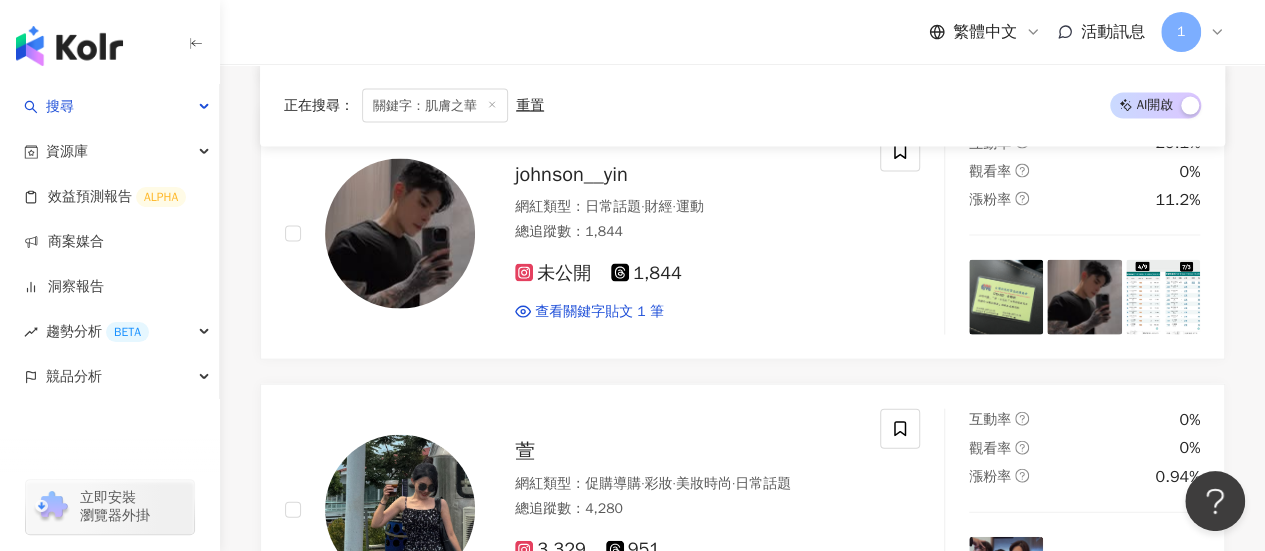 scroll, scrollTop: 1830, scrollLeft: 0, axis: vertical 